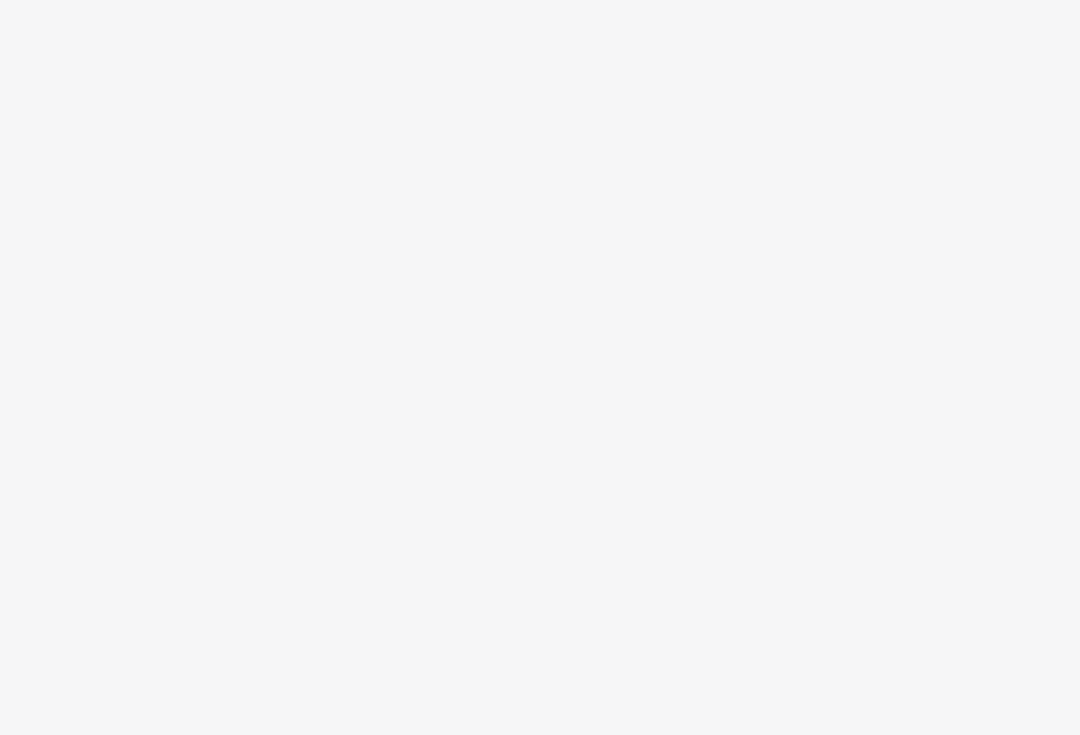 scroll, scrollTop: 0, scrollLeft: 0, axis: both 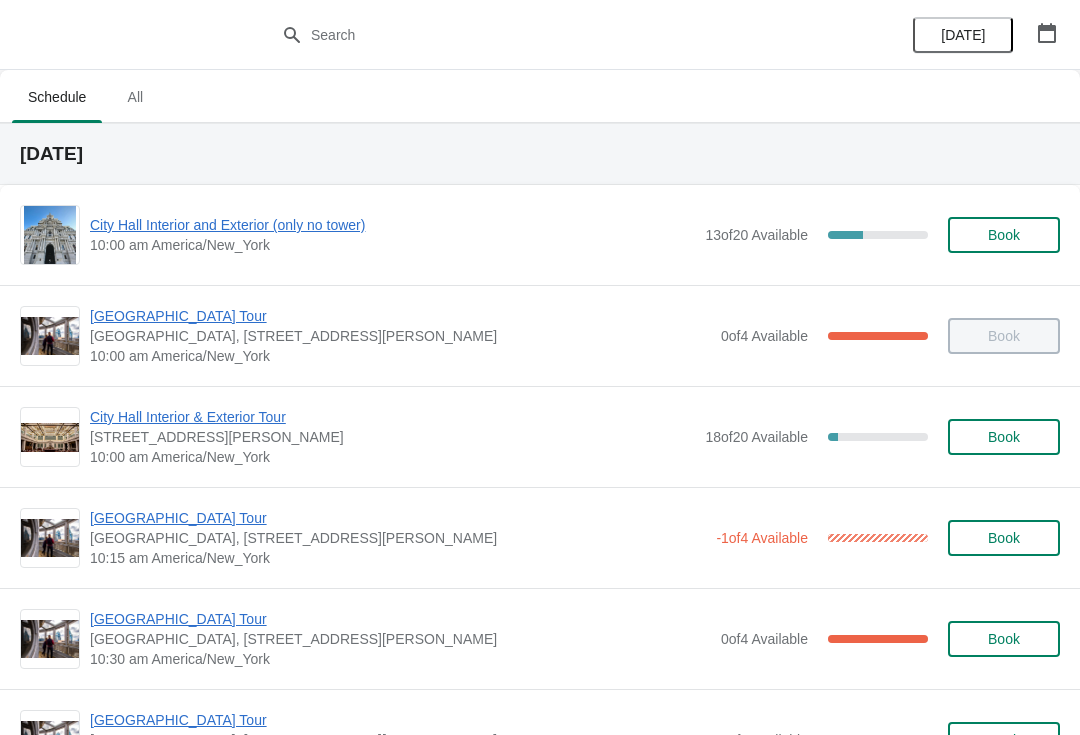click on "10:00 am America/New_York" at bounding box center [392, 245] 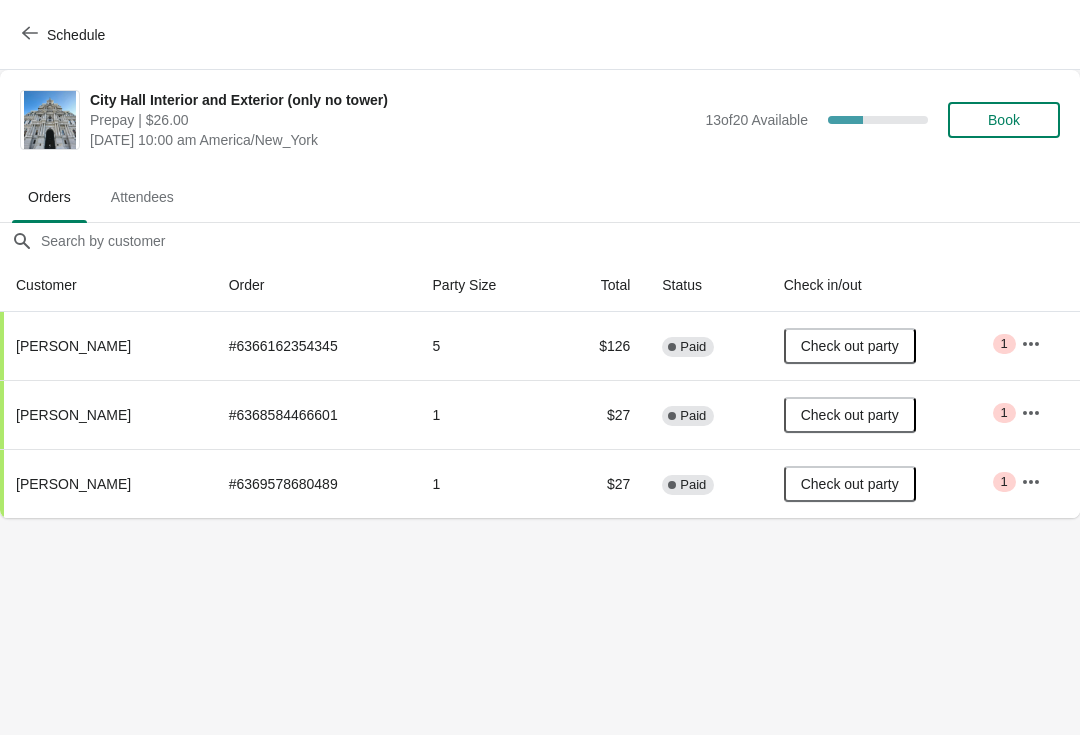 click on "Schedule" at bounding box center (65, 34) 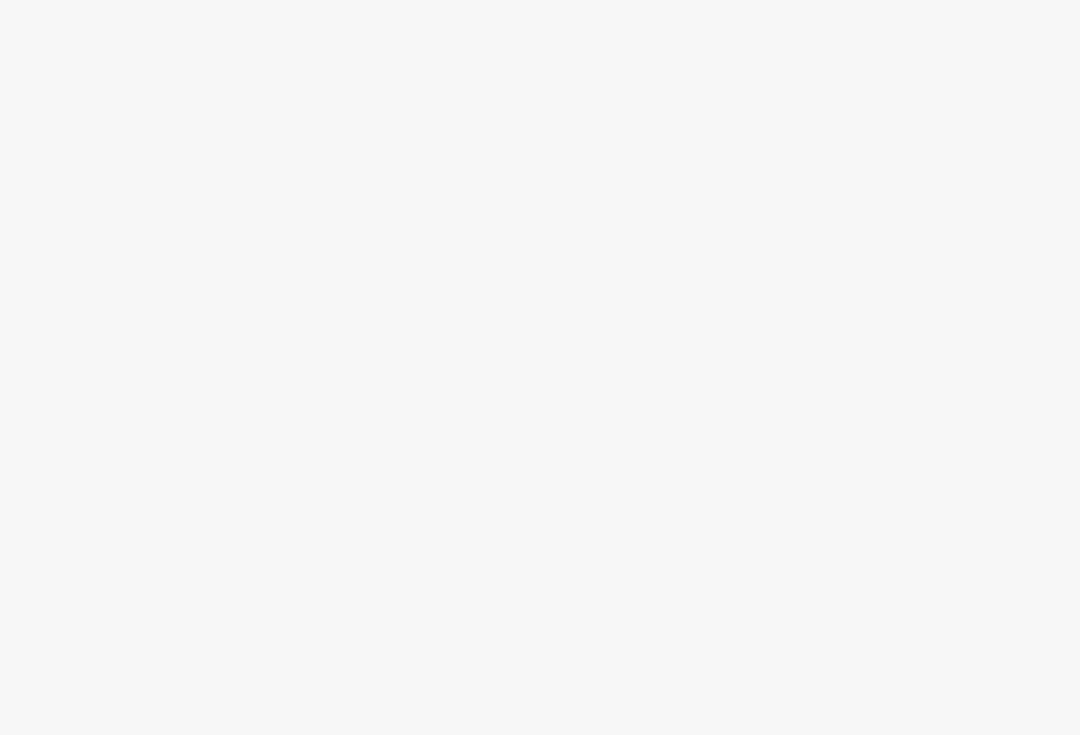 scroll, scrollTop: 0, scrollLeft: 0, axis: both 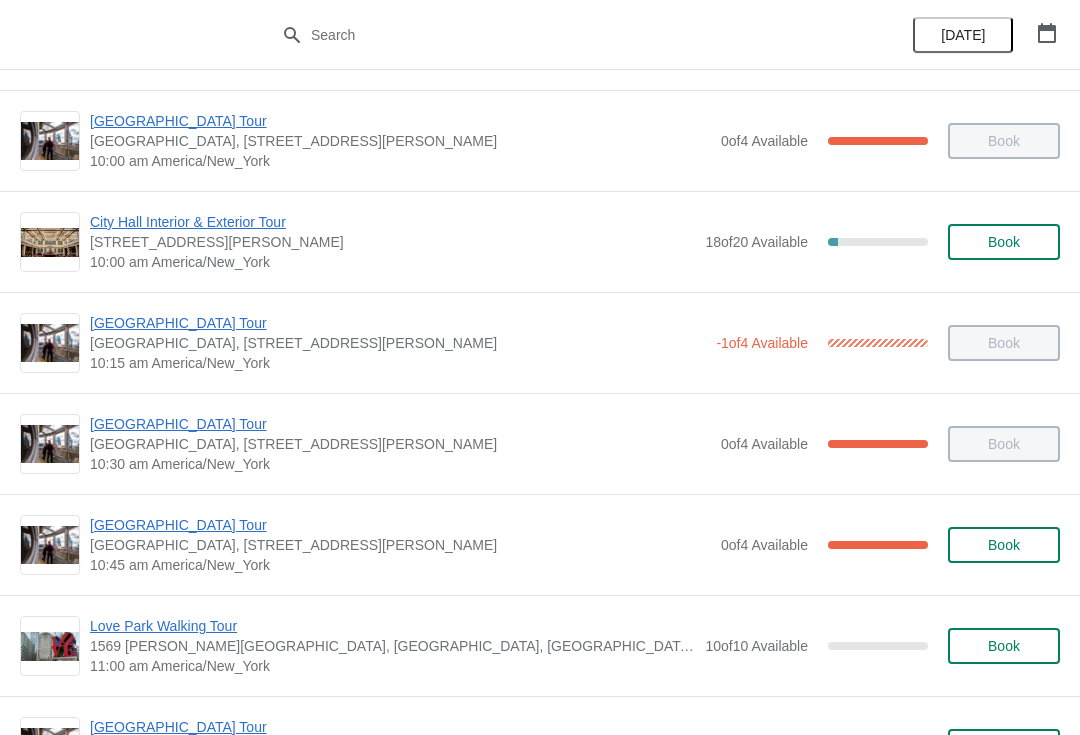 click on "[GEOGRAPHIC_DATA], [STREET_ADDRESS][PERSON_NAME]" at bounding box center (398, 343) 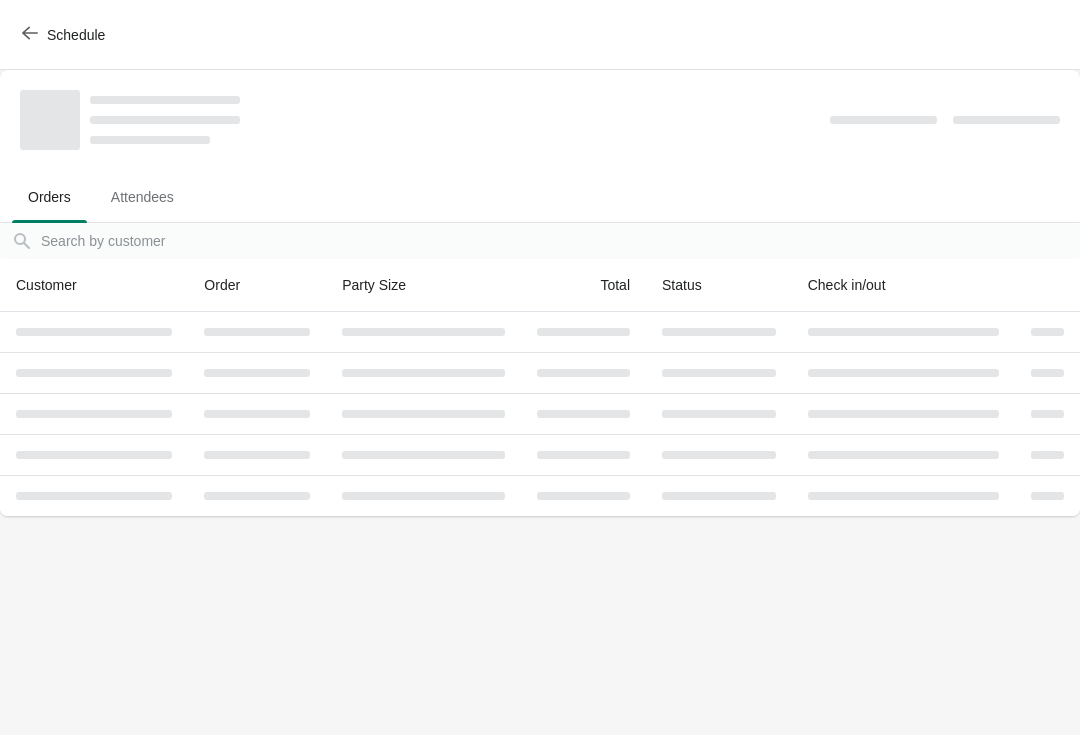 scroll, scrollTop: 0, scrollLeft: 0, axis: both 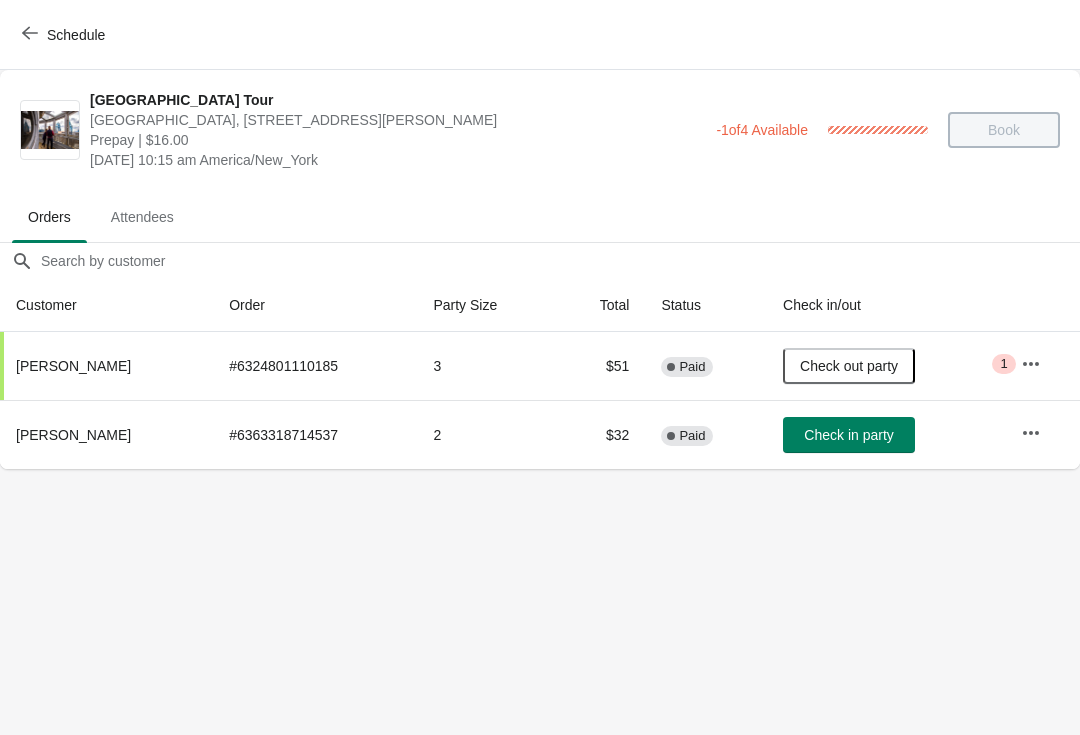 click on "Schedule" at bounding box center (76, 35) 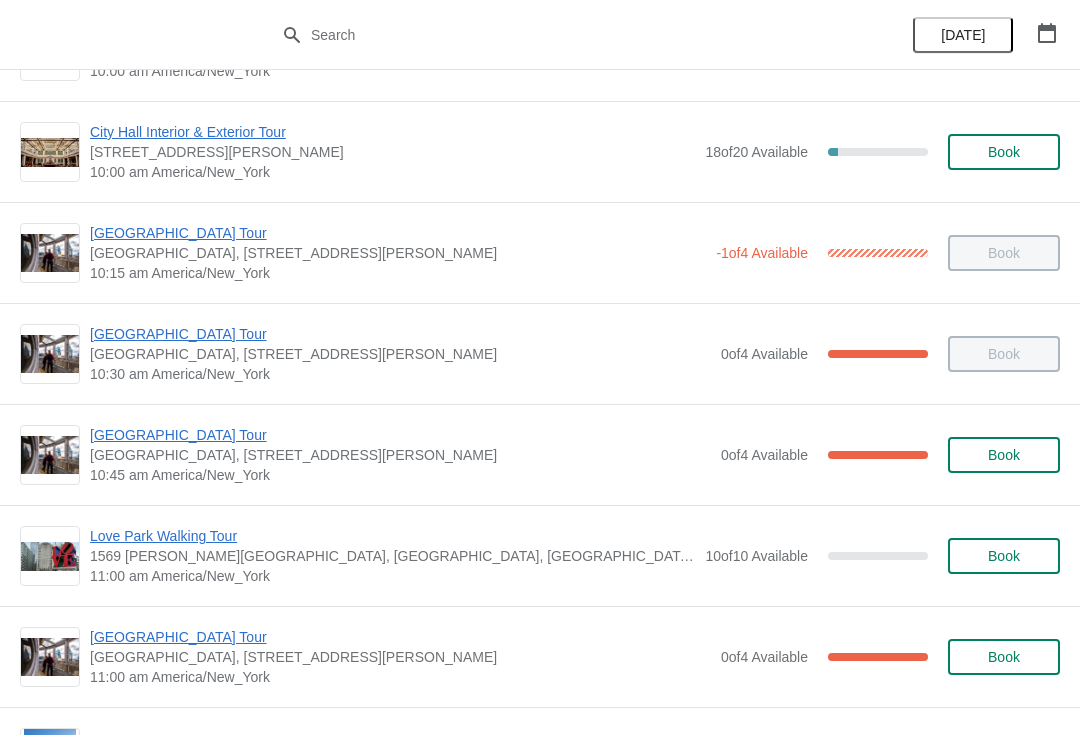 scroll, scrollTop: 404, scrollLeft: 0, axis: vertical 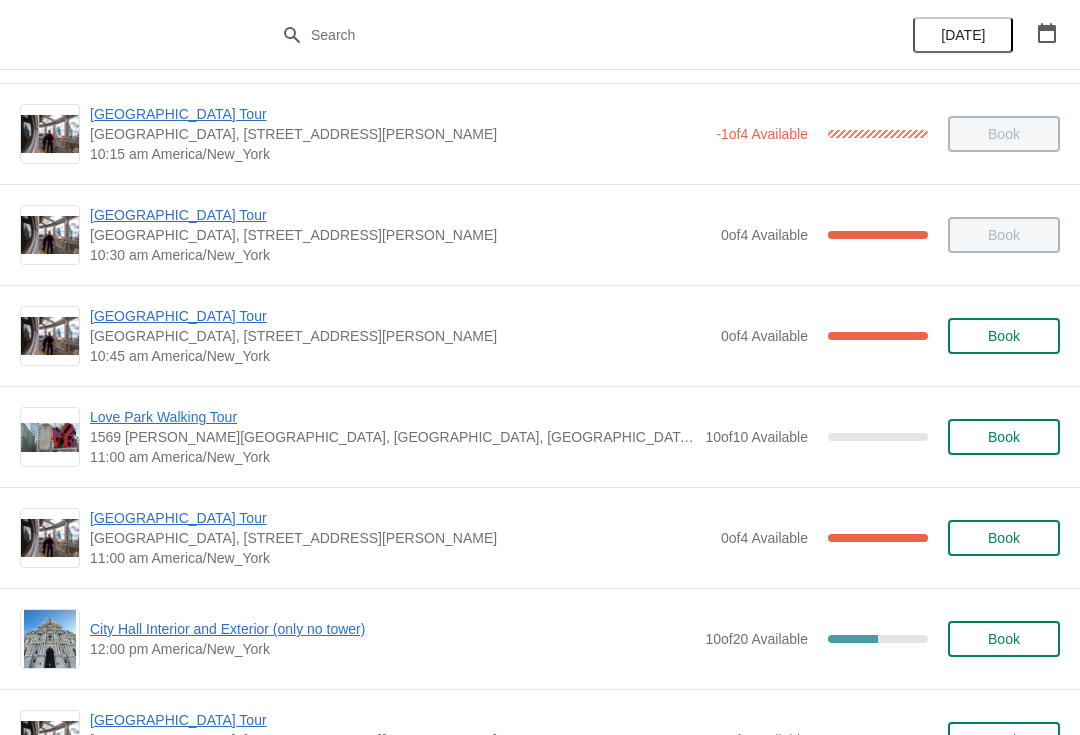 click on "[GEOGRAPHIC_DATA] Tour" at bounding box center [400, 215] 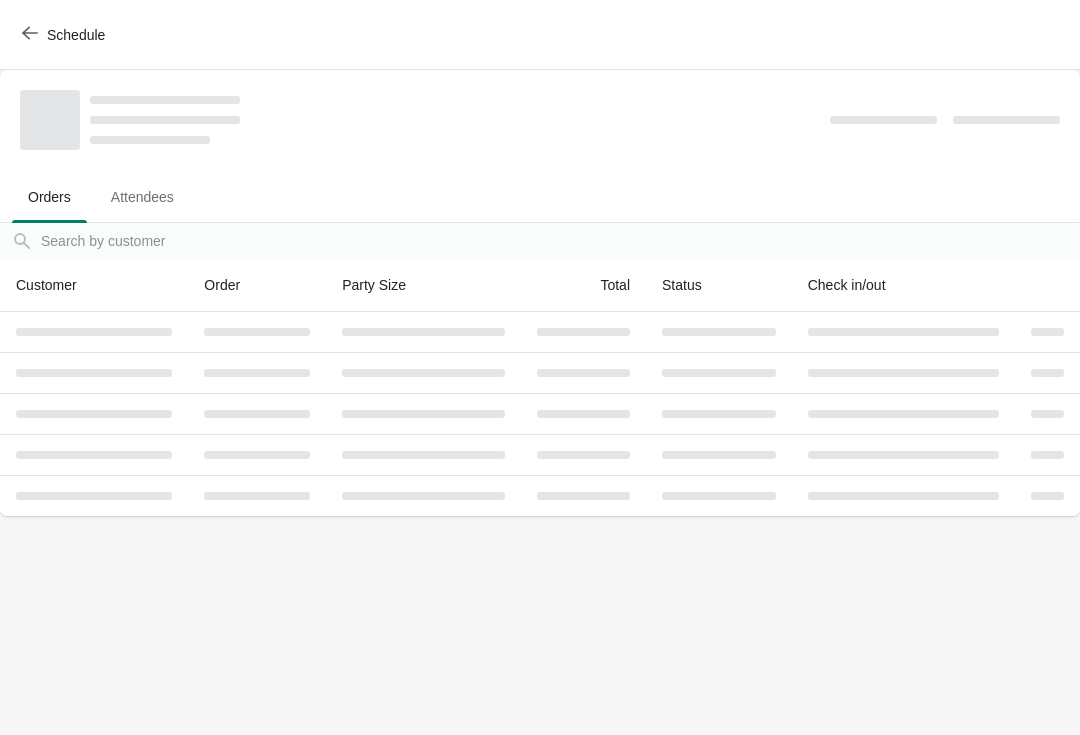 scroll, scrollTop: 0, scrollLeft: 0, axis: both 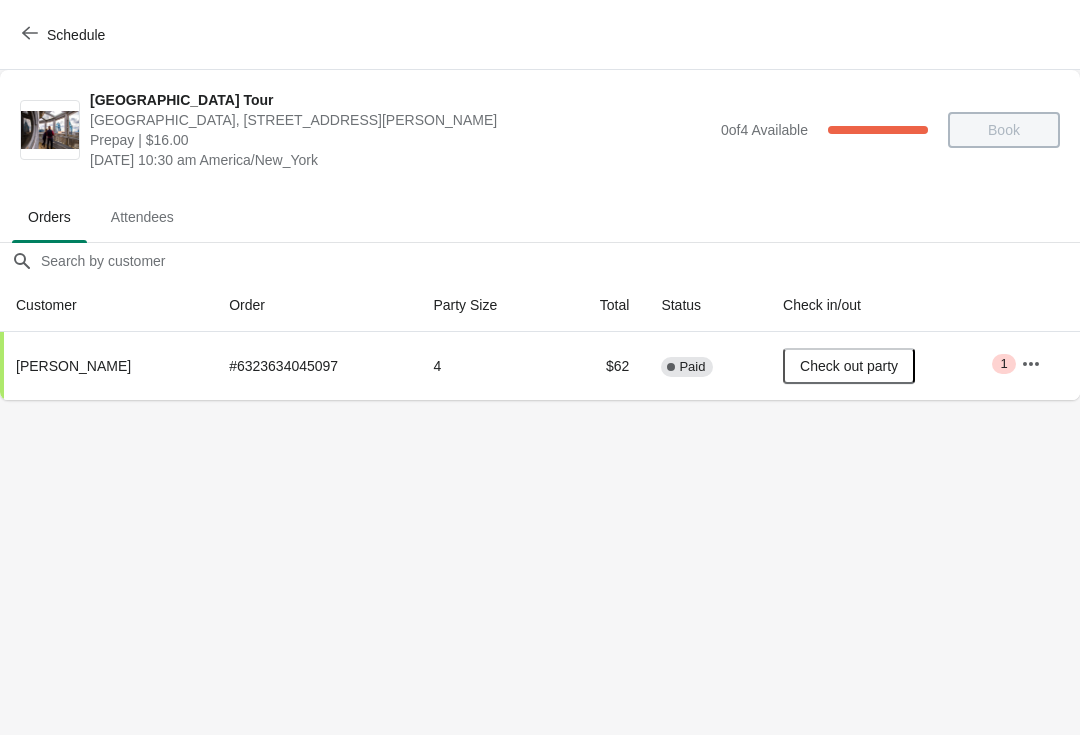 click on "Schedule" at bounding box center (76, 35) 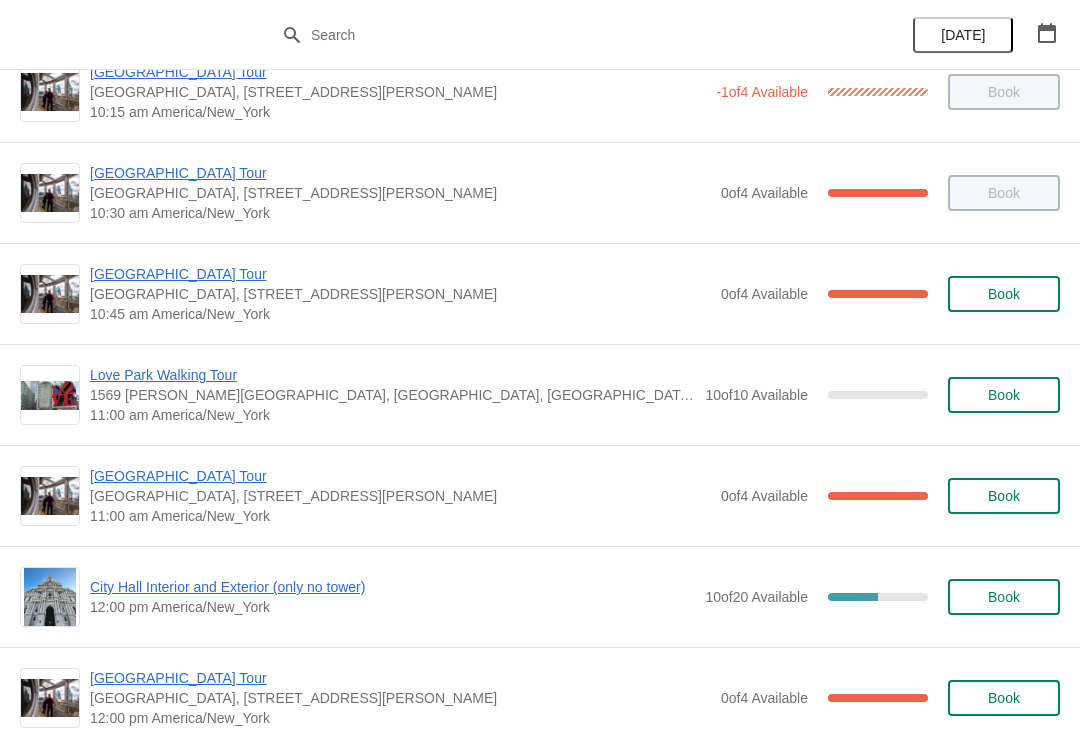scroll, scrollTop: 456, scrollLeft: 0, axis: vertical 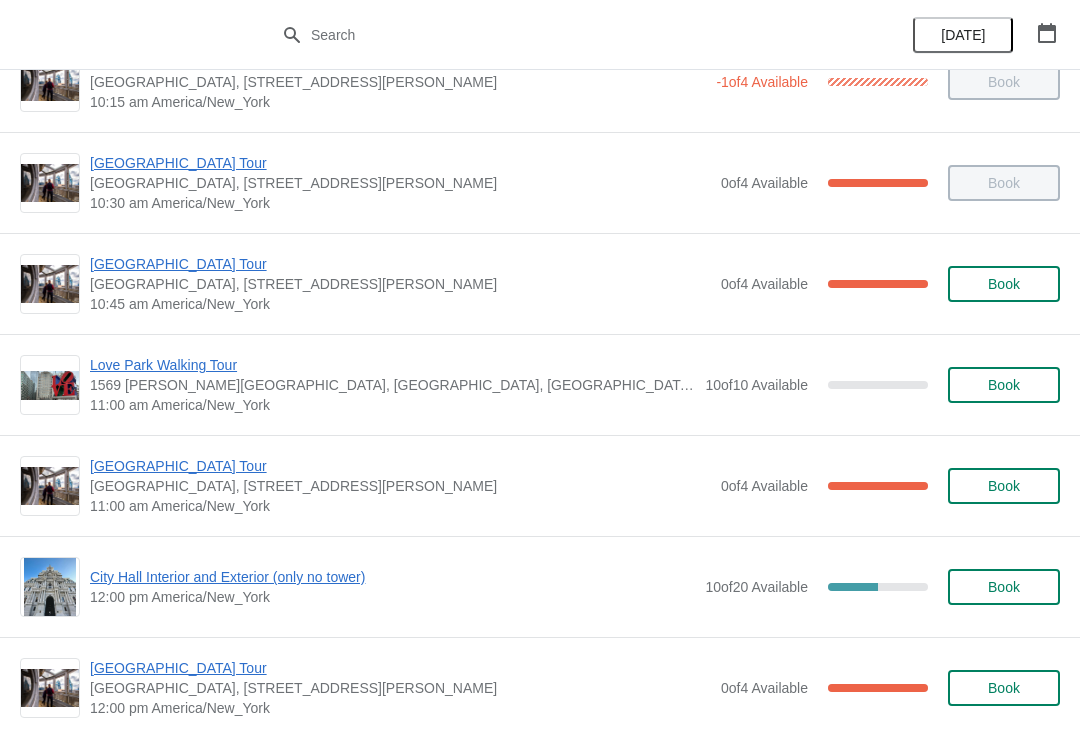 click on "[GEOGRAPHIC_DATA] Tour" at bounding box center [400, 264] 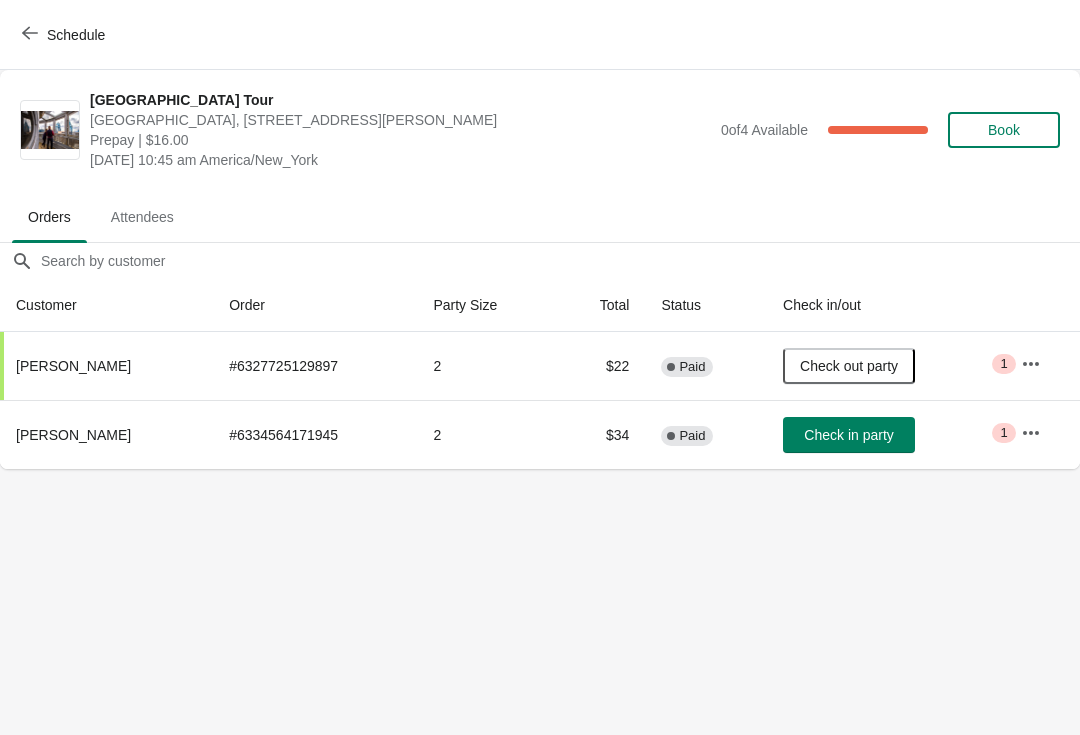 click on "Schedule" at bounding box center (65, 35) 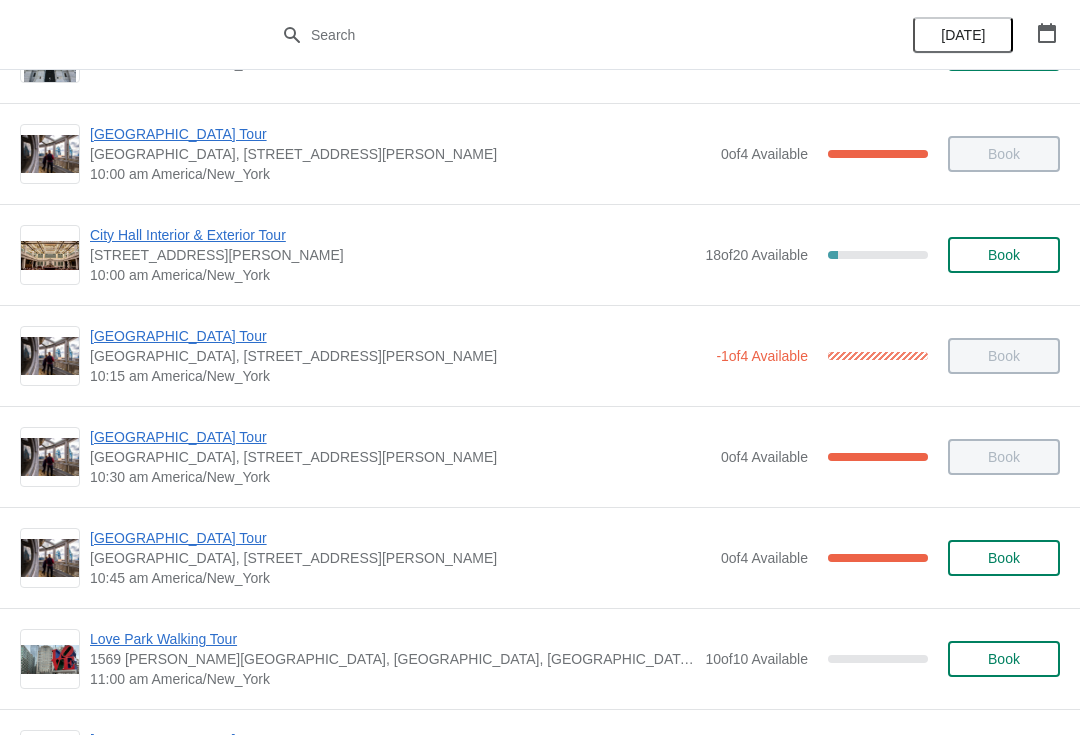 scroll, scrollTop: 443, scrollLeft: 0, axis: vertical 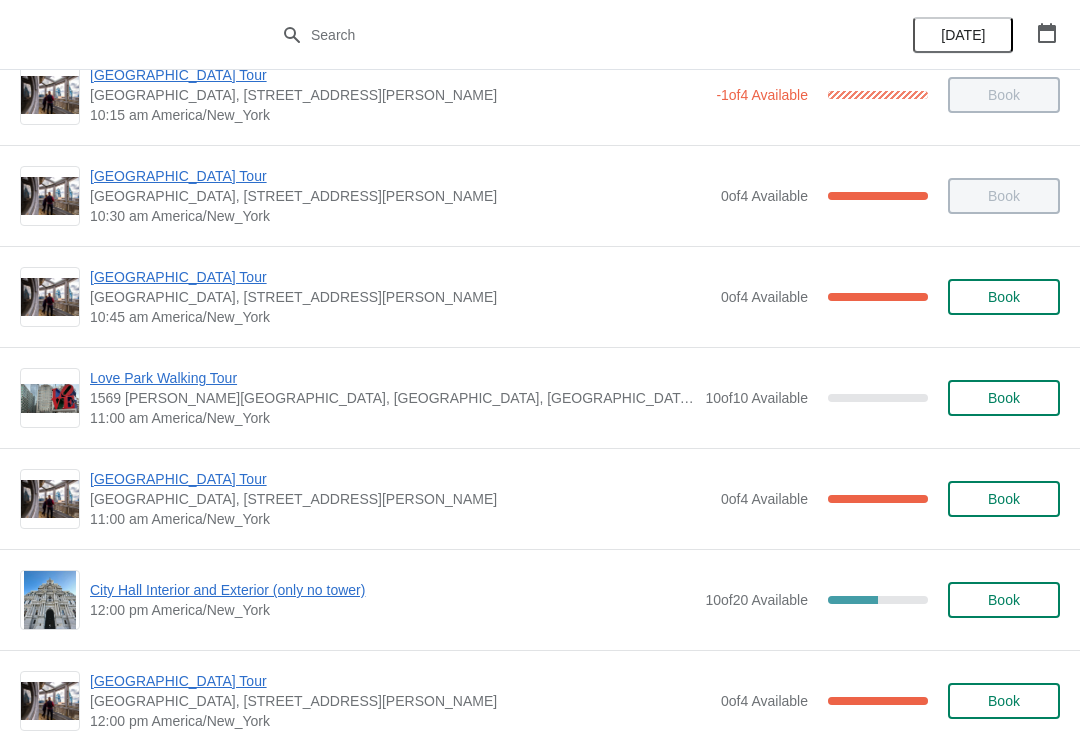 click on "[GEOGRAPHIC_DATA] Tour" at bounding box center (400, 479) 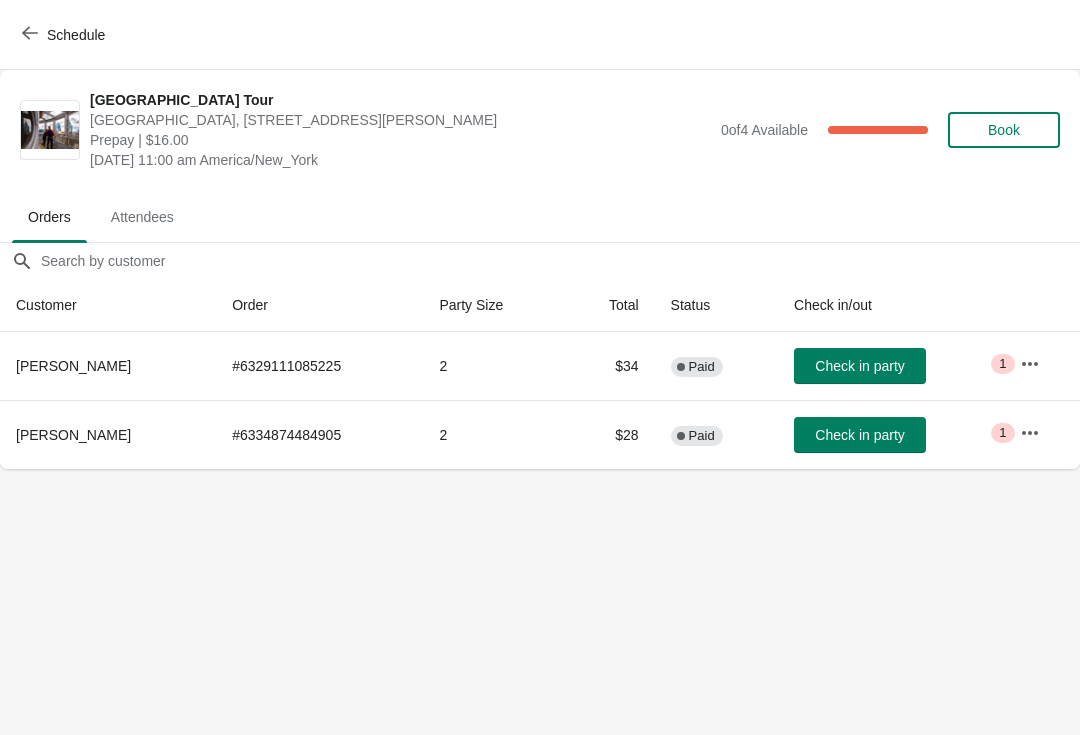 click on "Schedule" at bounding box center (65, 35) 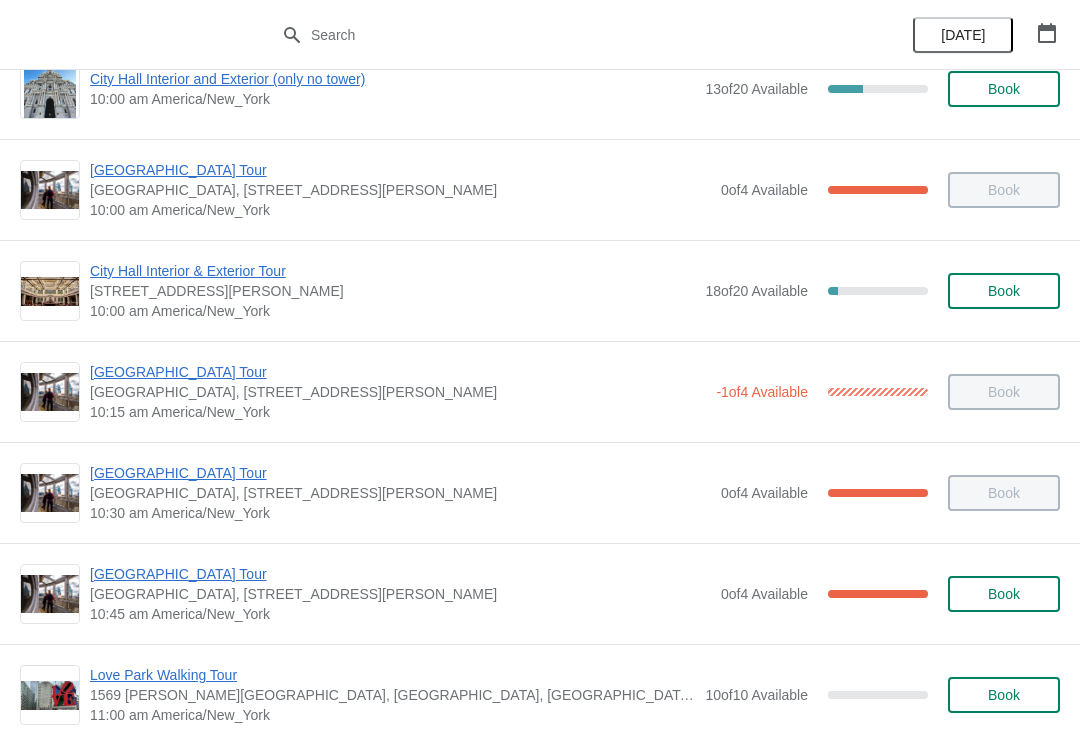 scroll, scrollTop: 158, scrollLeft: 0, axis: vertical 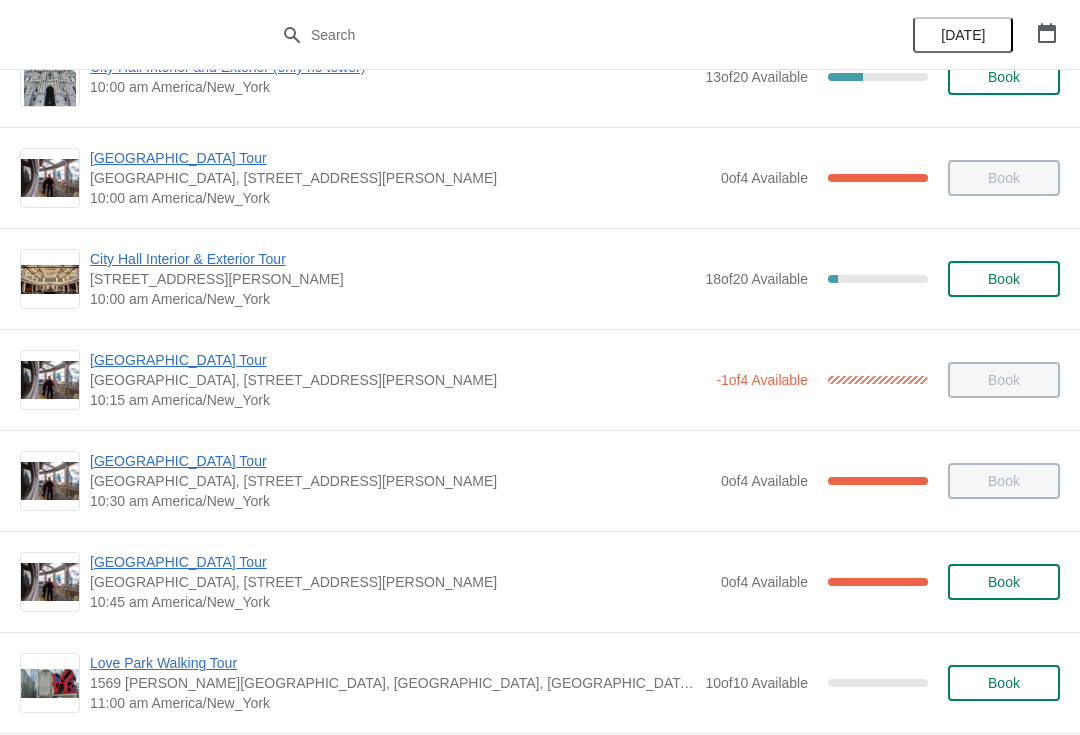 click on "[GEOGRAPHIC_DATA] Tour" at bounding box center (400, 461) 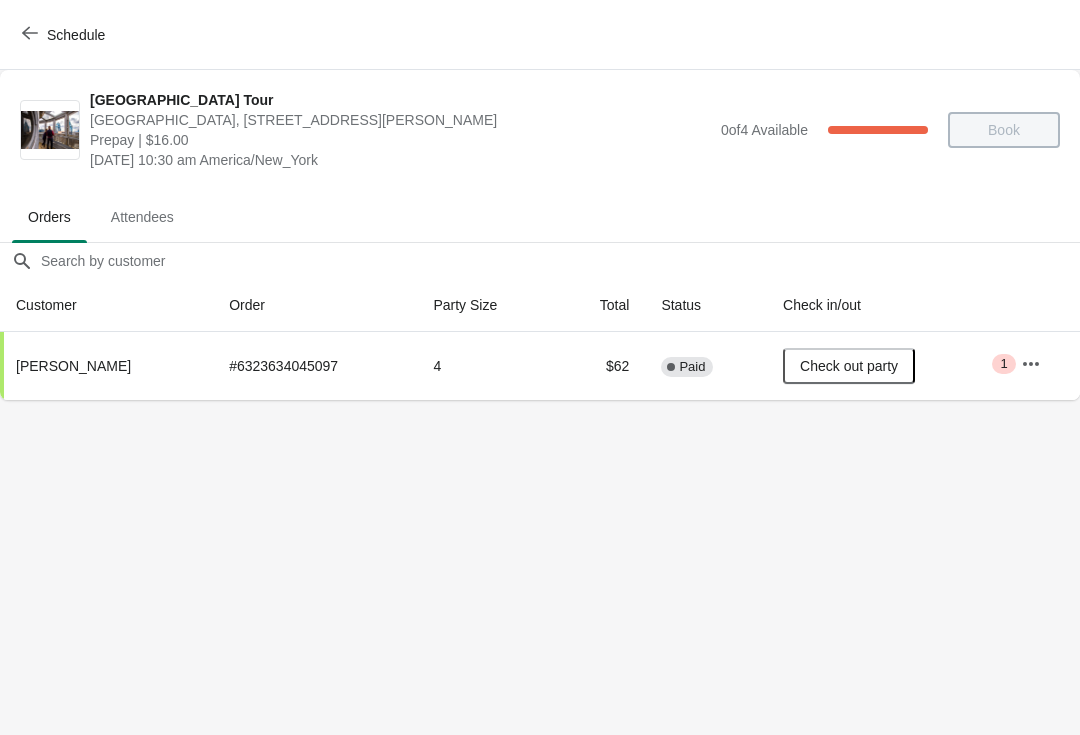 scroll, scrollTop: 0, scrollLeft: 0, axis: both 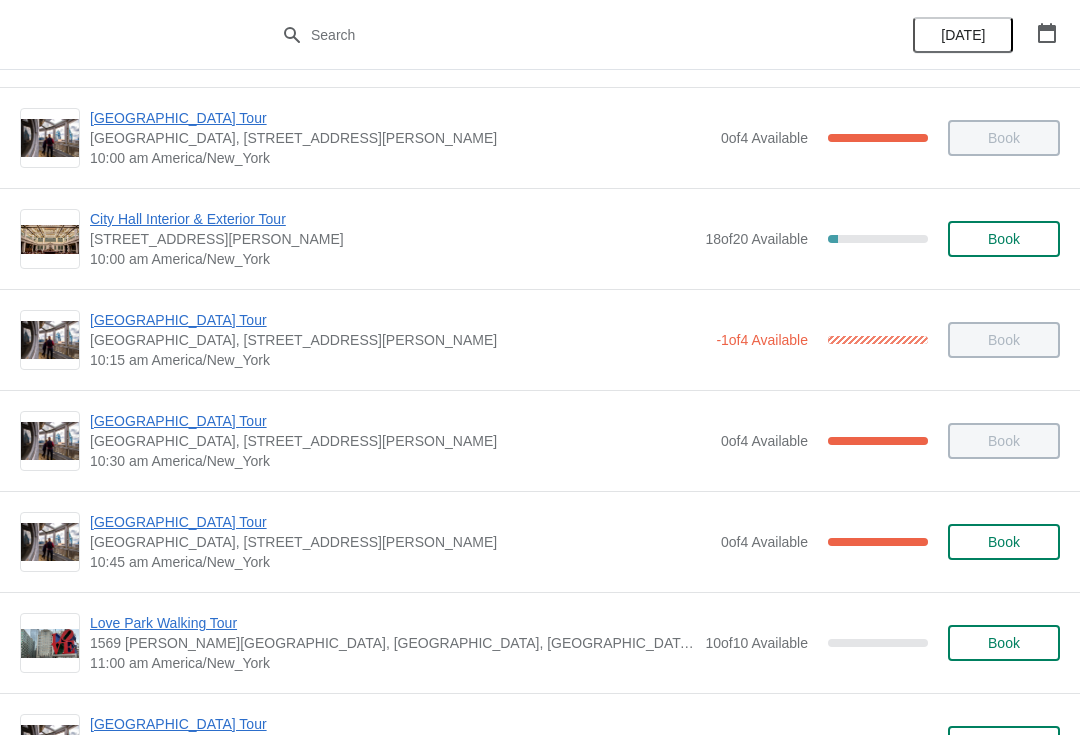 click on "[GEOGRAPHIC_DATA] Tour" at bounding box center (400, 522) 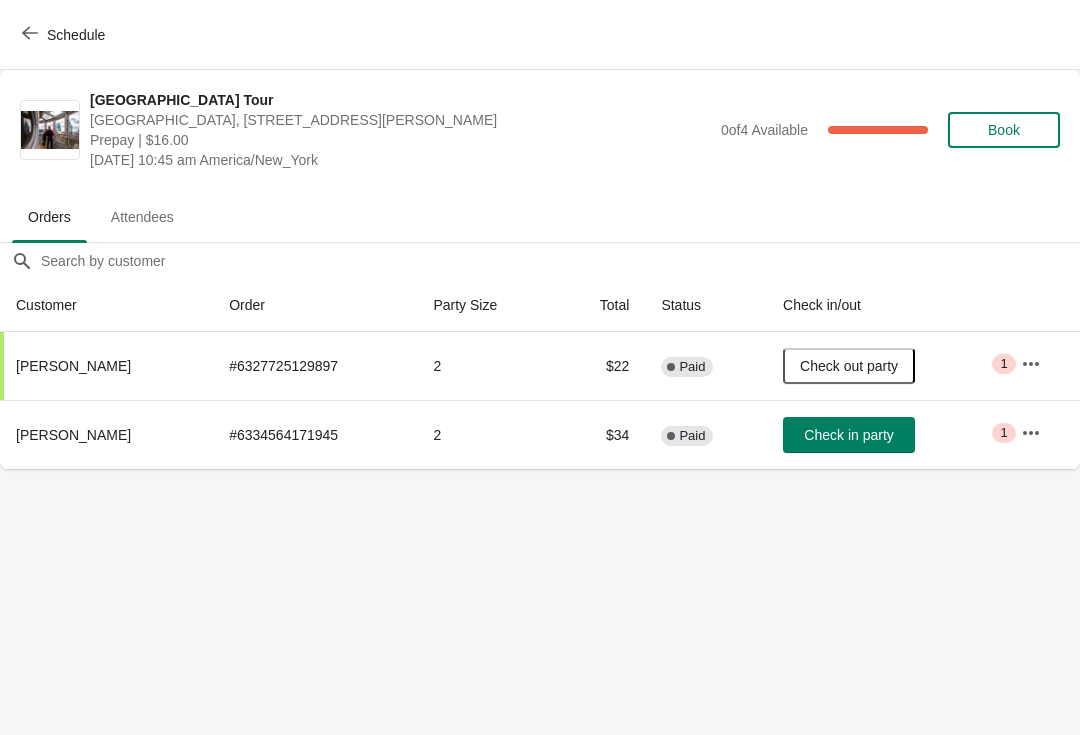 click on "Schedule" at bounding box center [76, 35] 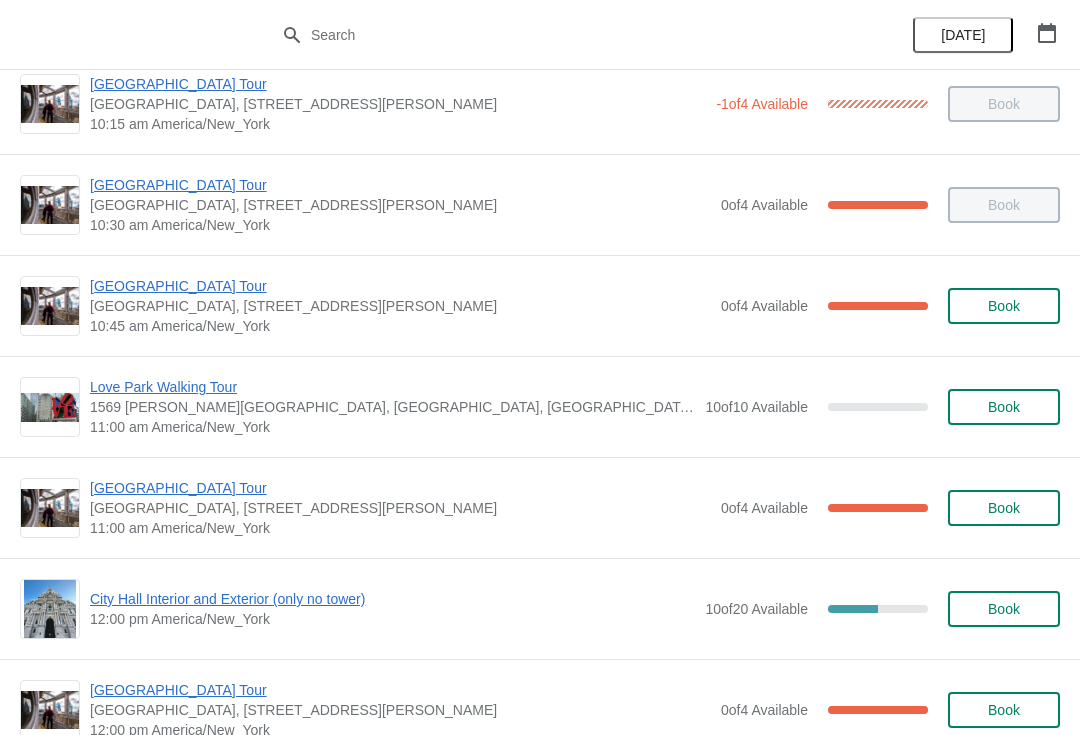 scroll, scrollTop: 438, scrollLeft: 0, axis: vertical 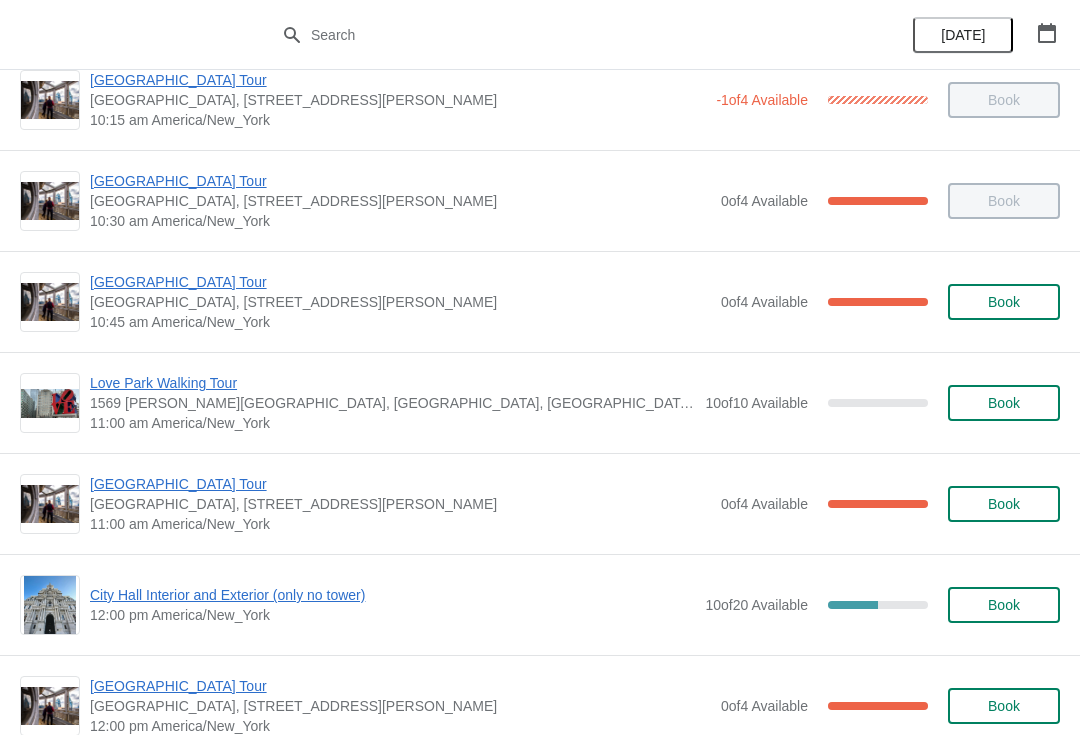 click on "City Hall Tower Tour City Hall Visitor Center, 1400 John F Kennedy Boulevard Suite 121, Philadelphia, PA, USA 11:00 am America/New_York 0  of  4   Available 100 % Book" at bounding box center [540, 503] 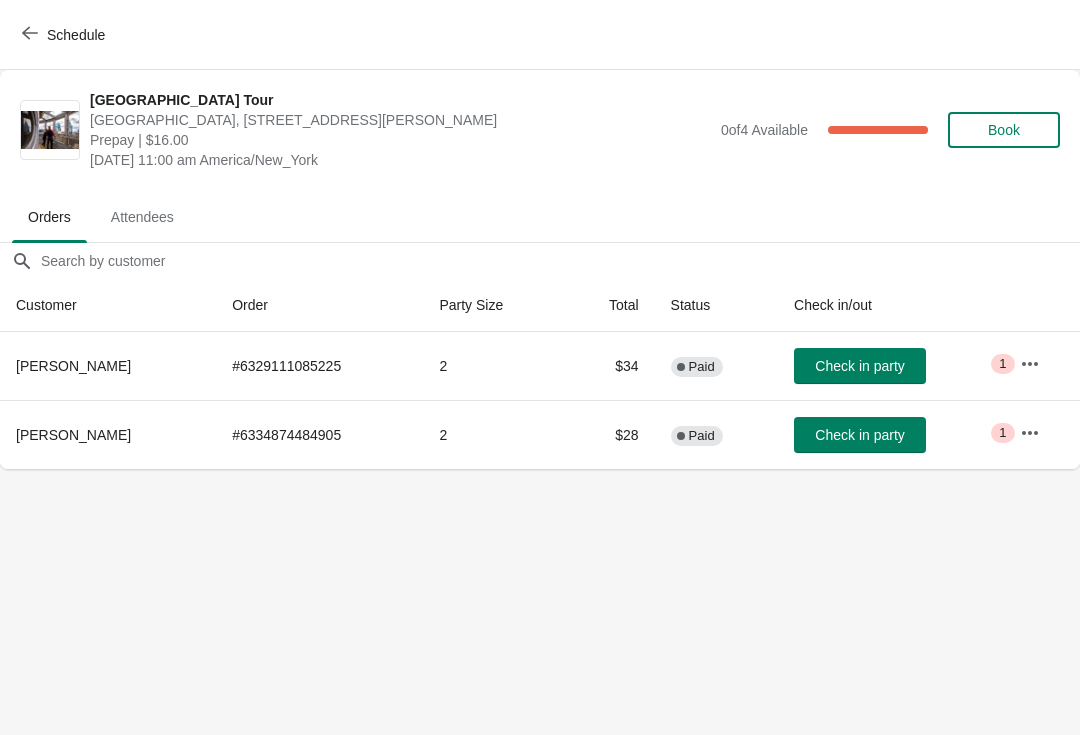 scroll, scrollTop: 0, scrollLeft: 0, axis: both 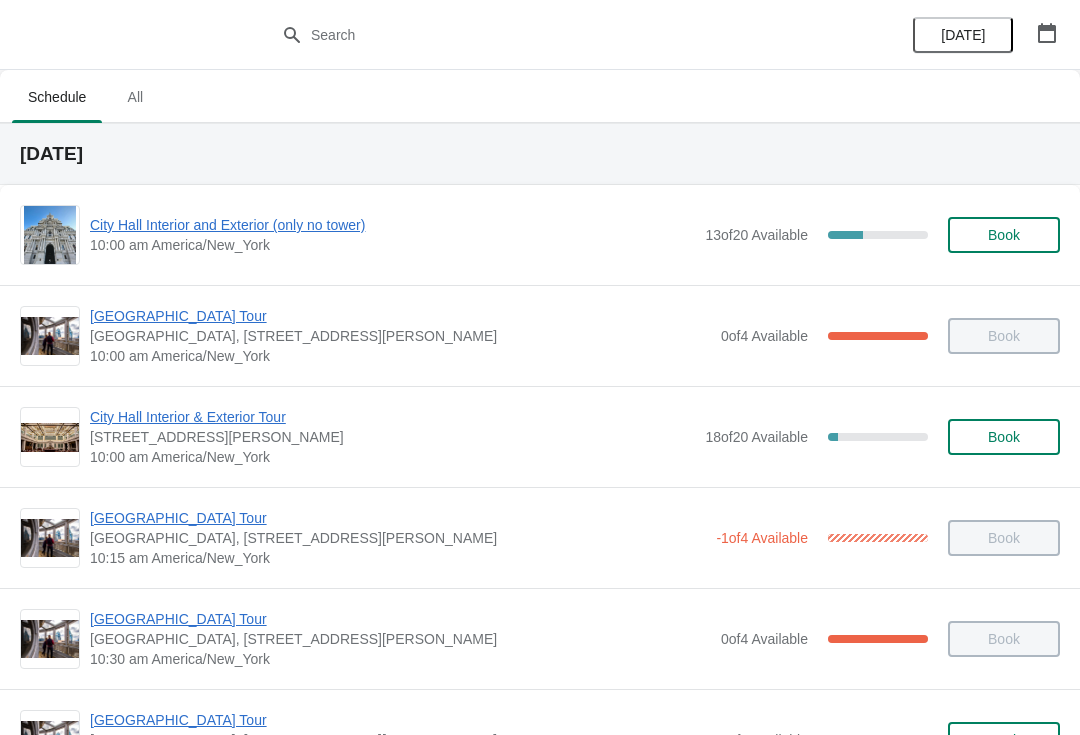 click 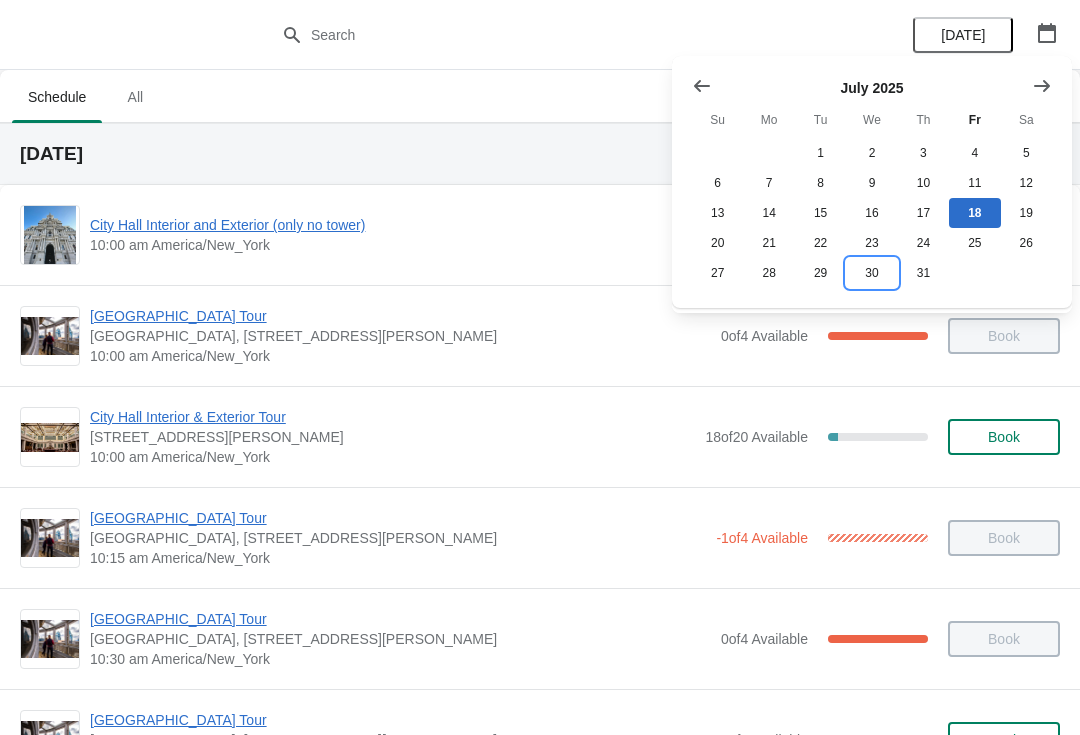 click on "30" at bounding box center (871, 273) 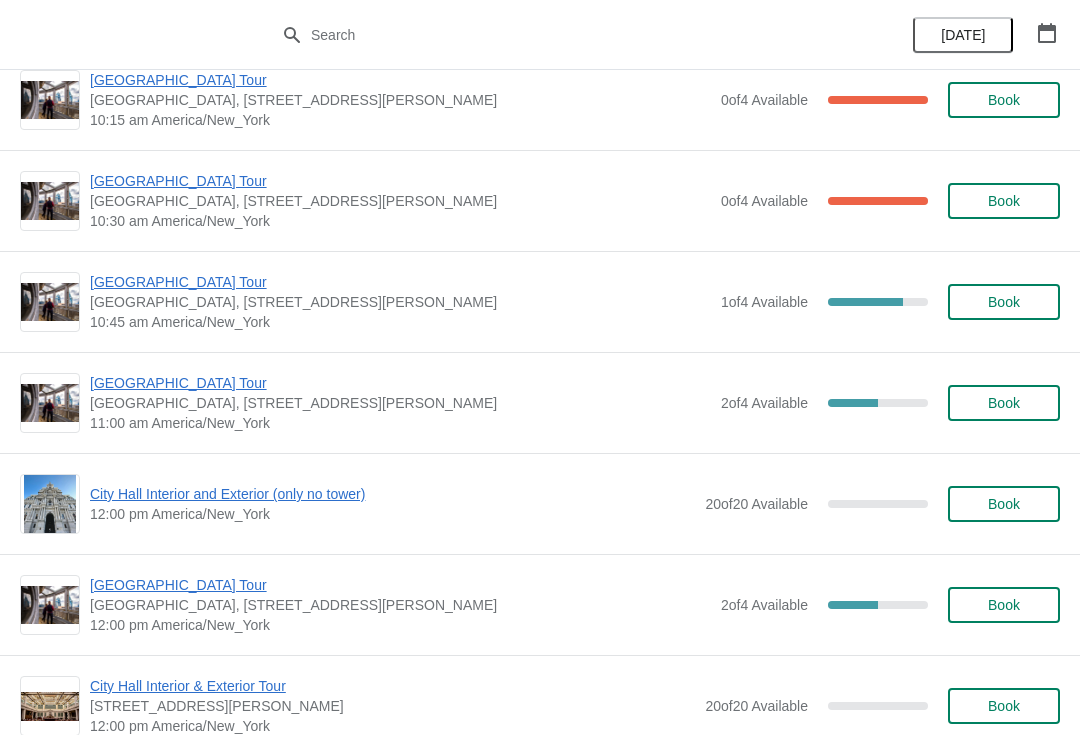 scroll, scrollTop: 406, scrollLeft: 0, axis: vertical 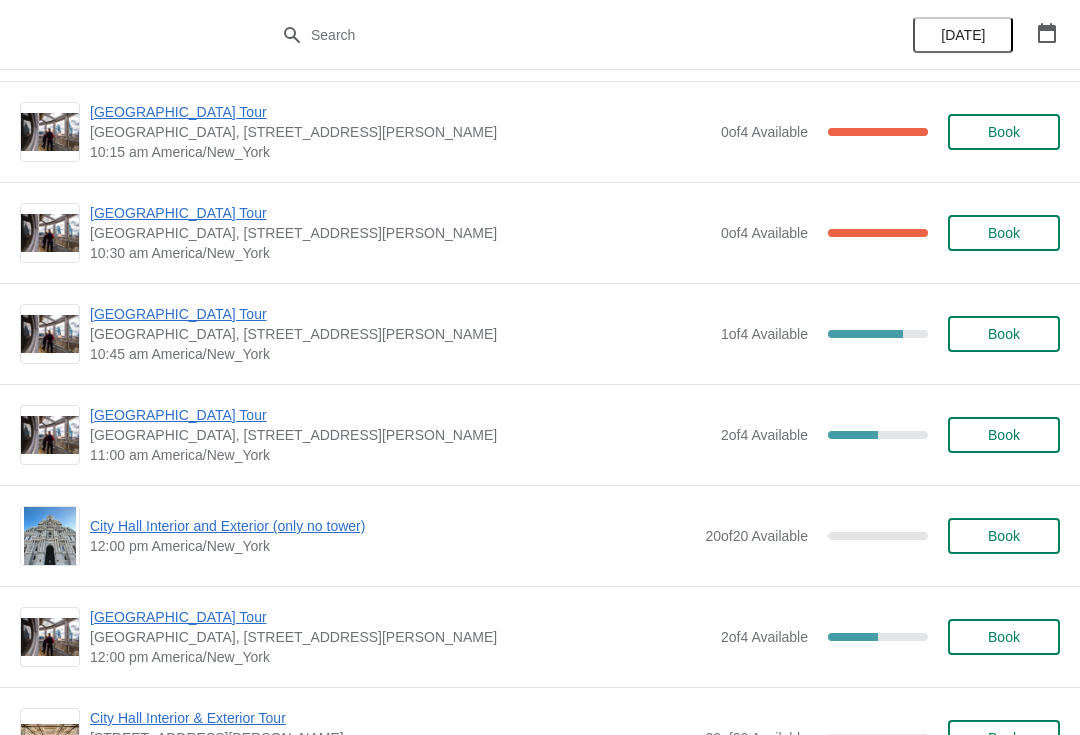 click on "[GEOGRAPHIC_DATA] Tour" at bounding box center (400, 415) 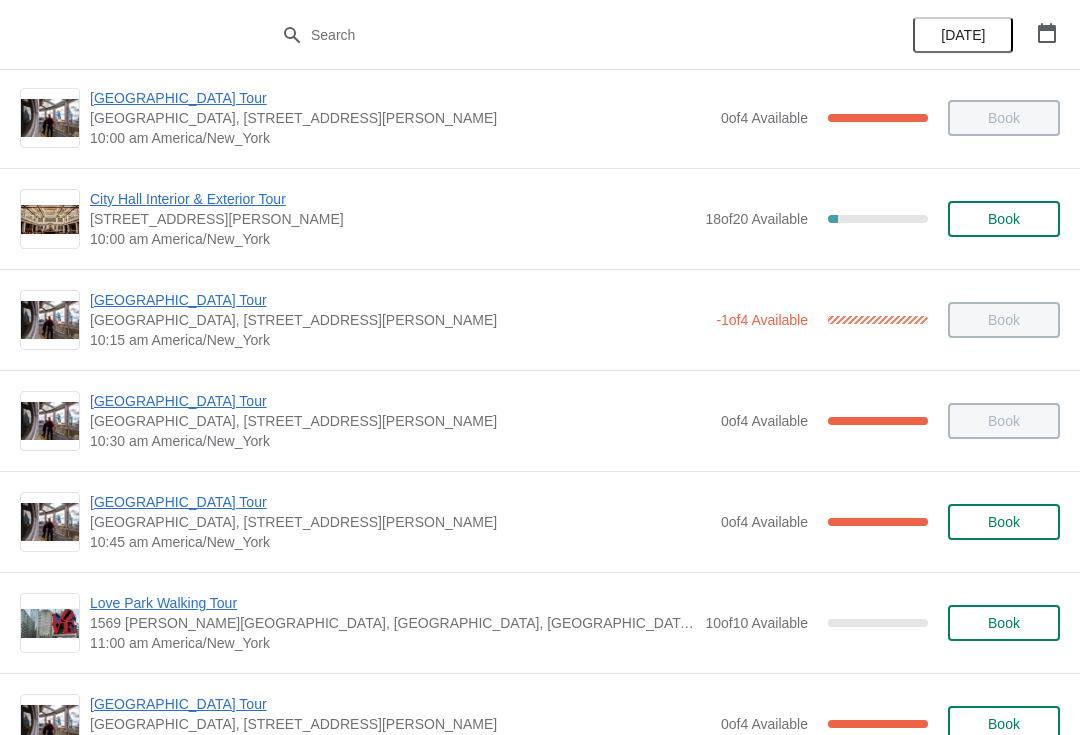 scroll, scrollTop: 263, scrollLeft: 0, axis: vertical 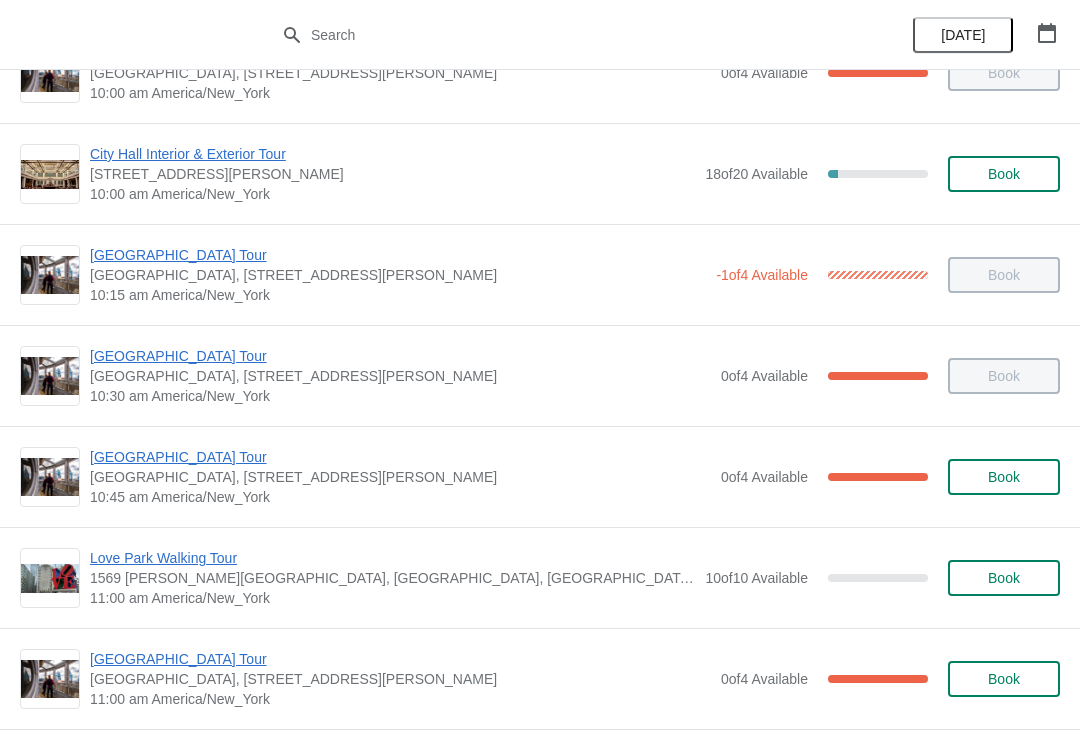click on "[GEOGRAPHIC_DATA] Tour" at bounding box center [400, 659] 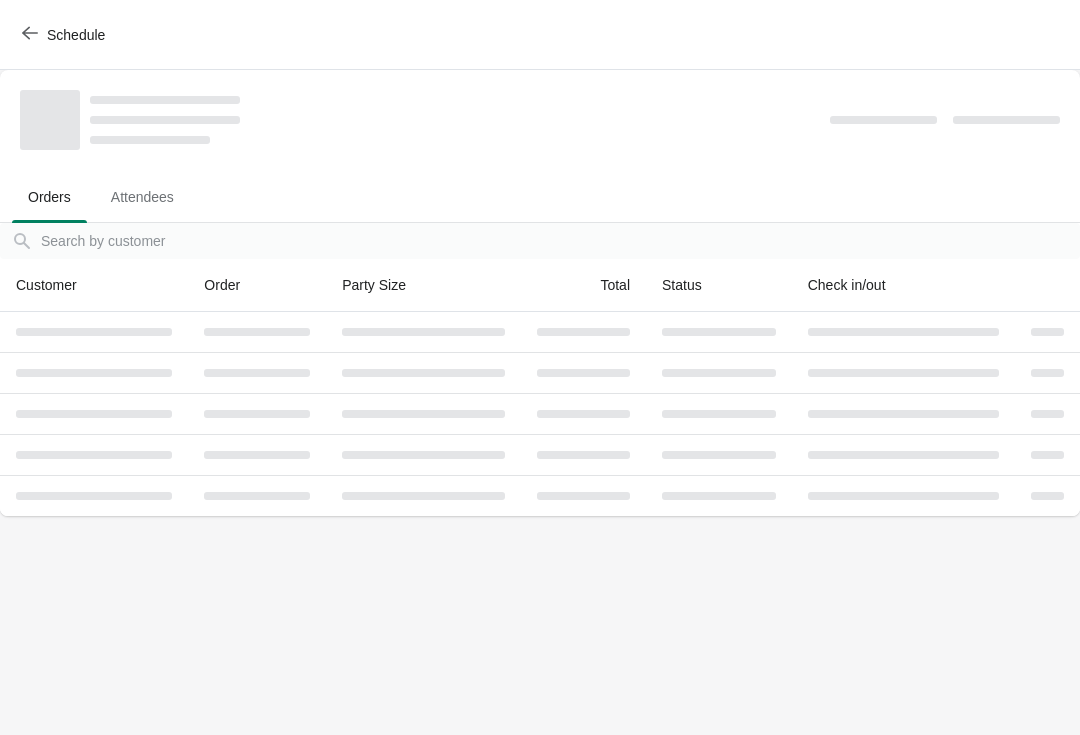 scroll, scrollTop: 0, scrollLeft: 0, axis: both 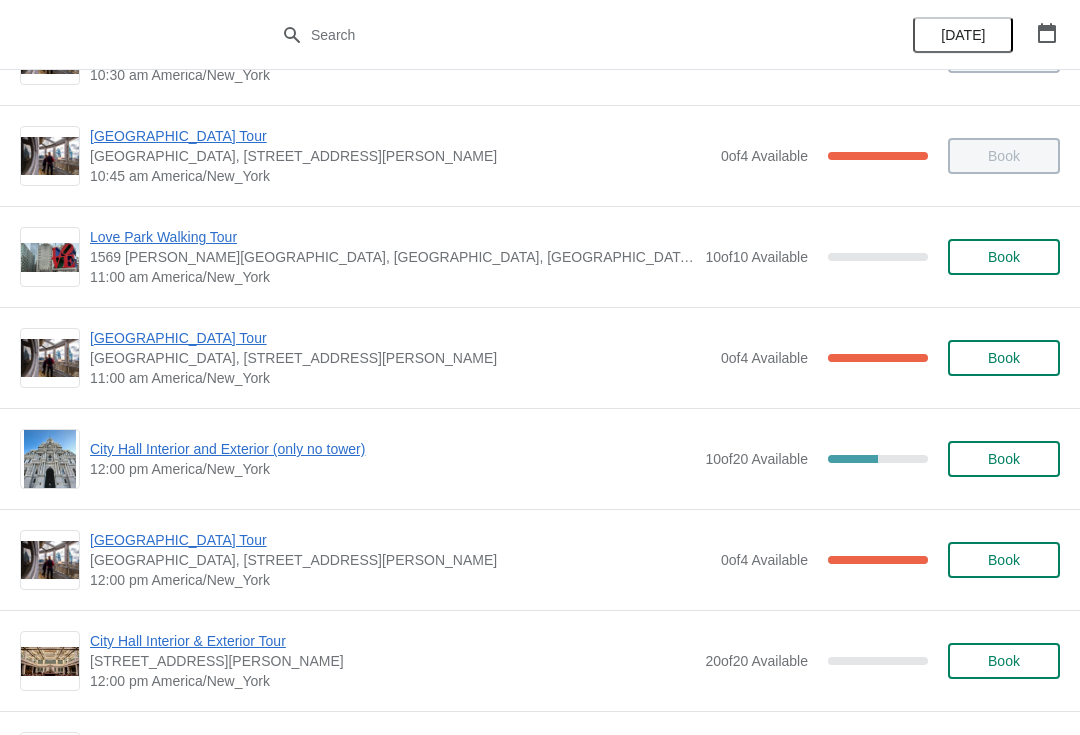 click on "City Hall Interior and Exterior (only no tower)" at bounding box center (392, 449) 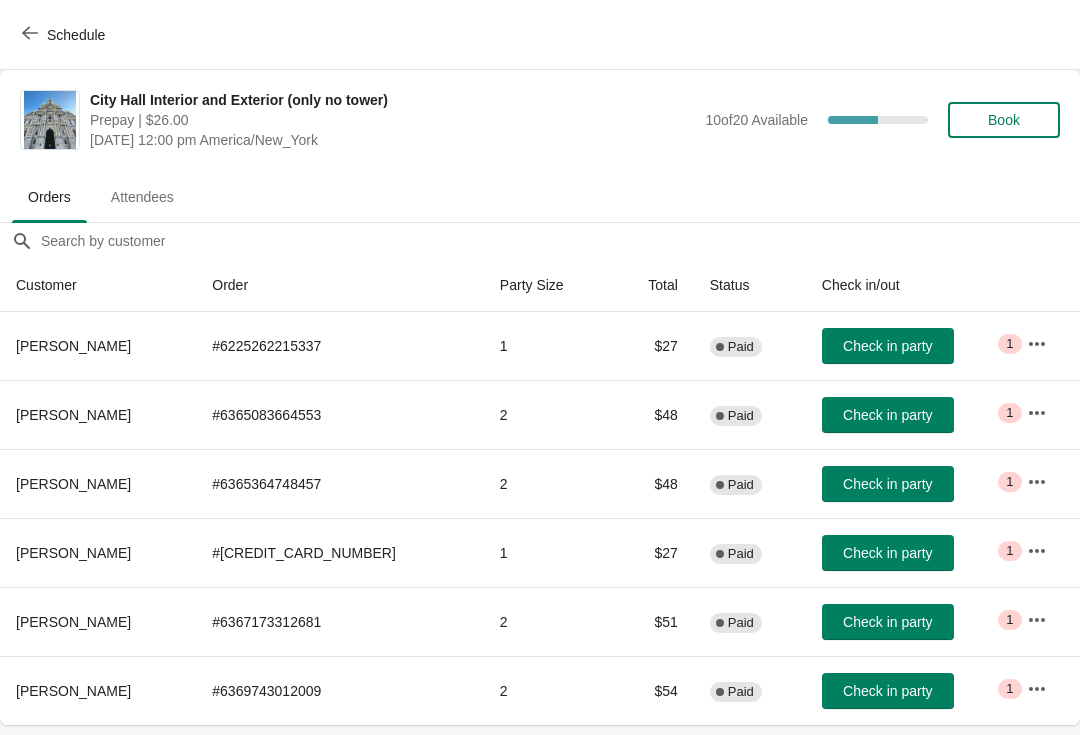 click 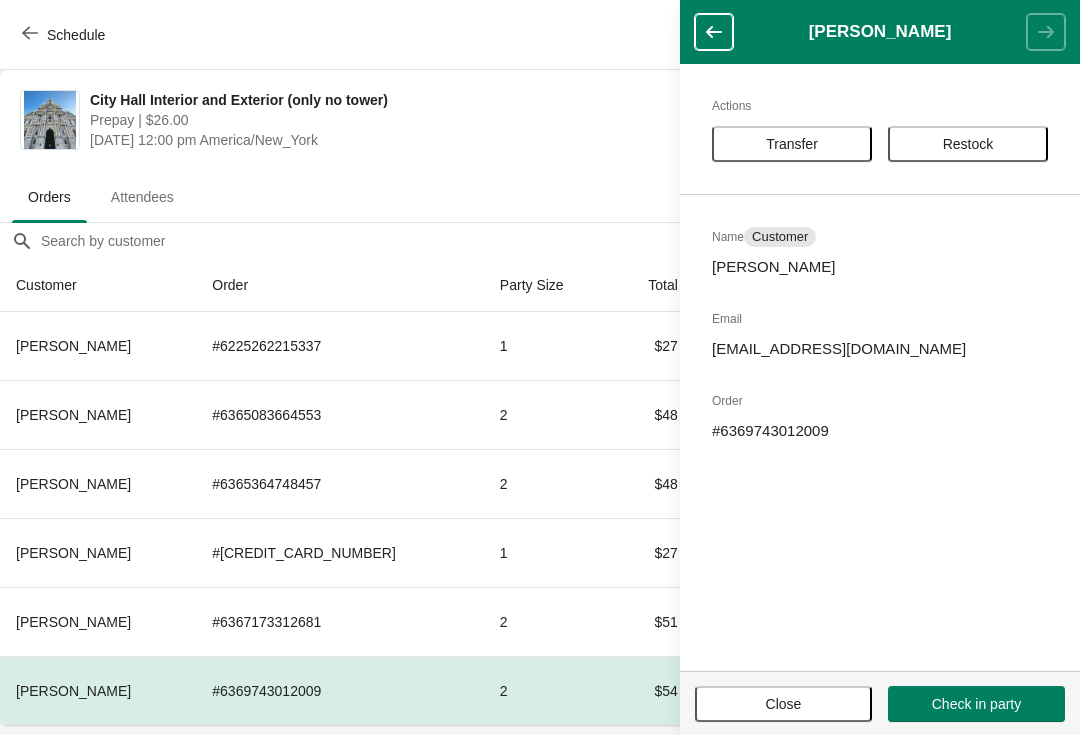 click on "Transfer" at bounding box center (792, 144) 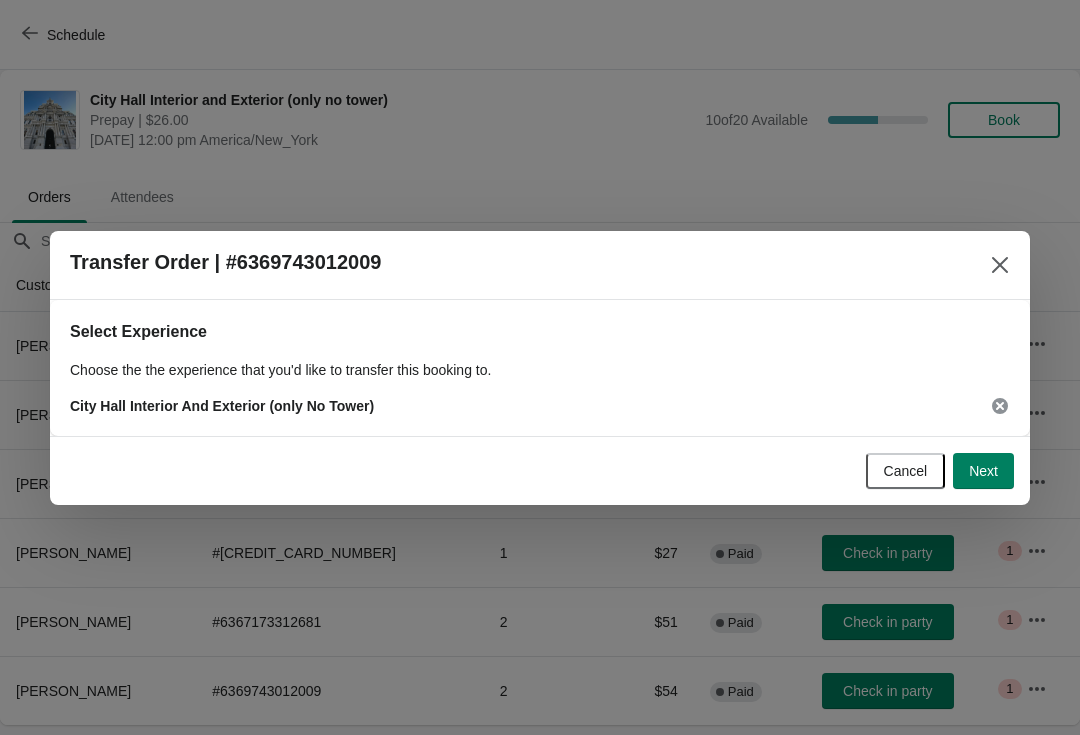 click on "Next" at bounding box center (983, 471) 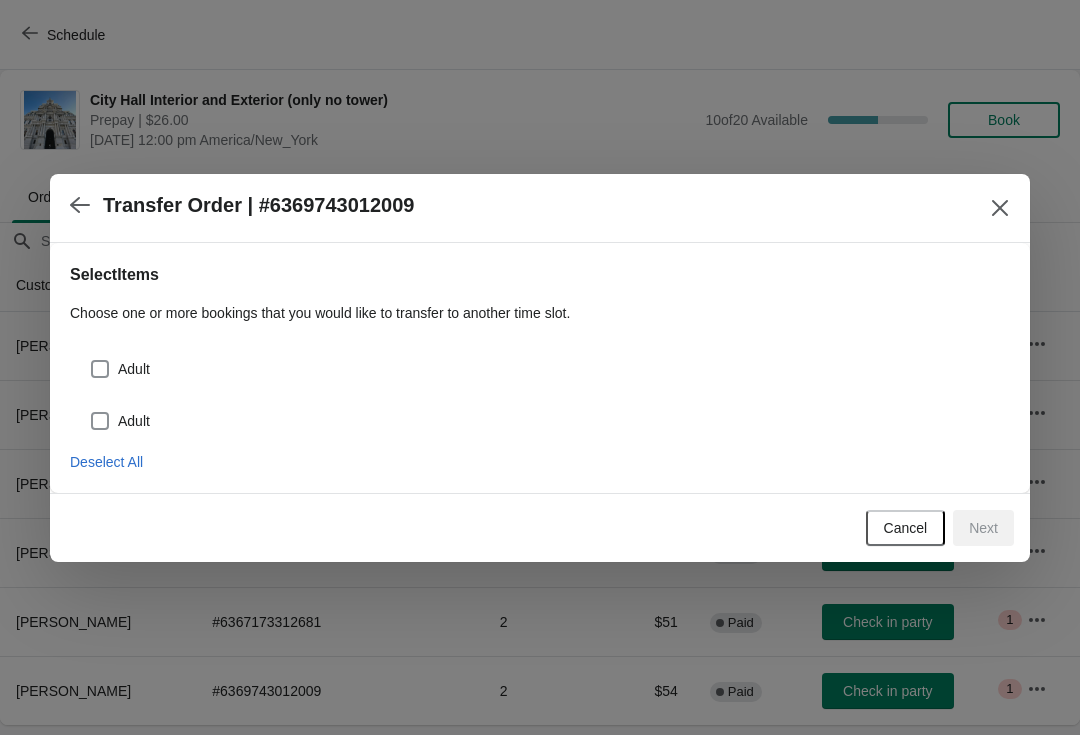 click on "Adult" at bounding box center (540, 361) 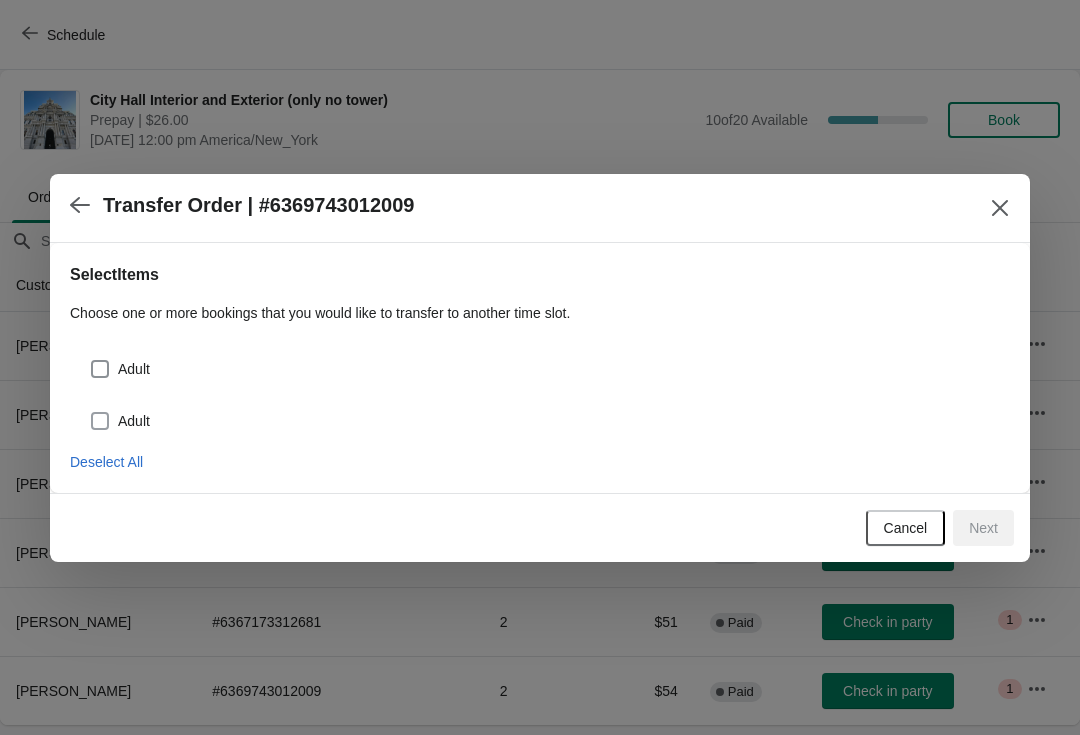 click at bounding box center [100, 421] 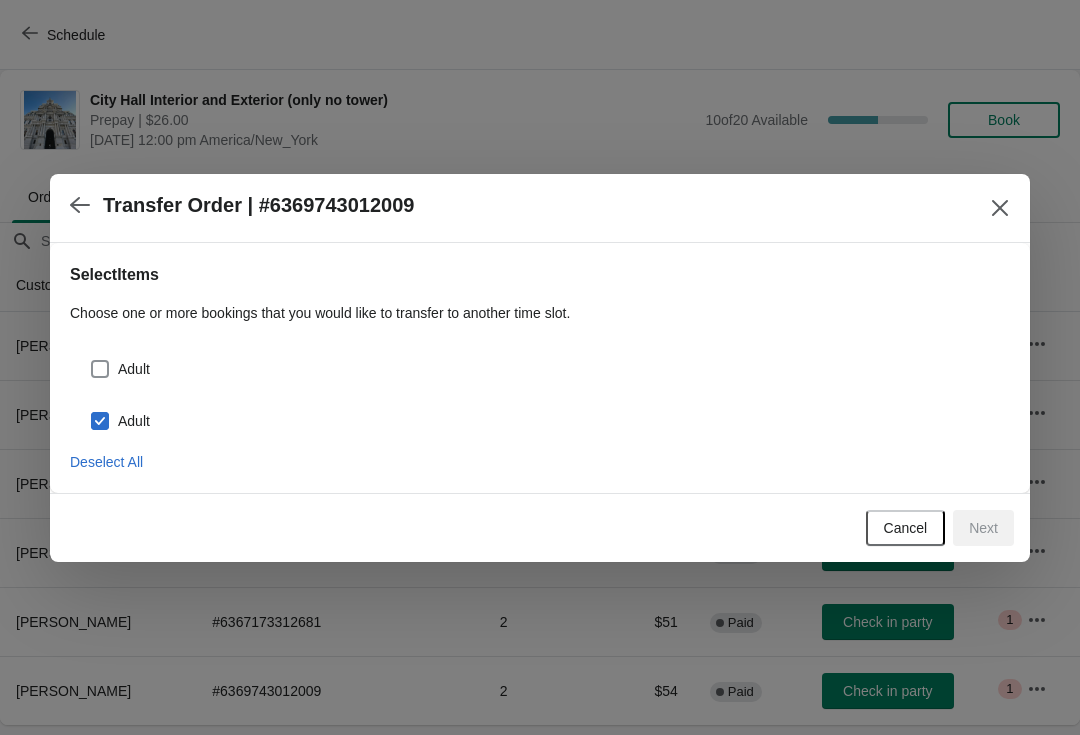 checkbox on "true" 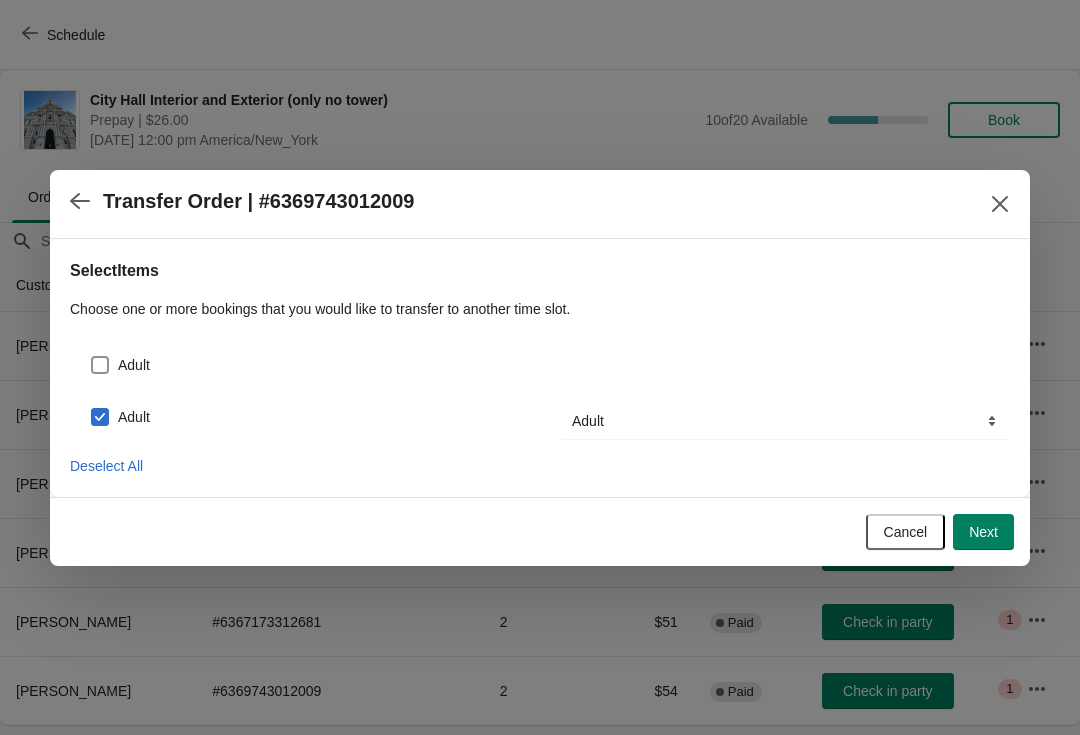click on "Adult" at bounding box center (134, 365) 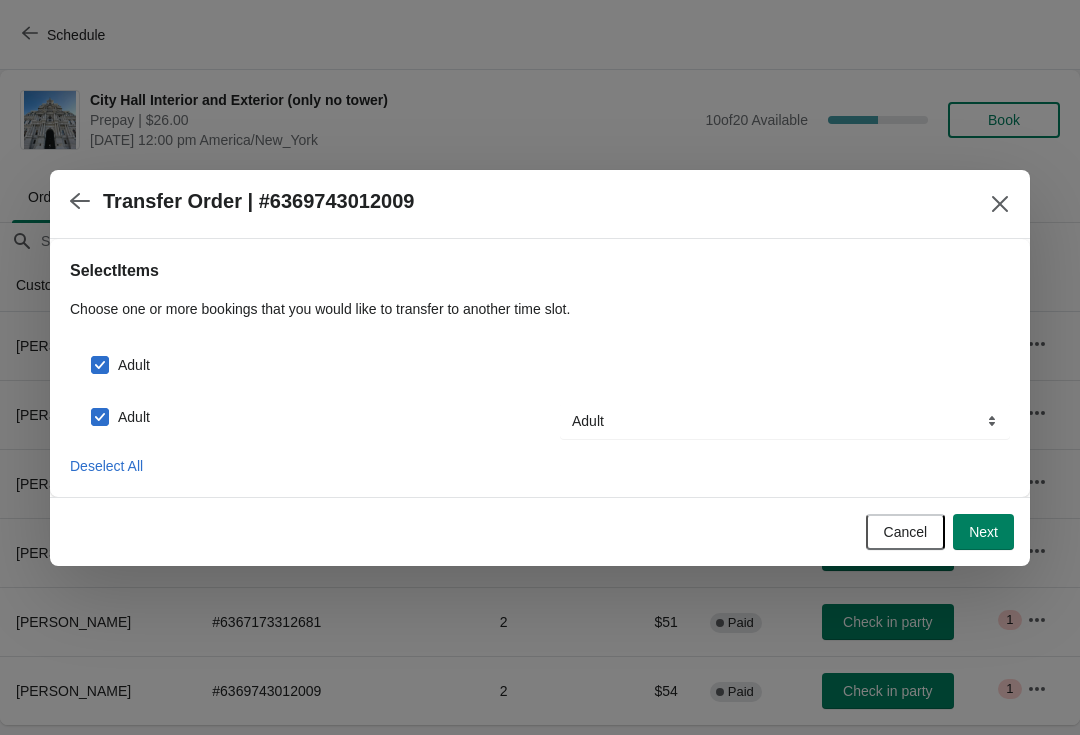 checkbox on "true" 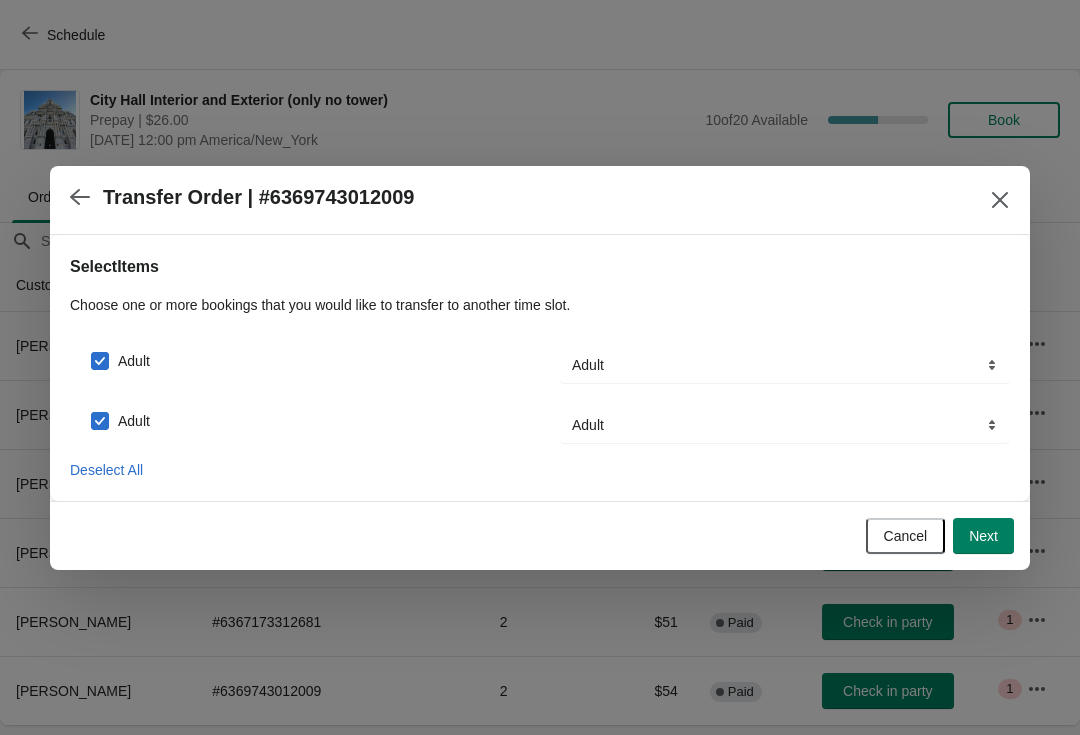 click on "Next" at bounding box center [983, 536] 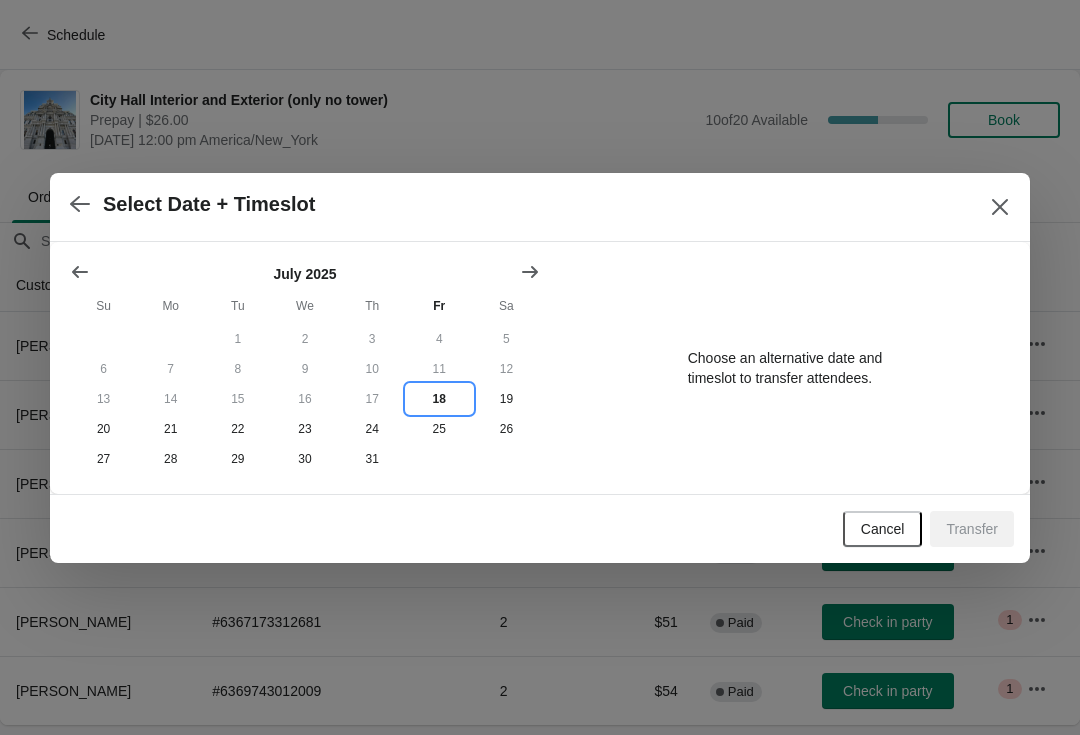 click on "18" at bounding box center (439, 399) 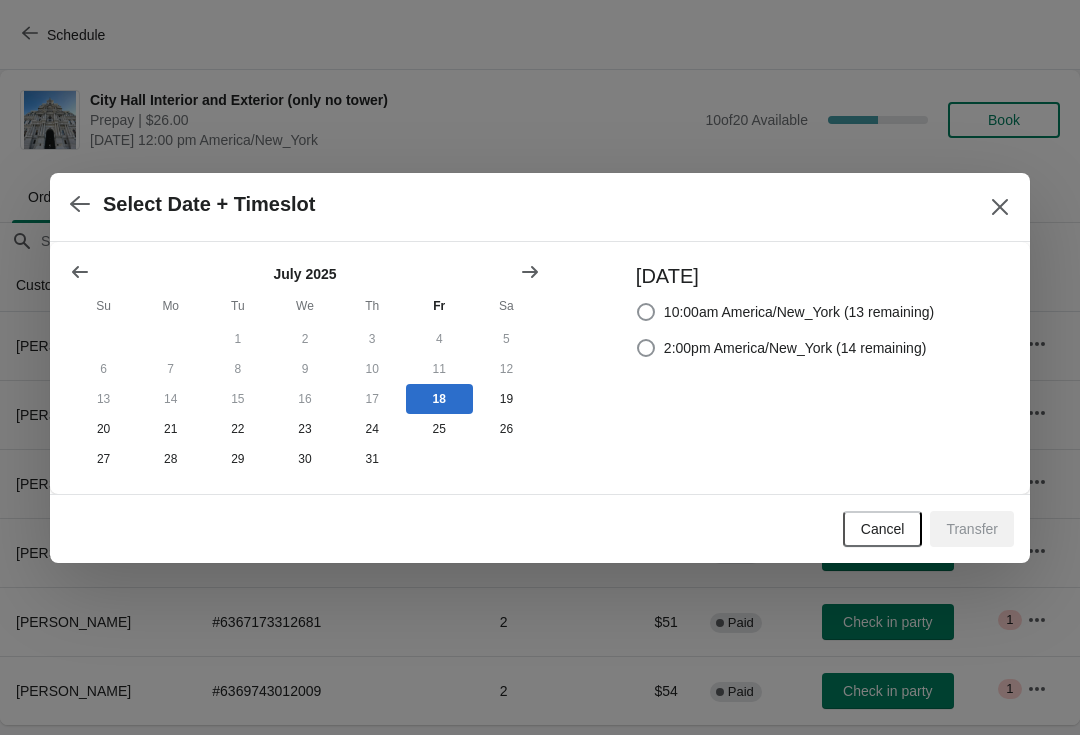 click at bounding box center (646, 348) 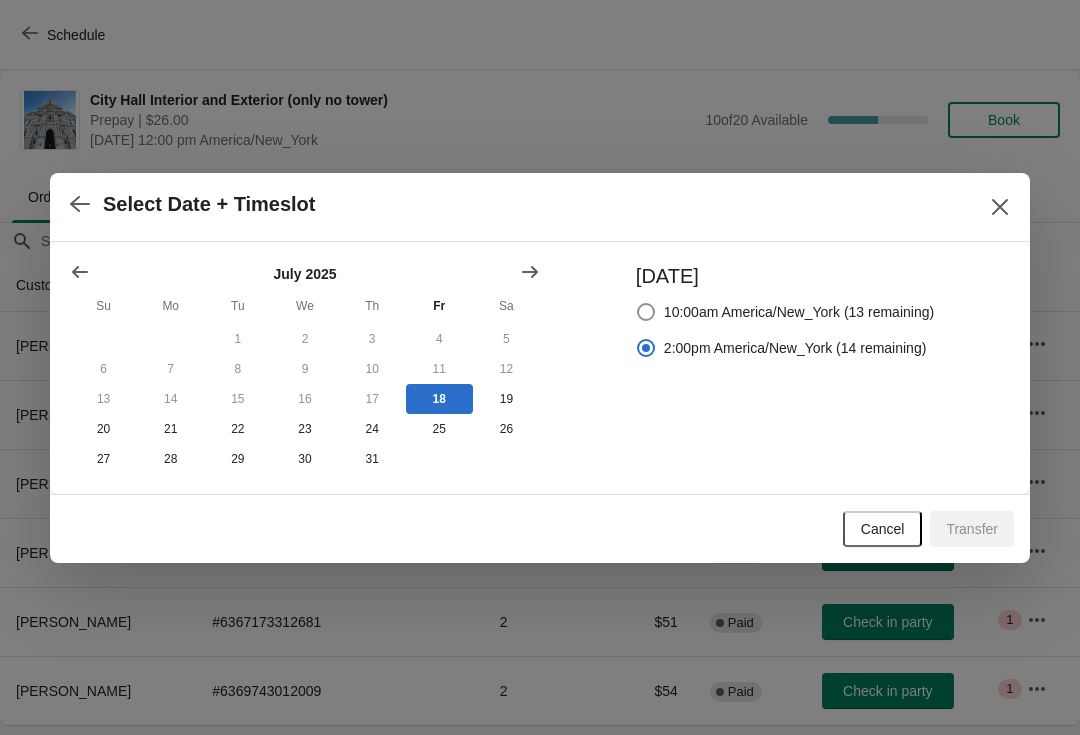 radio on "true" 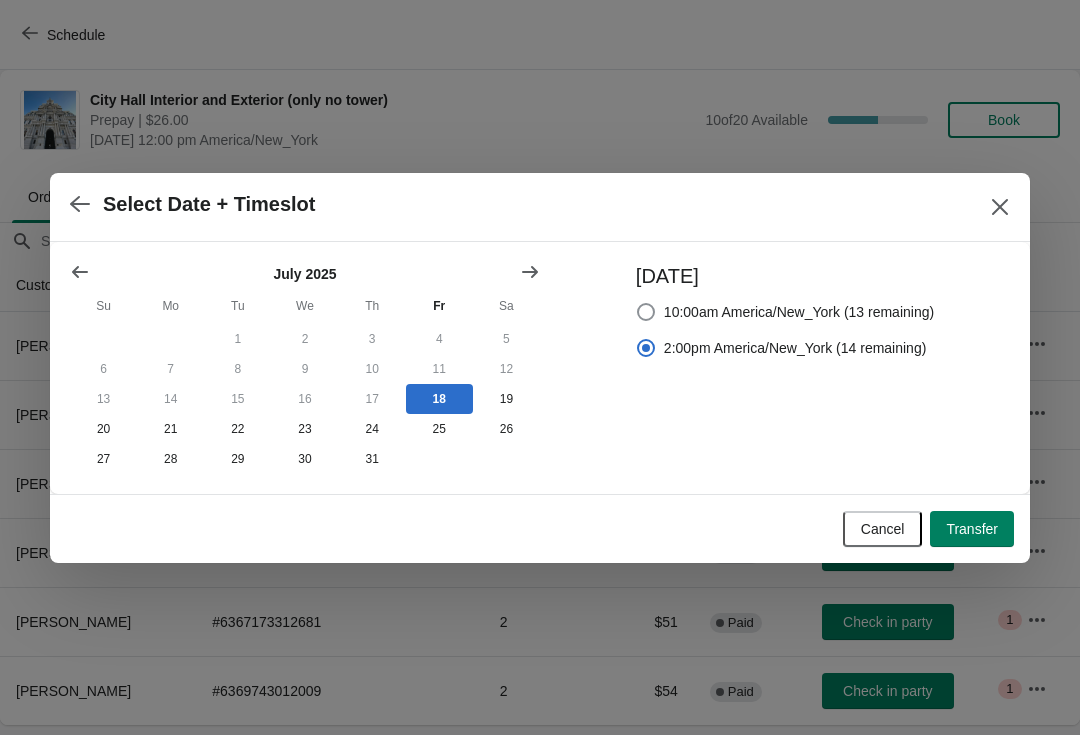 click on "Transfer" at bounding box center [972, 529] 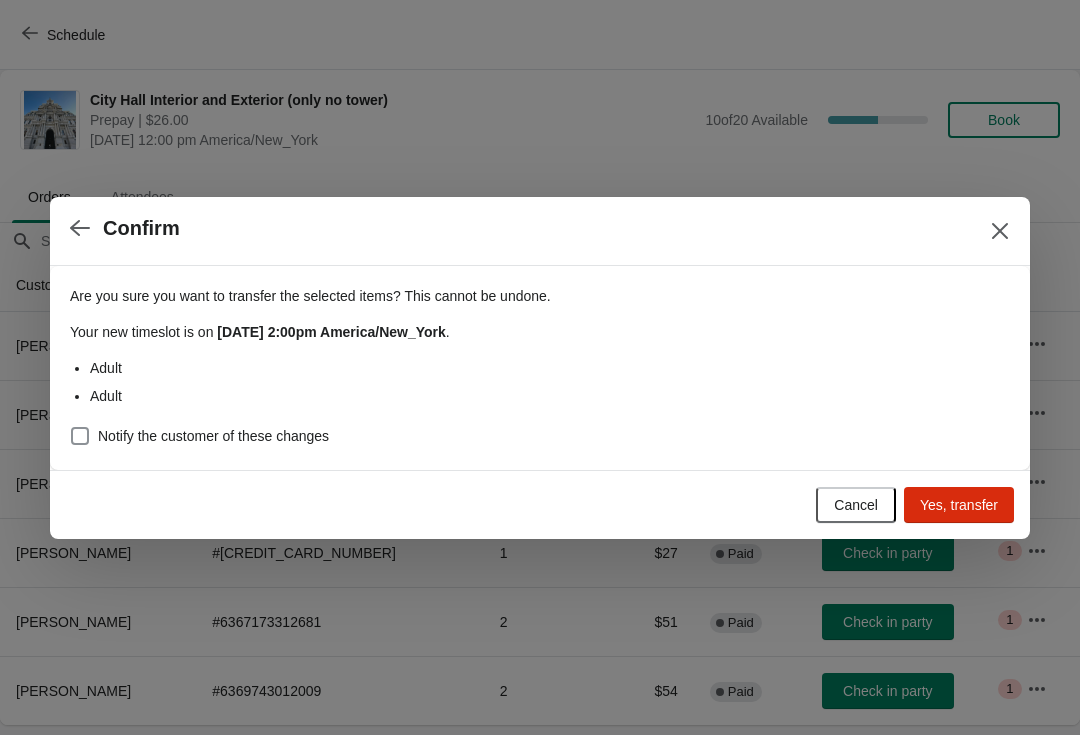 click on "Yes, transfer" at bounding box center [959, 505] 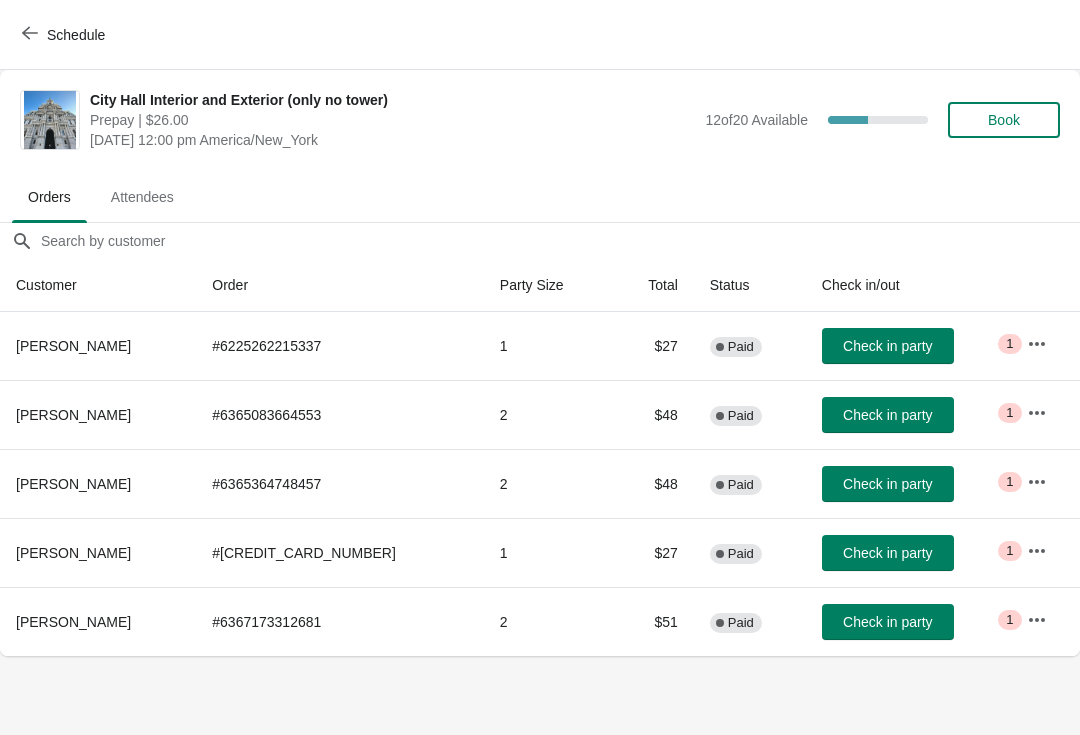 click 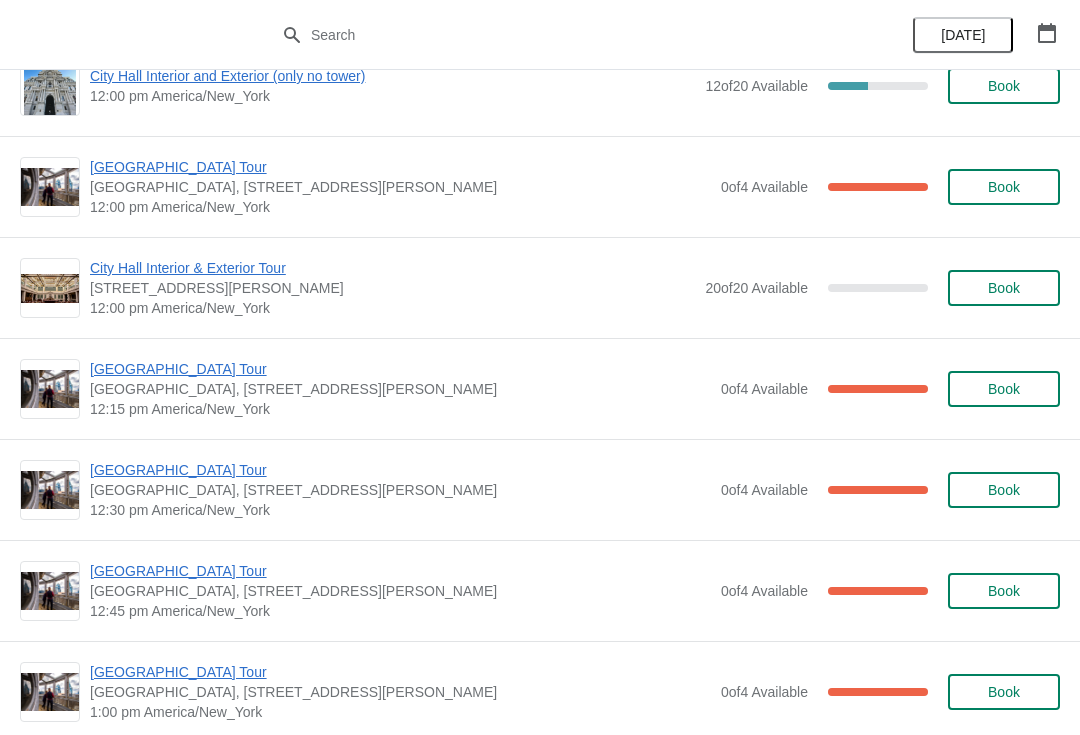 scroll, scrollTop: 959, scrollLeft: 0, axis: vertical 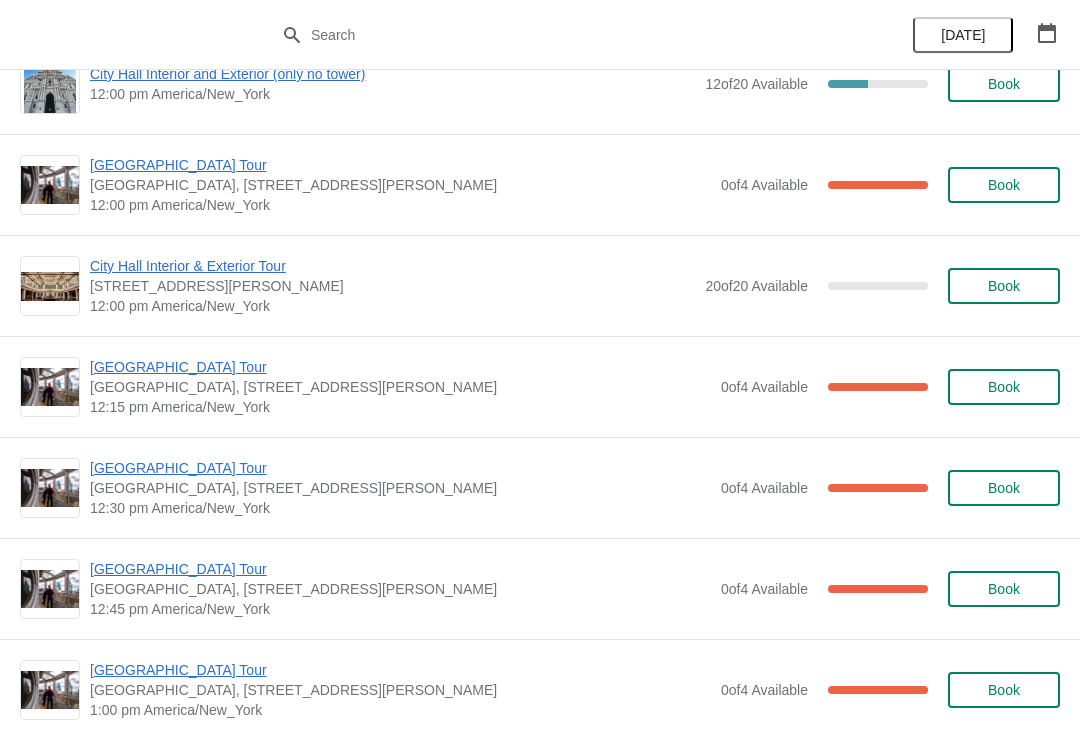 click on "[GEOGRAPHIC_DATA] Tour" at bounding box center (400, 367) 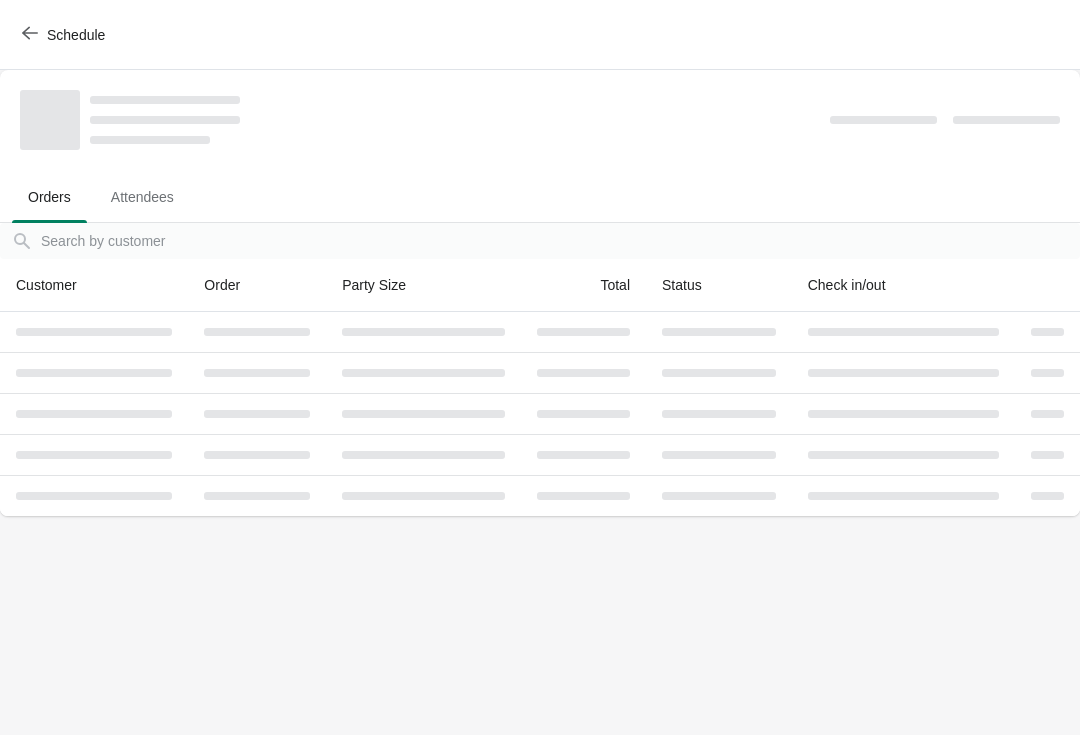 scroll, scrollTop: 0, scrollLeft: 0, axis: both 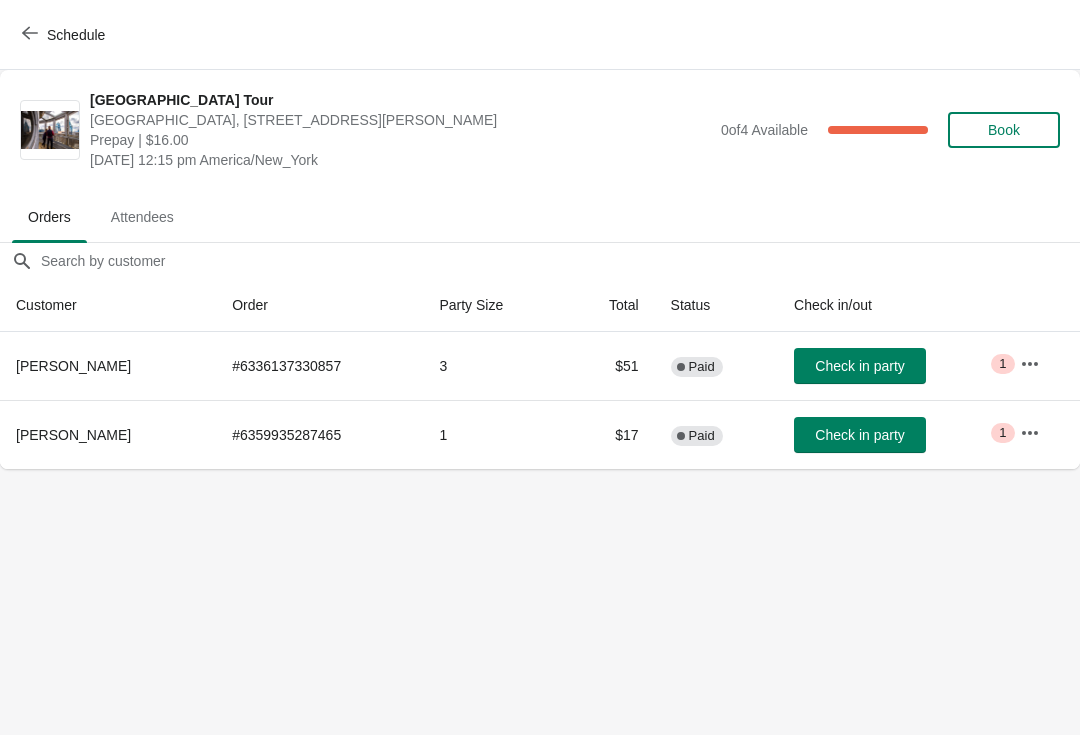 click on "Book" at bounding box center [1004, 130] 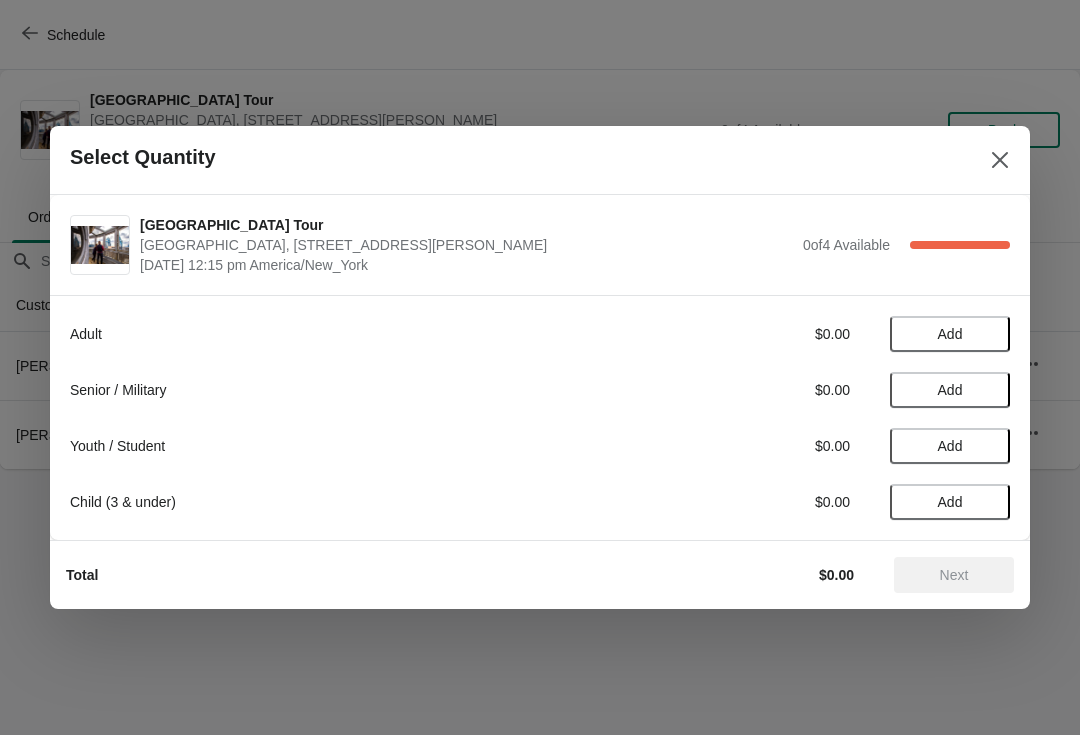 click on "Add" at bounding box center (950, 334) 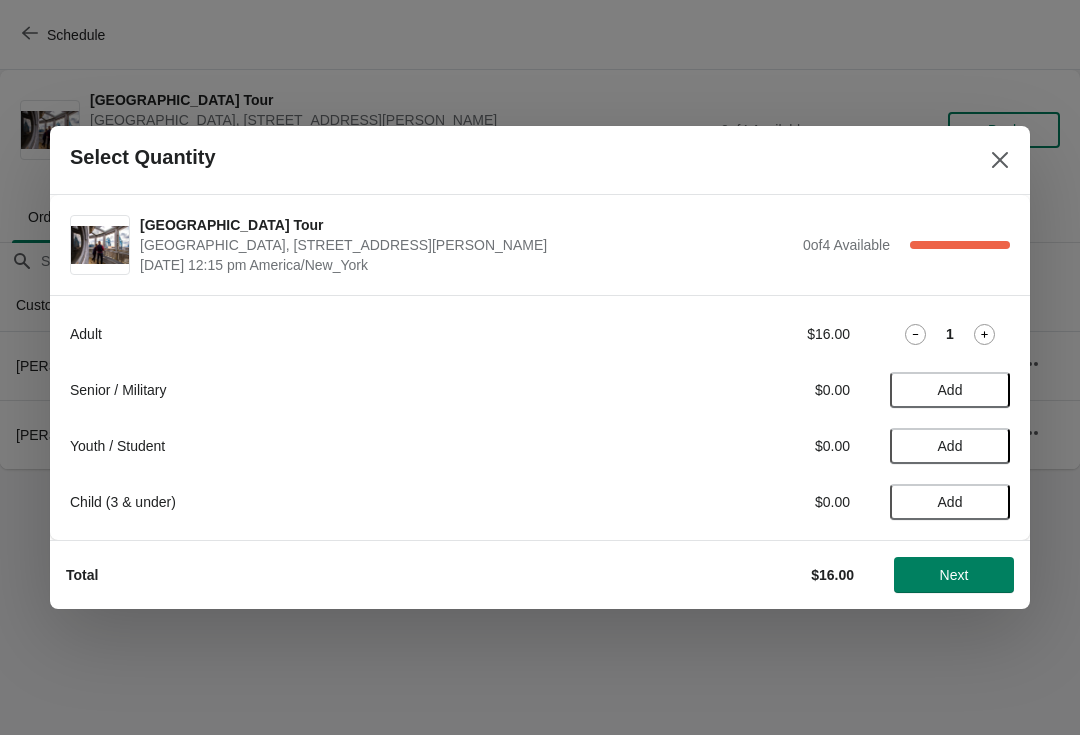 click on "Next" at bounding box center (954, 575) 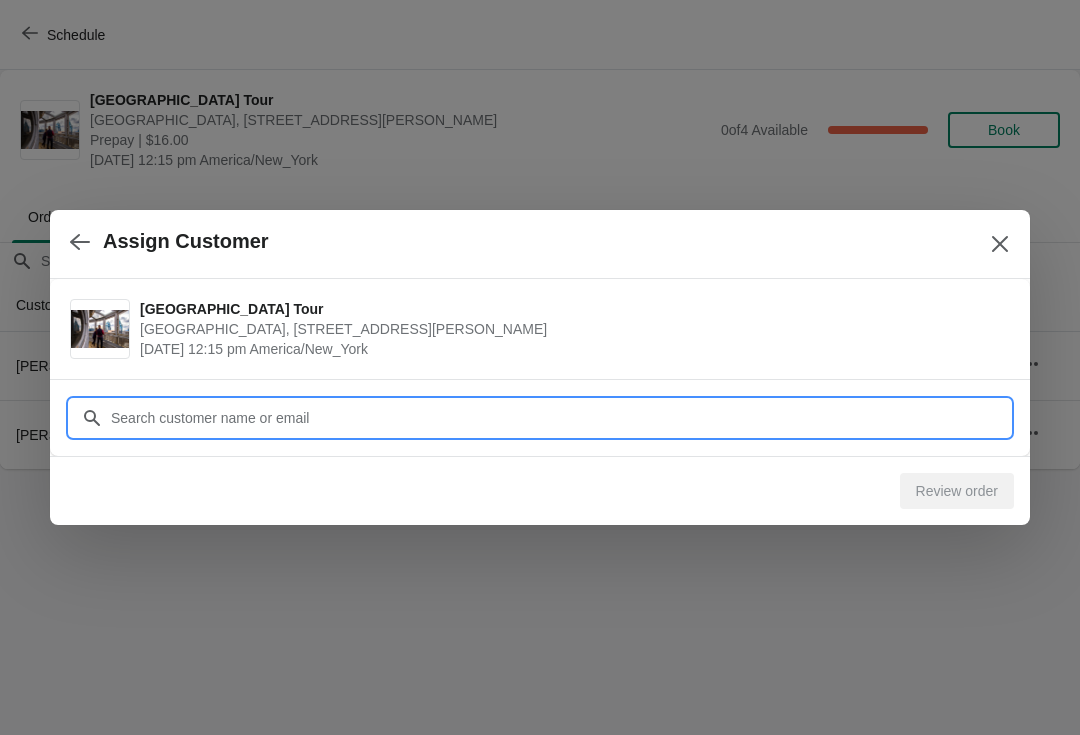 click on "Customer" at bounding box center [560, 418] 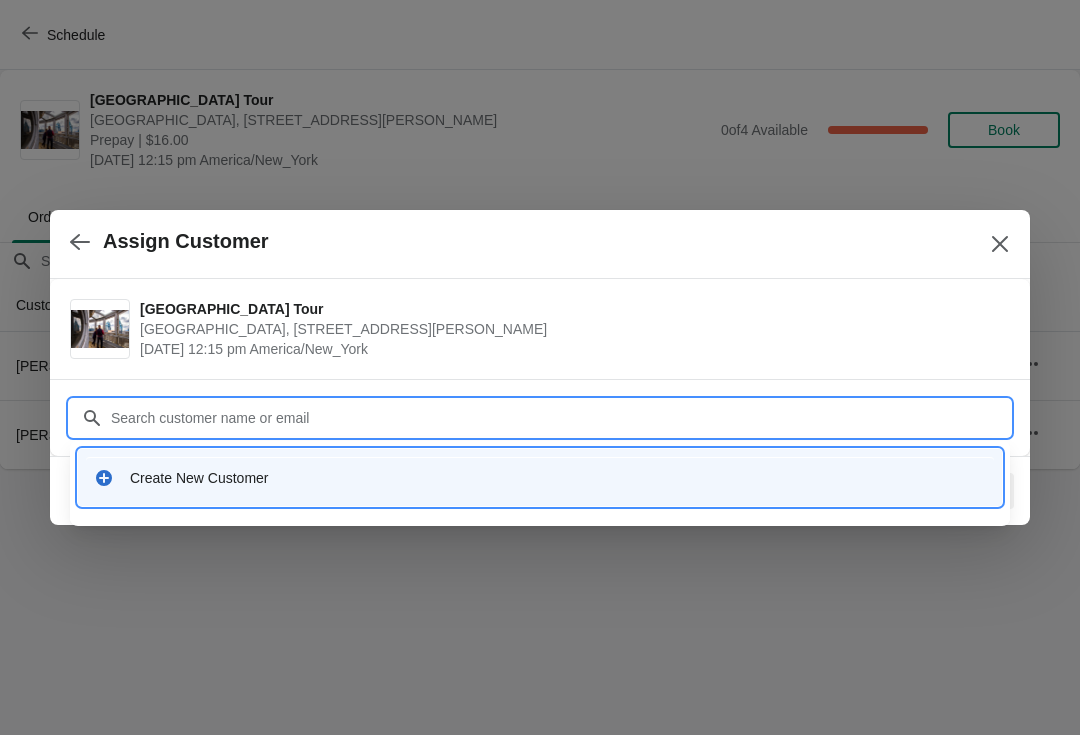 click on "Create New Customer" at bounding box center (558, 478) 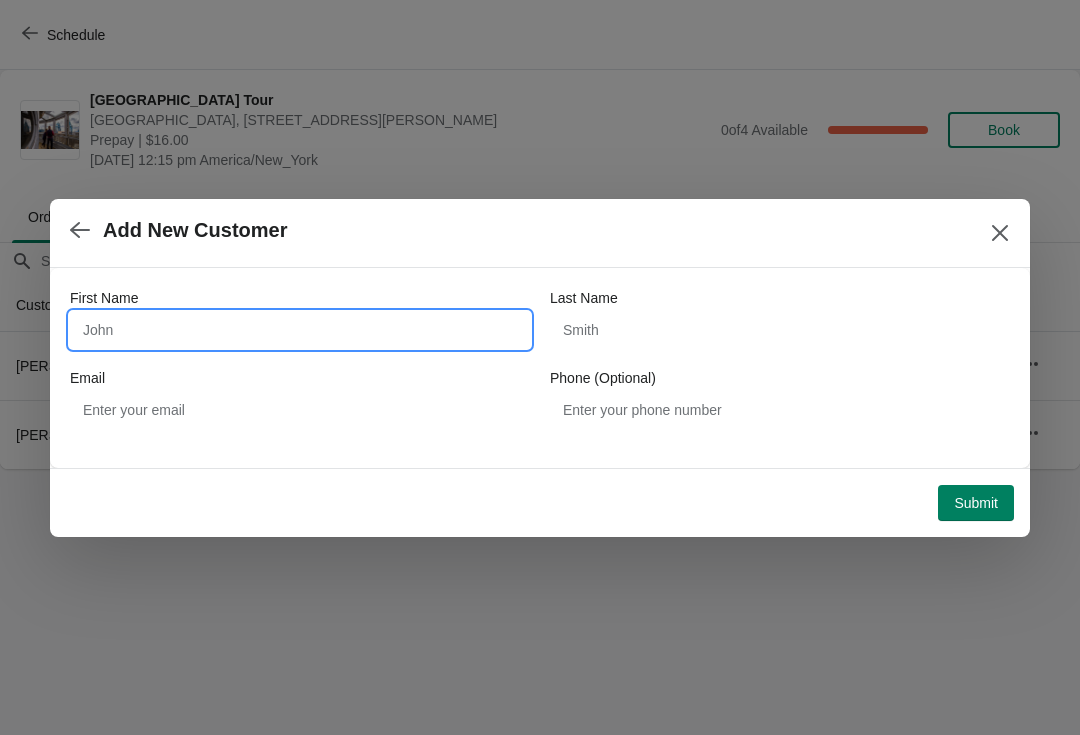 click on "First Name" at bounding box center [300, 330] 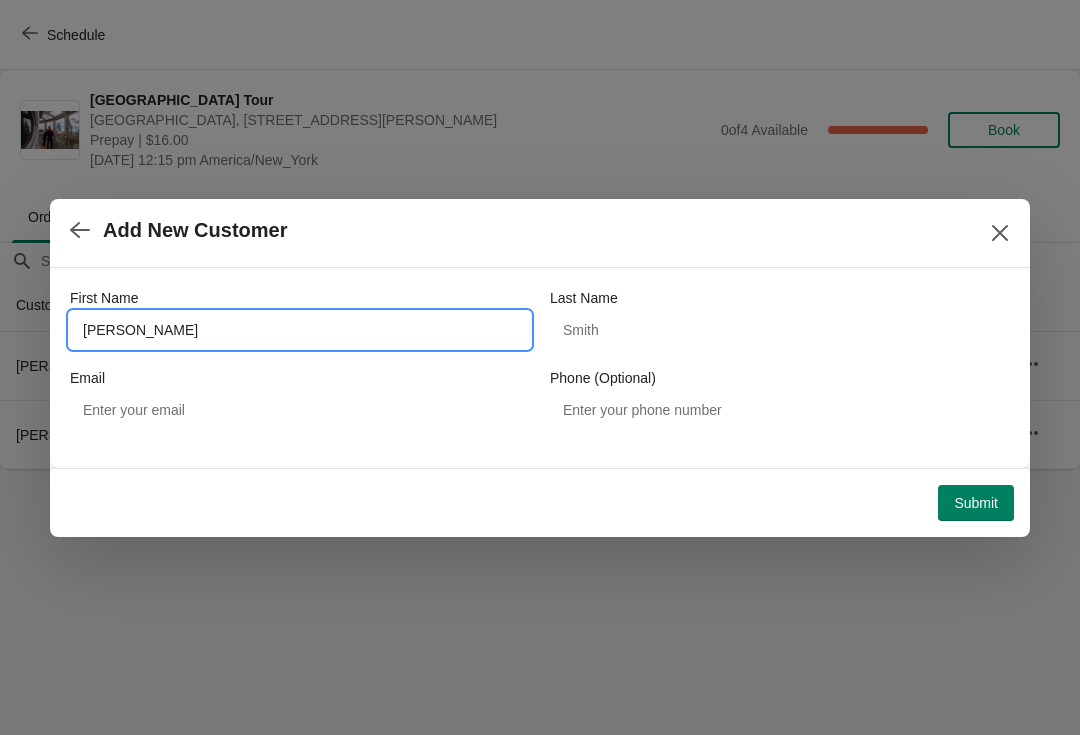 type on "Sophia" 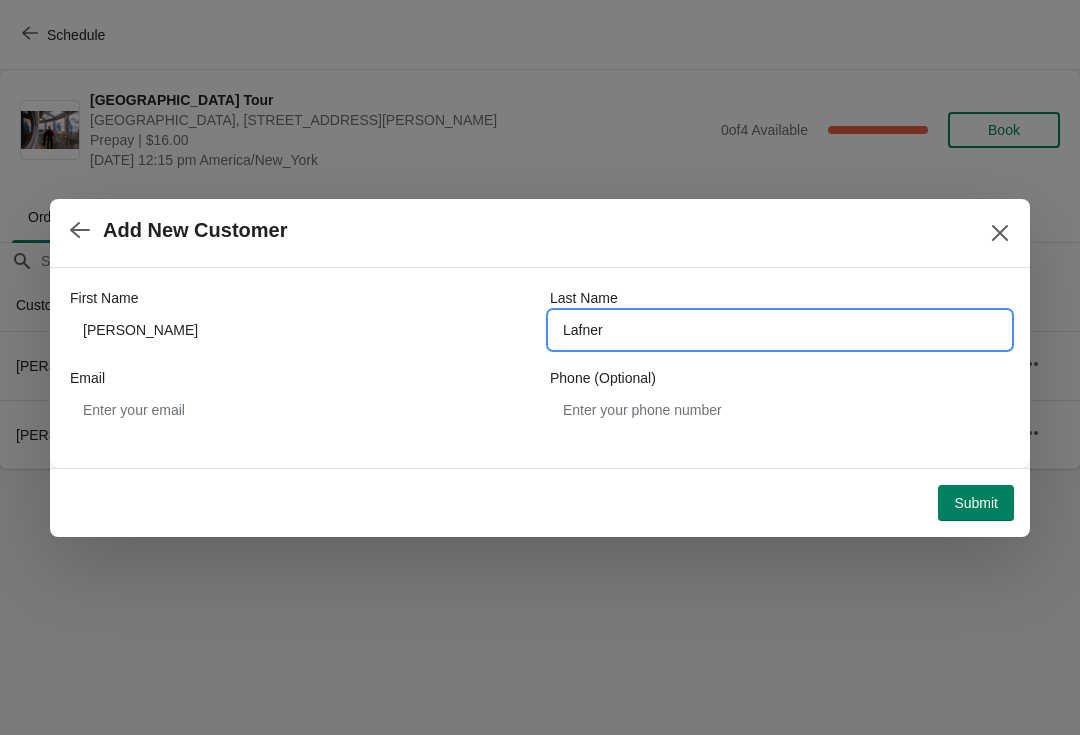 type on "Lafner" 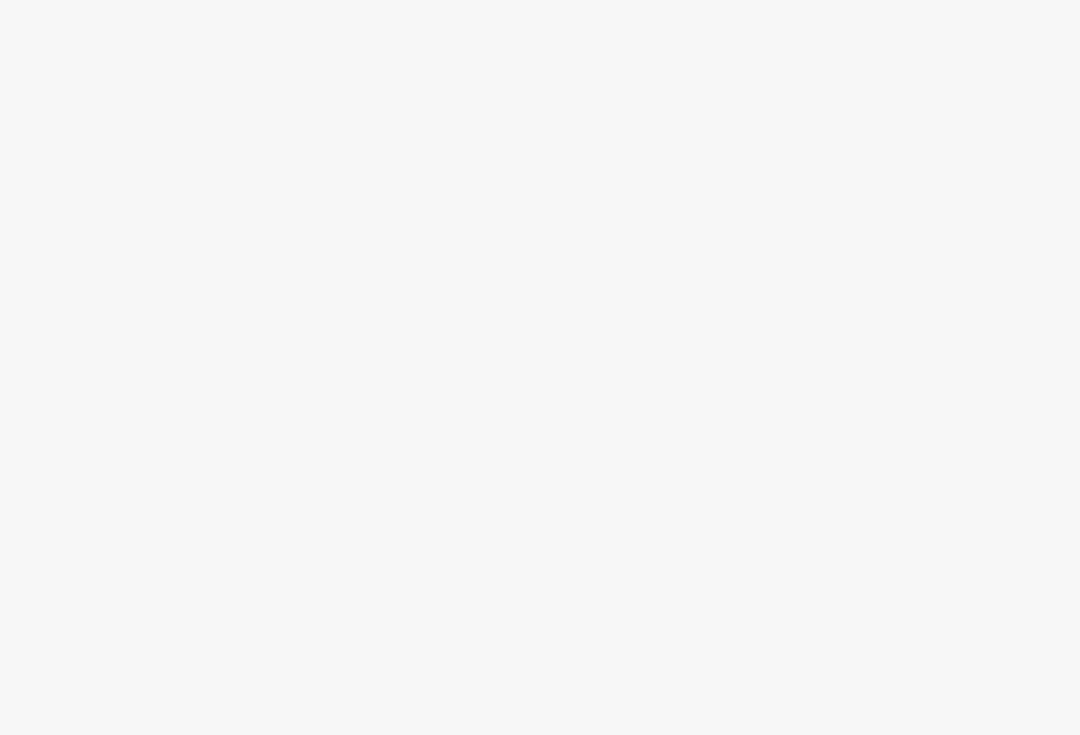 scroll, scrollTop: 0, scrollLeft: 0, axis: both 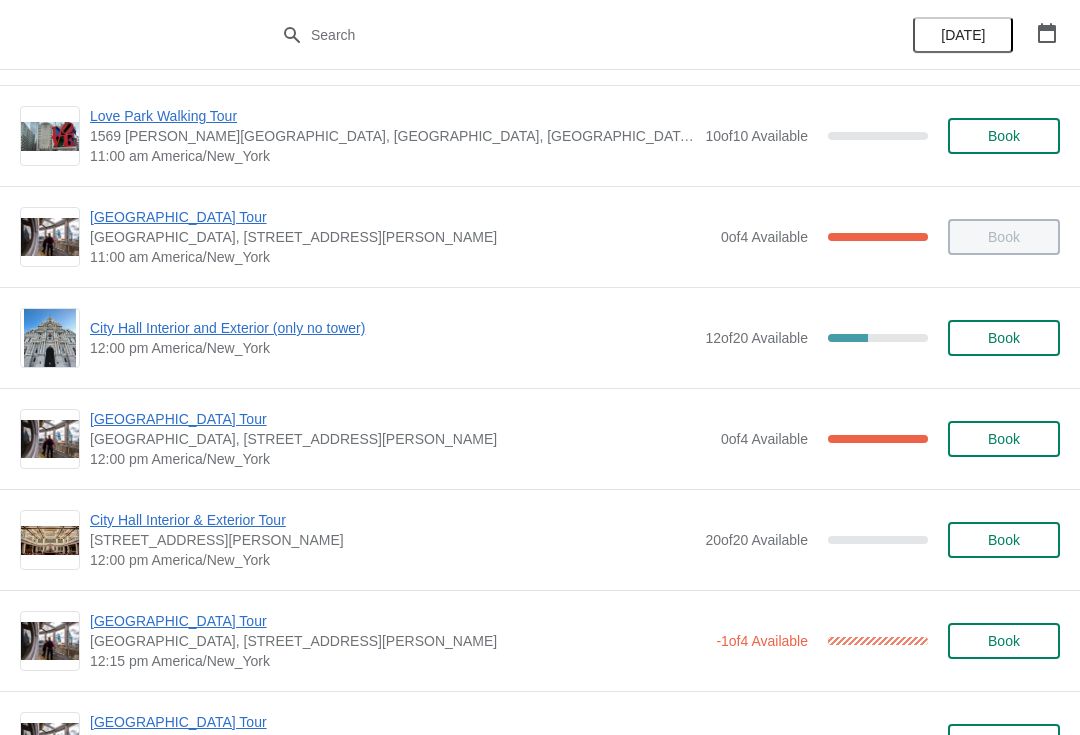 click on "Book" at bounding box center [1004, 338] 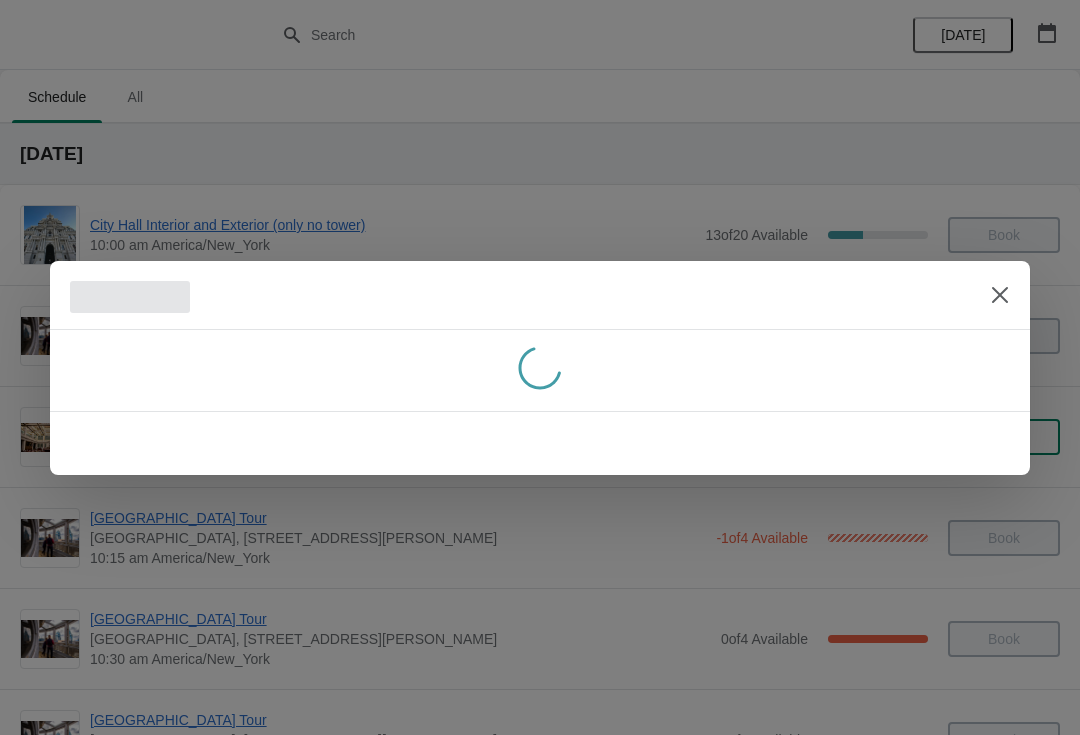 scroll, scrollTop: 0, scrollLeft: 0, axis: both 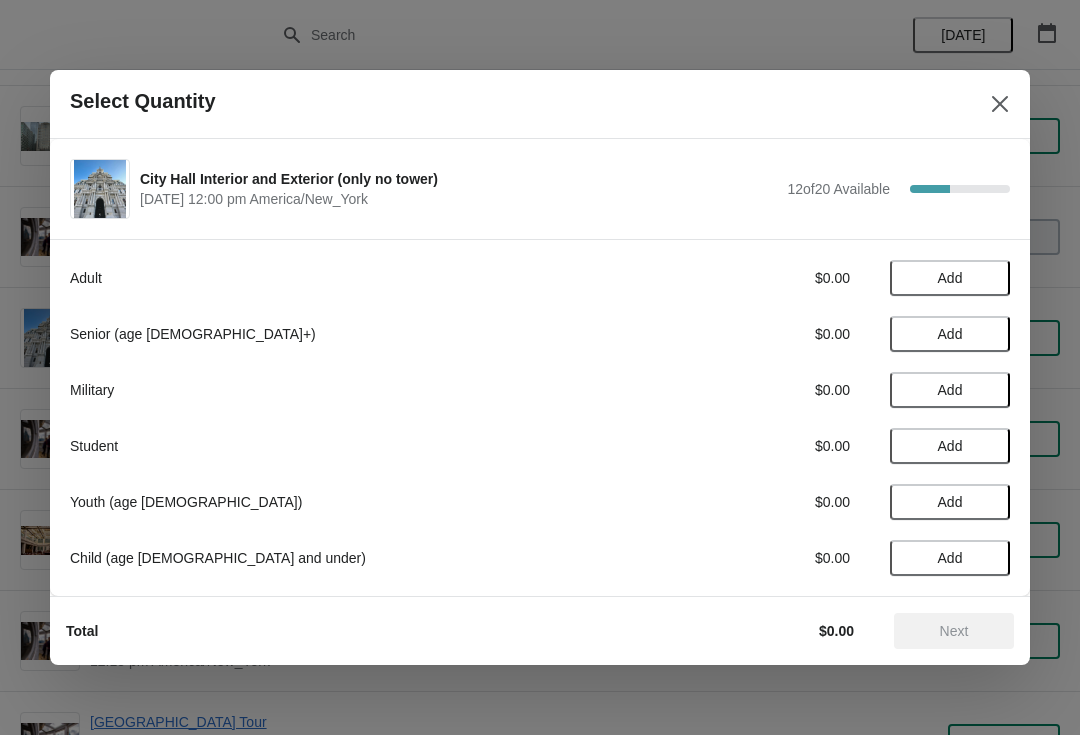 click on "Add" at bounding box center (950, 390) 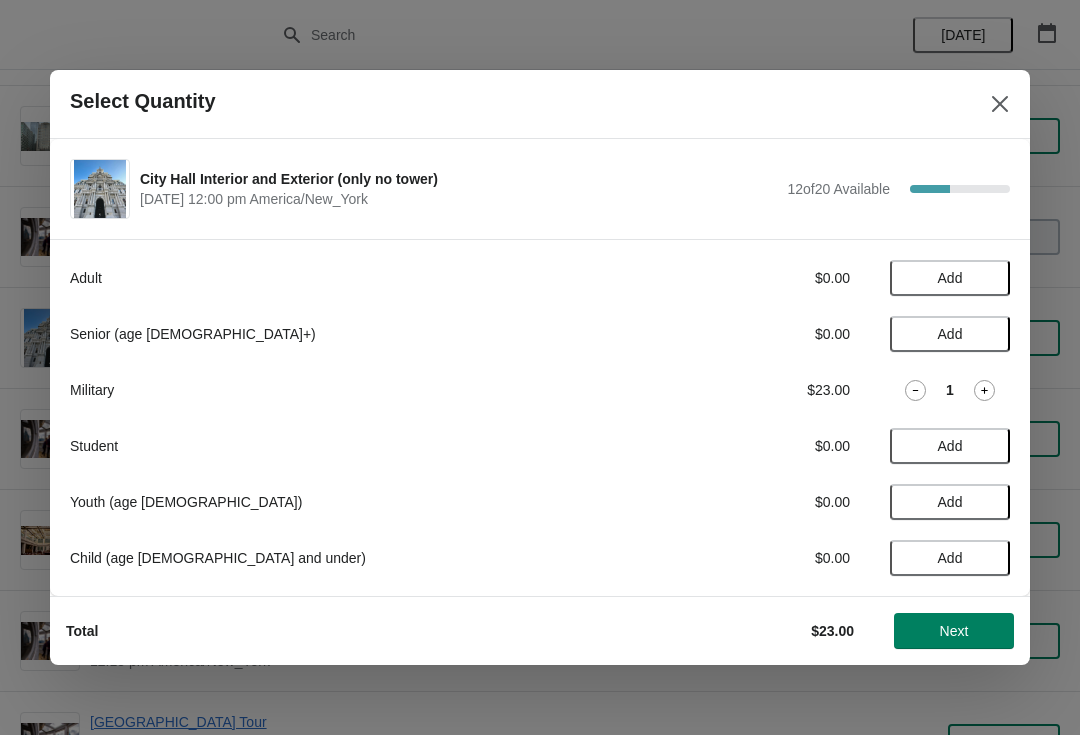 click on "Next" at bounding box center [954, 631] 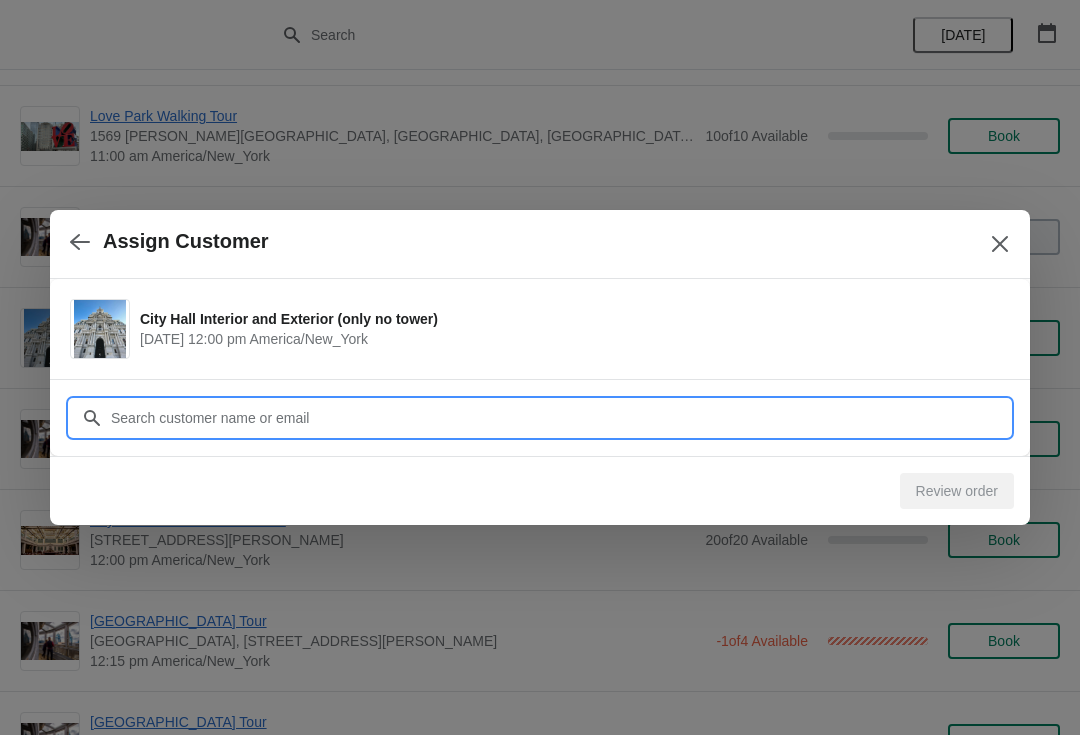 click on "Customer" at bounding box center [560, 418] 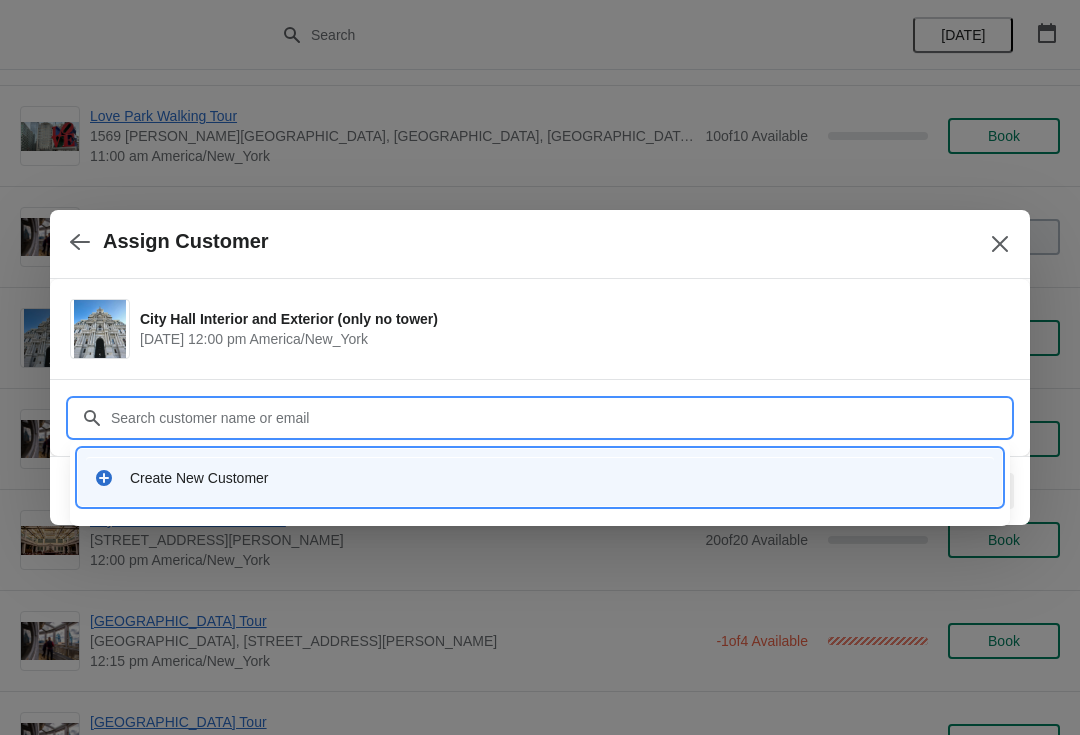 click on "Create New Customer" at bounding box center (540, 477) 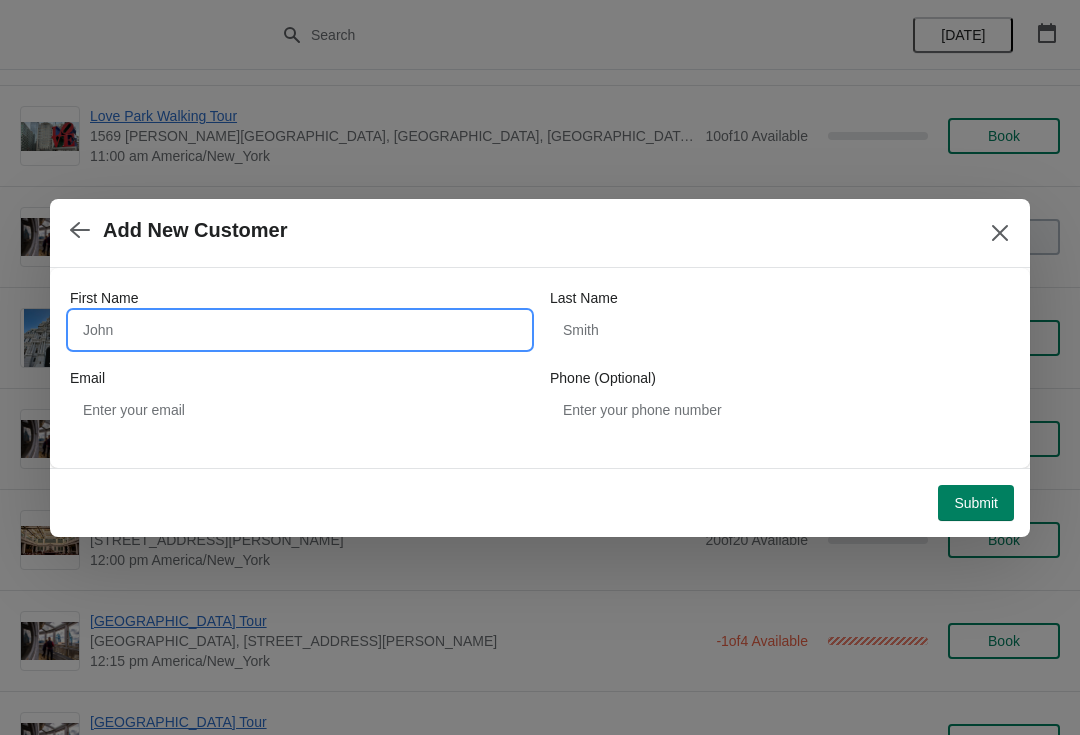 click on "First Name" at bounding box center (300, 330) 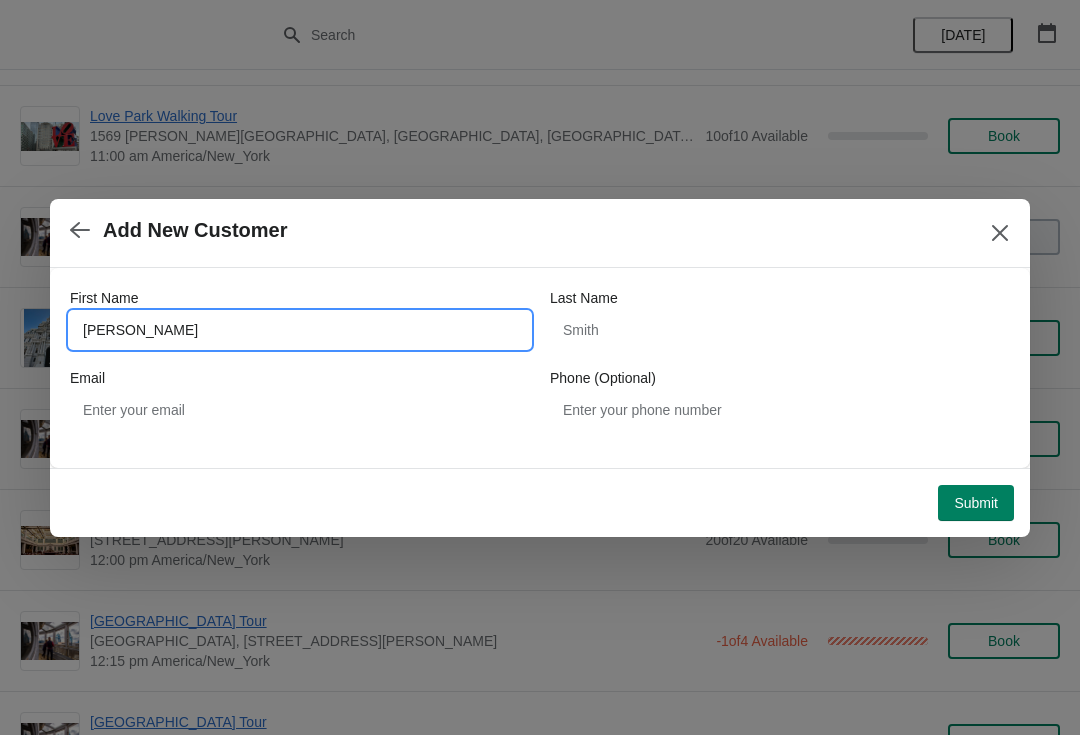 type on "Ashley" 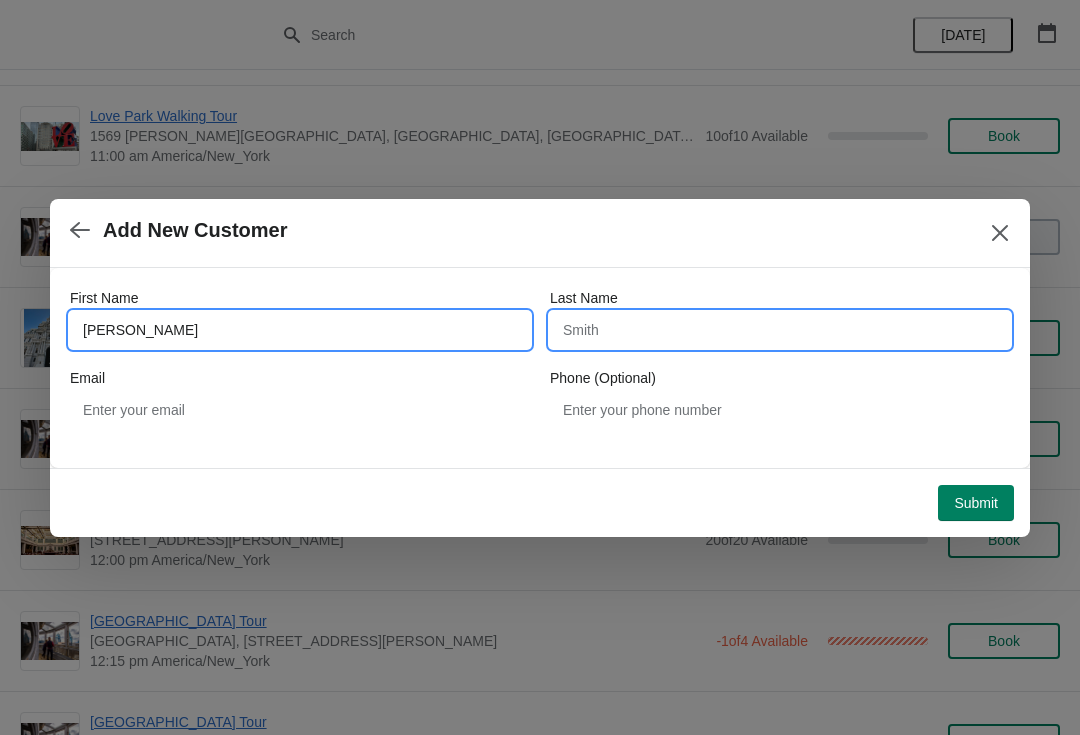 click on "Last Name" at bounding box center [780, 330] 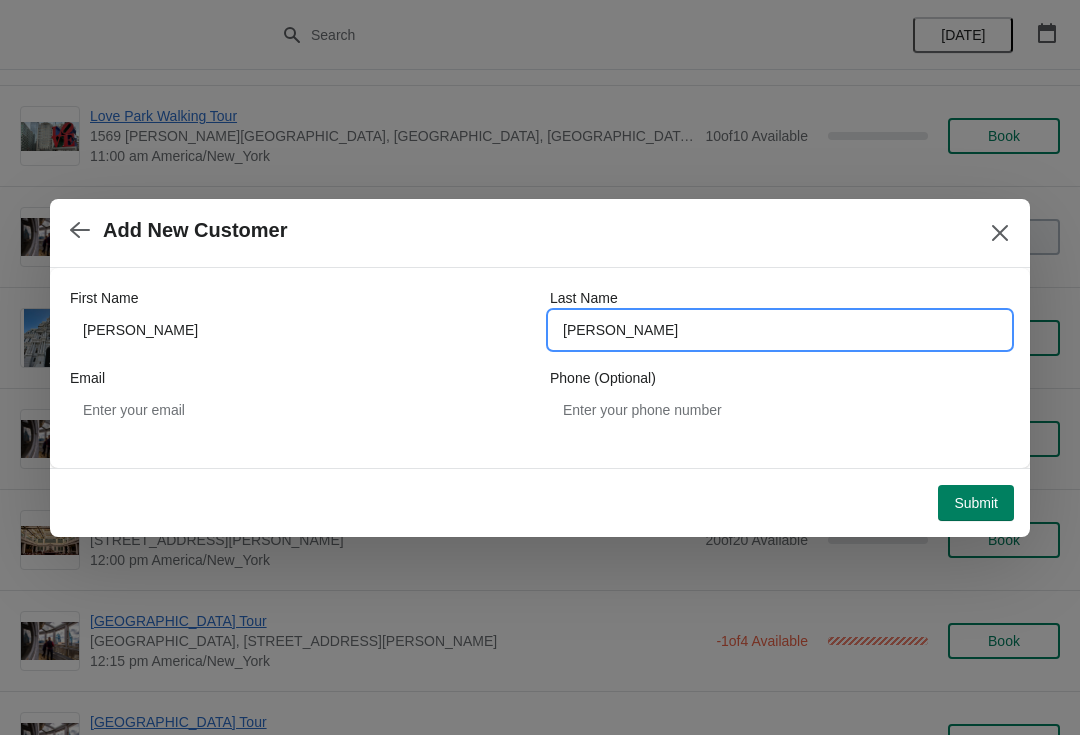 type on "Coggins" 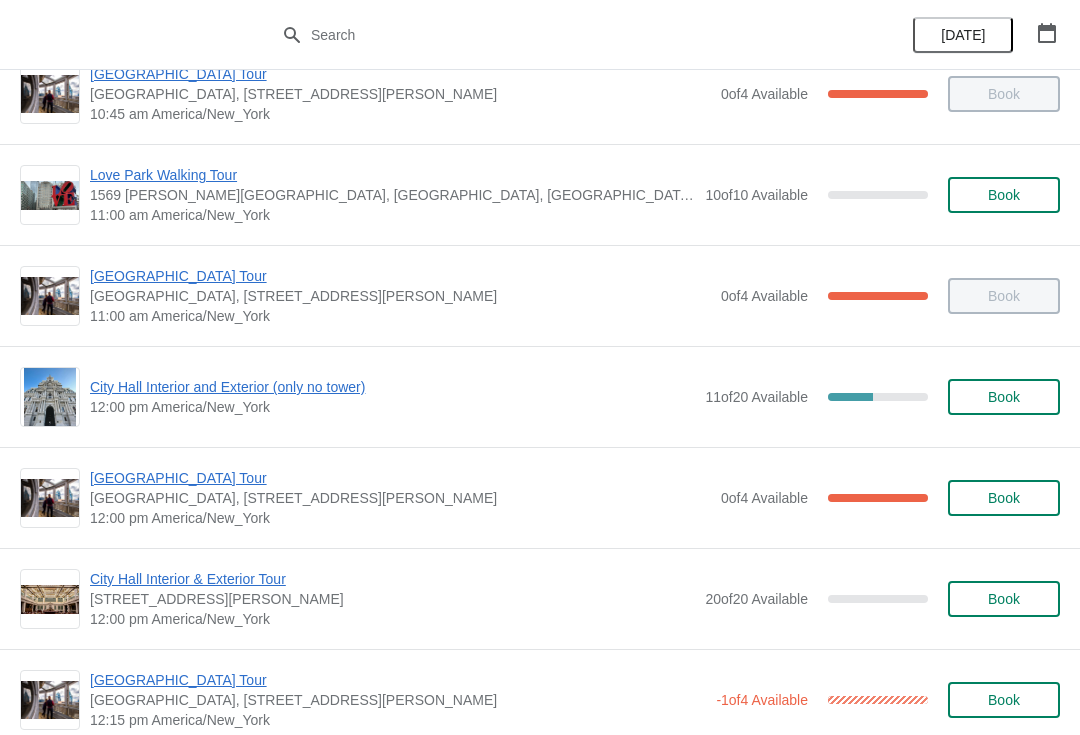 scroll, scrollTop: 647, scrollLeft: 0, axis: vertical 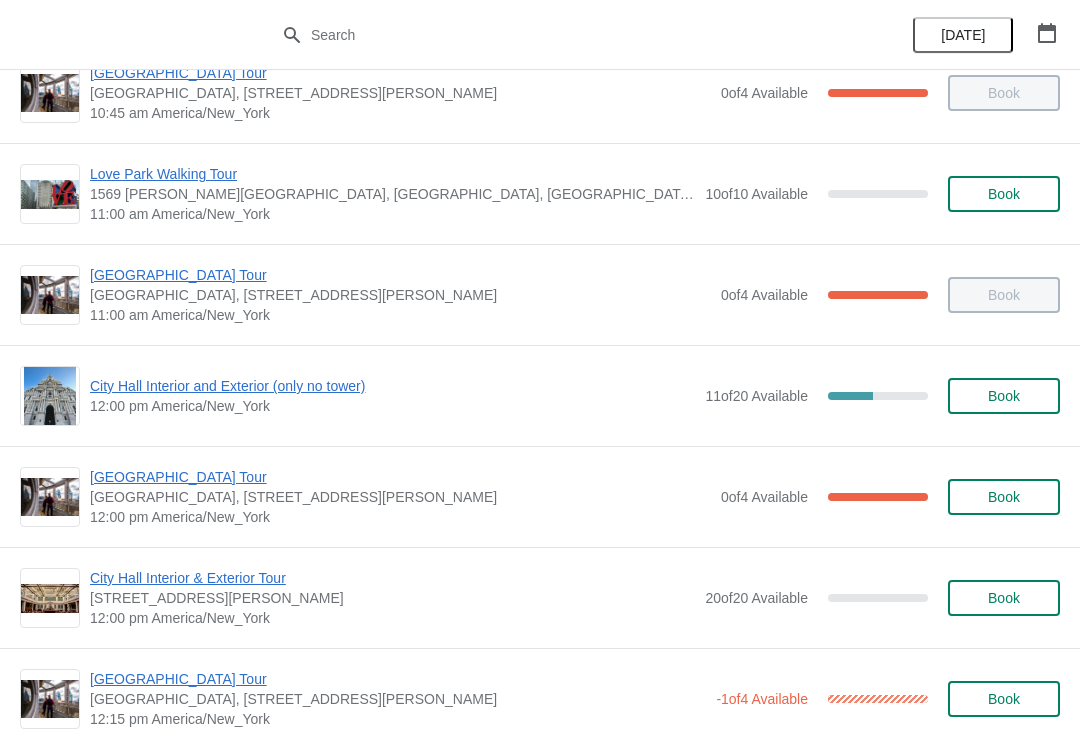 click on "City Hall Interior and Exterior (only no tower)" at bounding box center [392, 386] 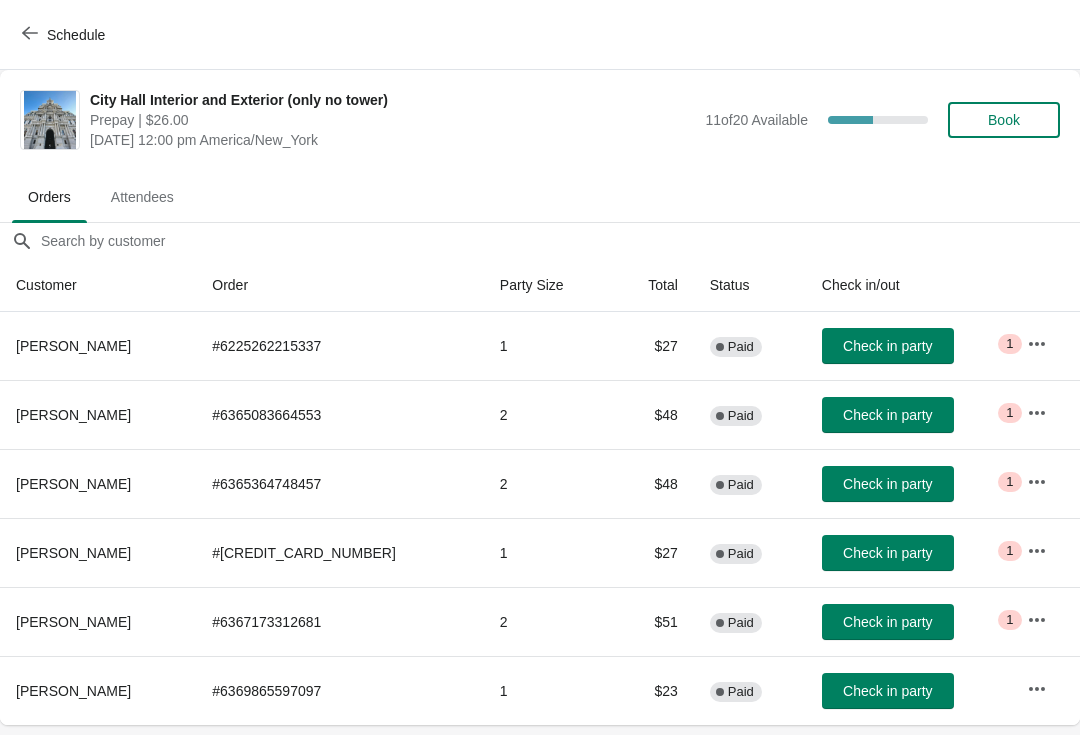 click on "Check in party" at bounding box center (887, 691) 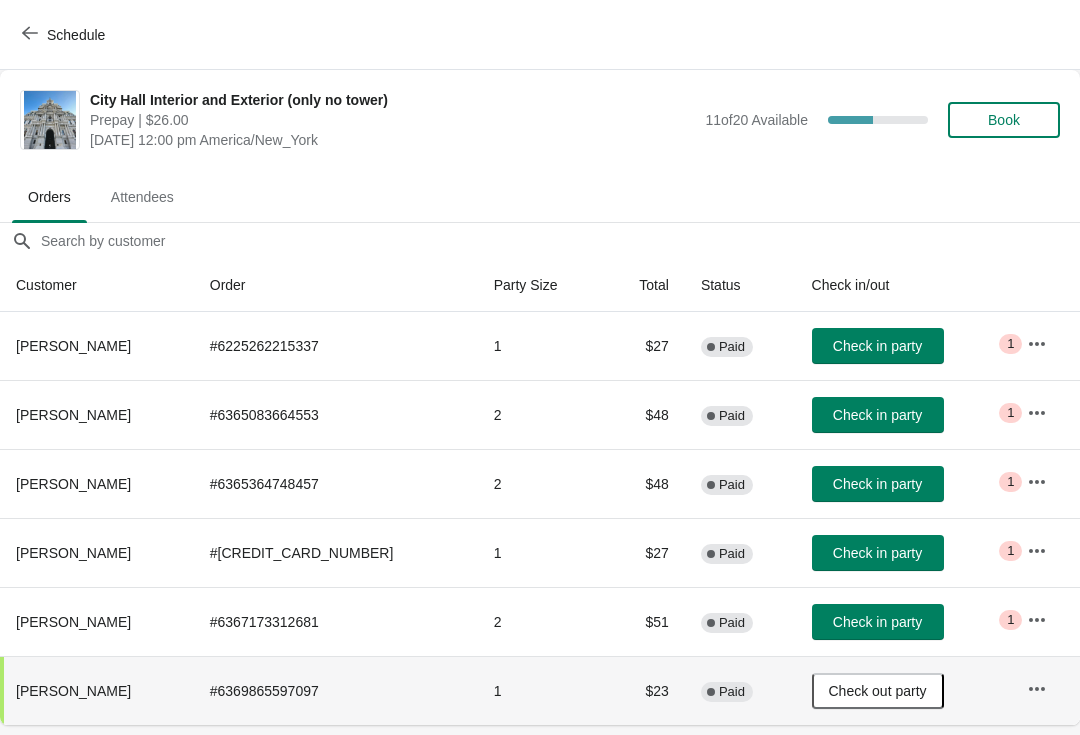 click on "Check in party" at bounding box center (877, 553) 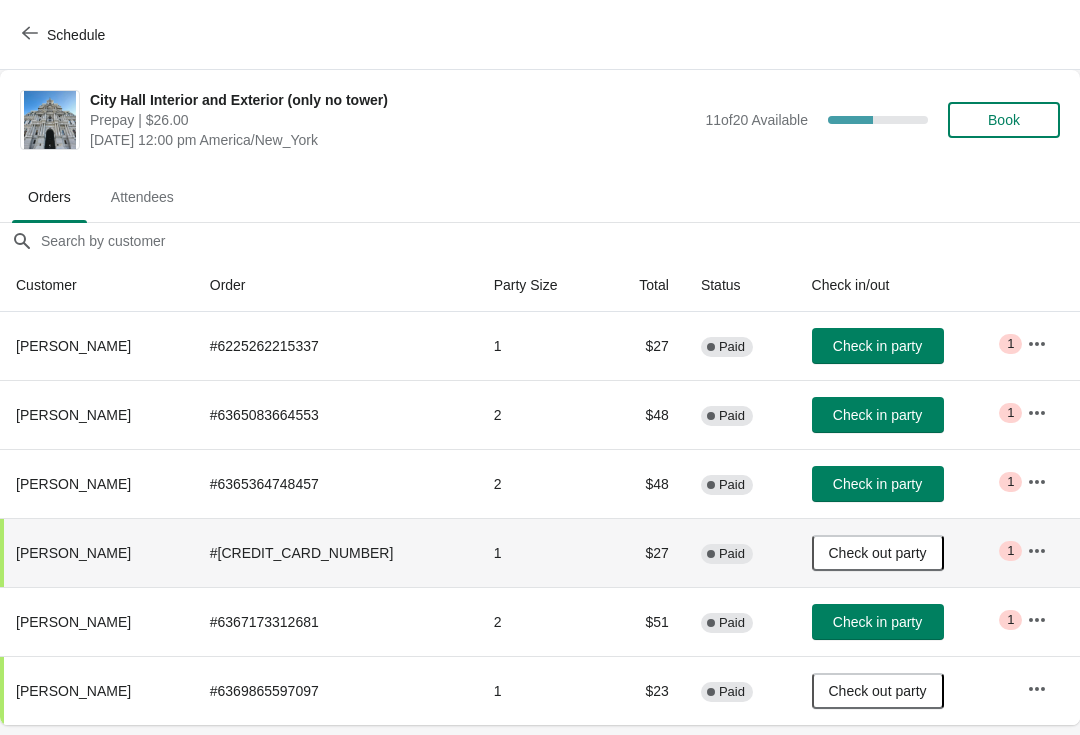 click on "Check in party" at bounding box center [878, 415] 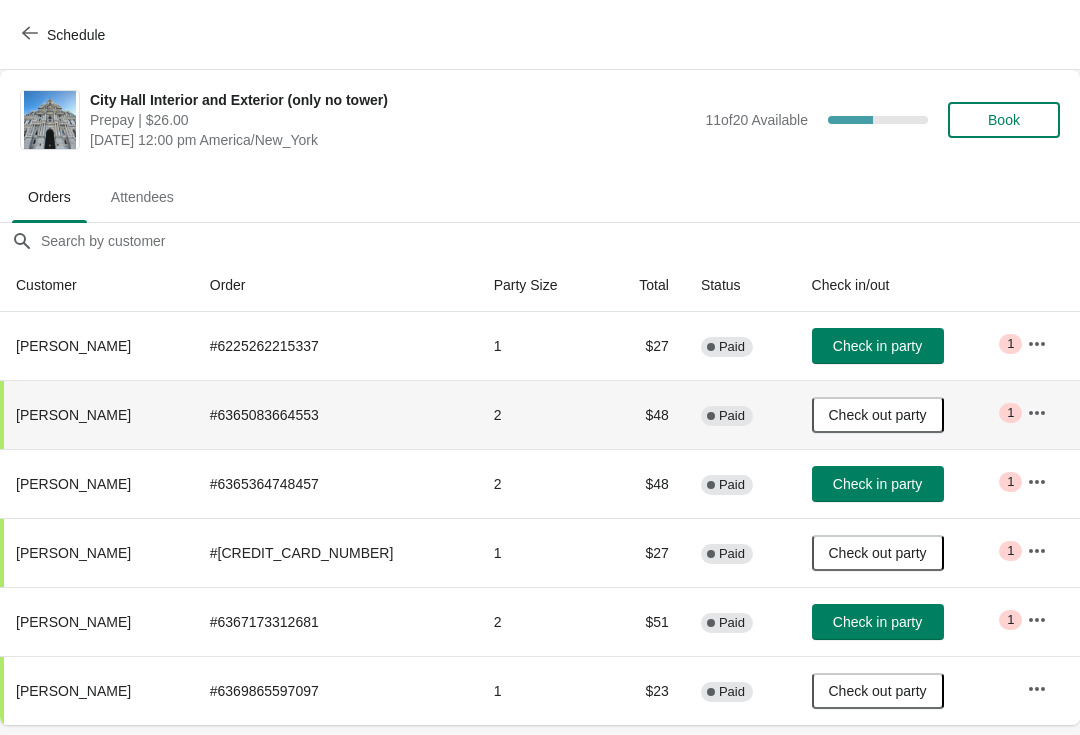 click 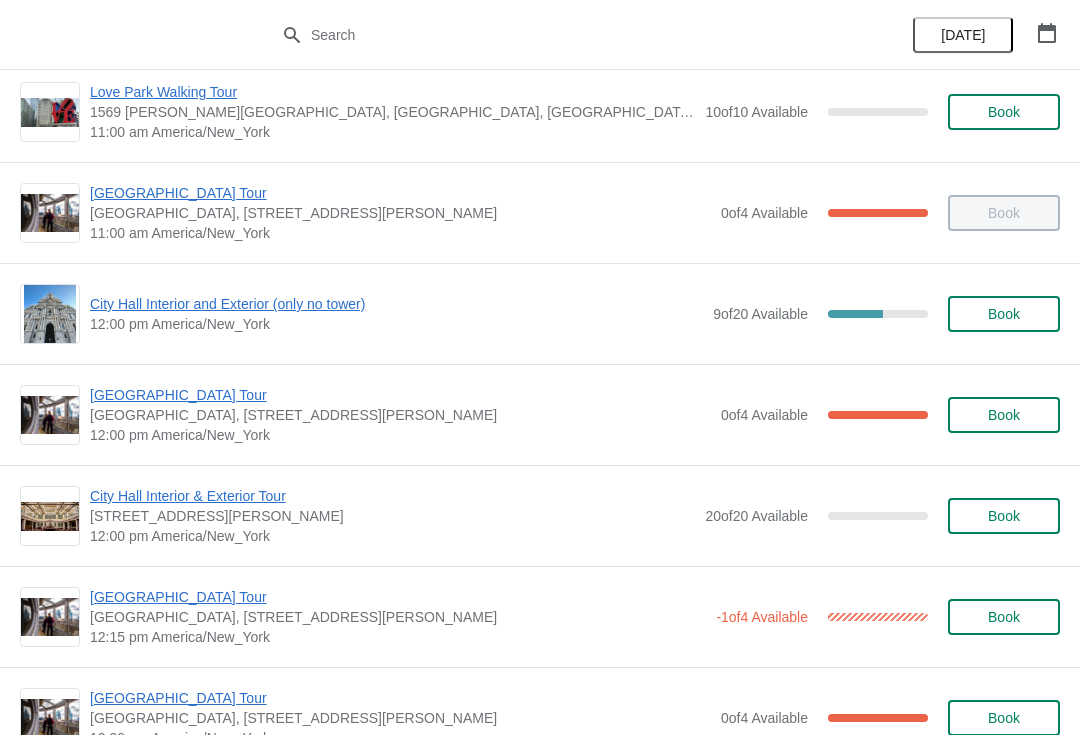 scroll, scrollTop: 737, scrollLeft: 0, axis: vertical 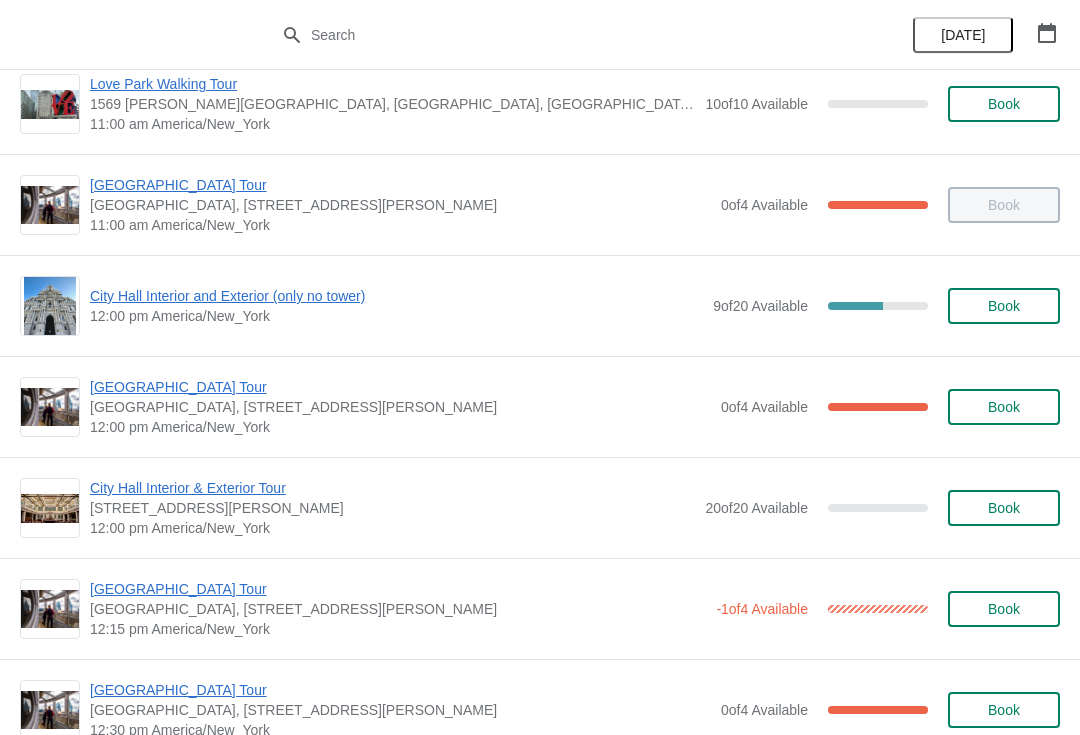 click on "[GEOGRAPHIC_DATA] Tour" at bounding box center [400, 387] 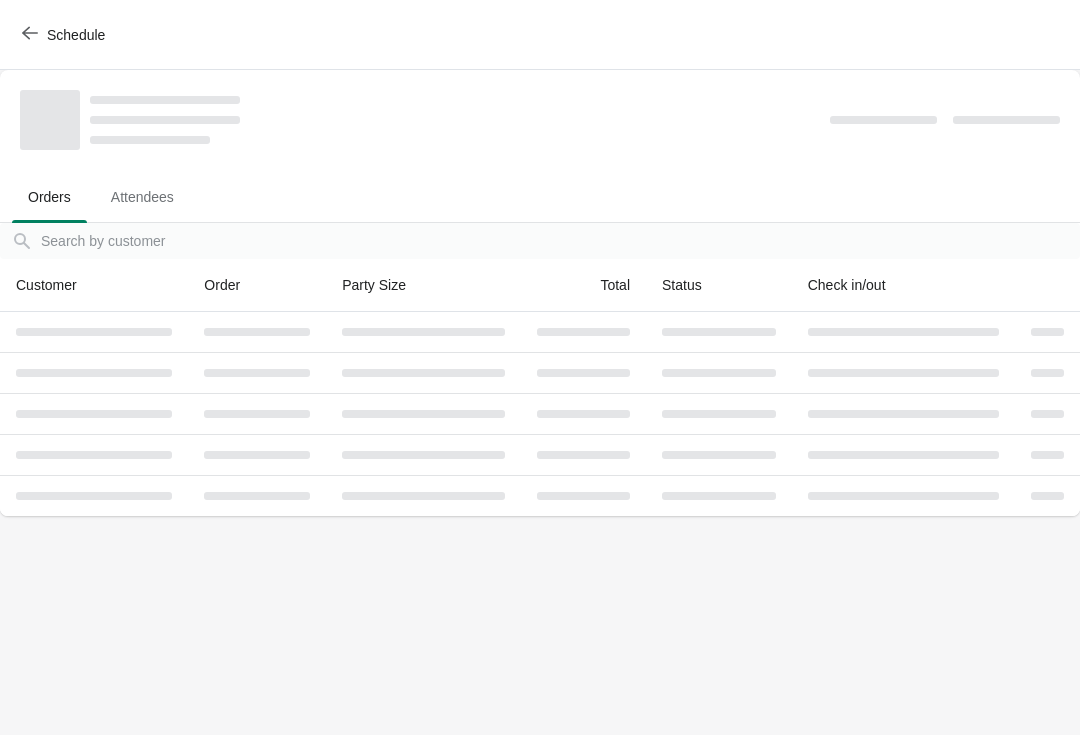 scroll, scrollTop: 0, scrollLeft: 0, axis: both 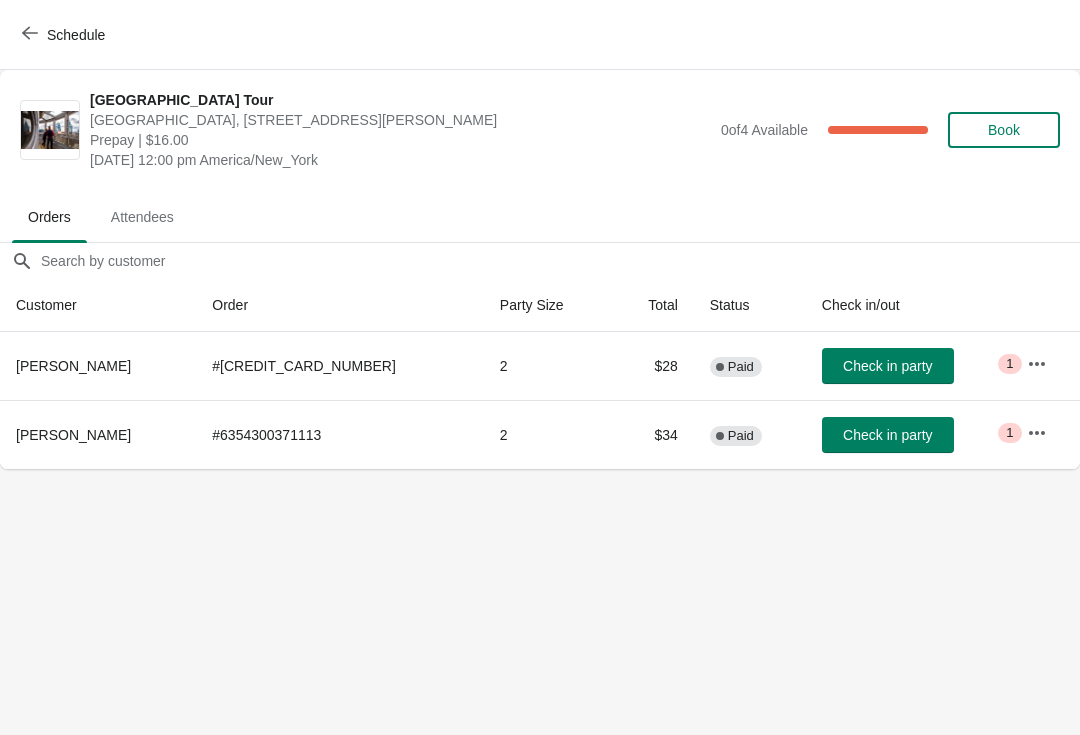 click on "Check in party" at bounding box center (887, 366) 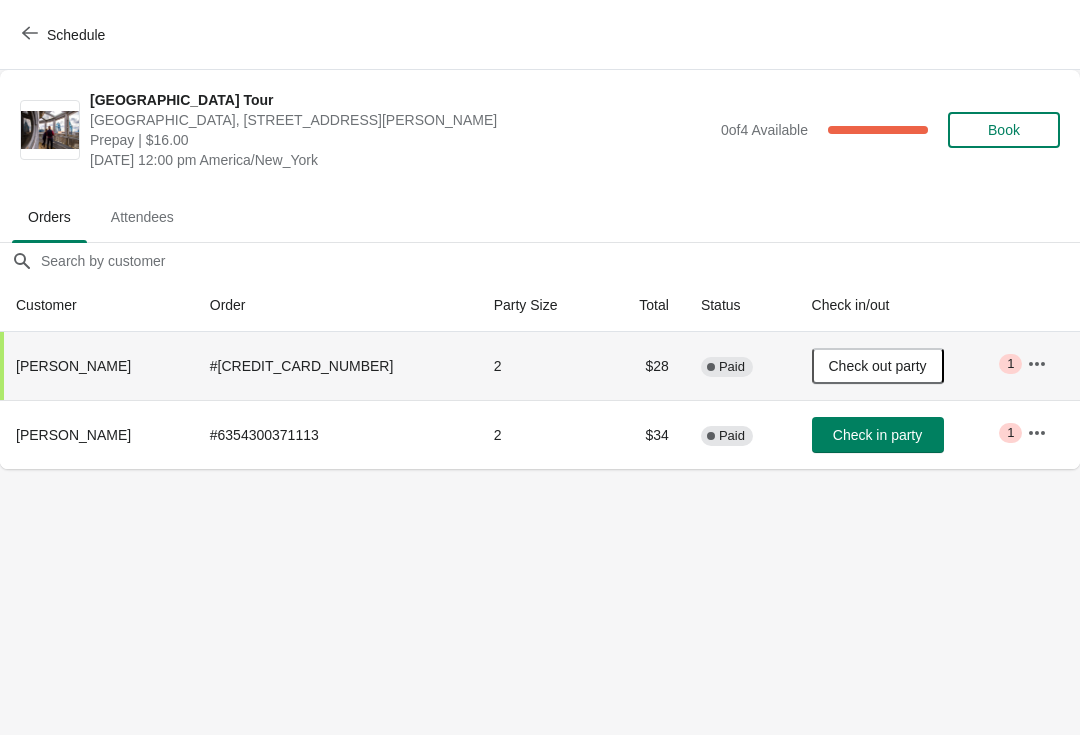 click 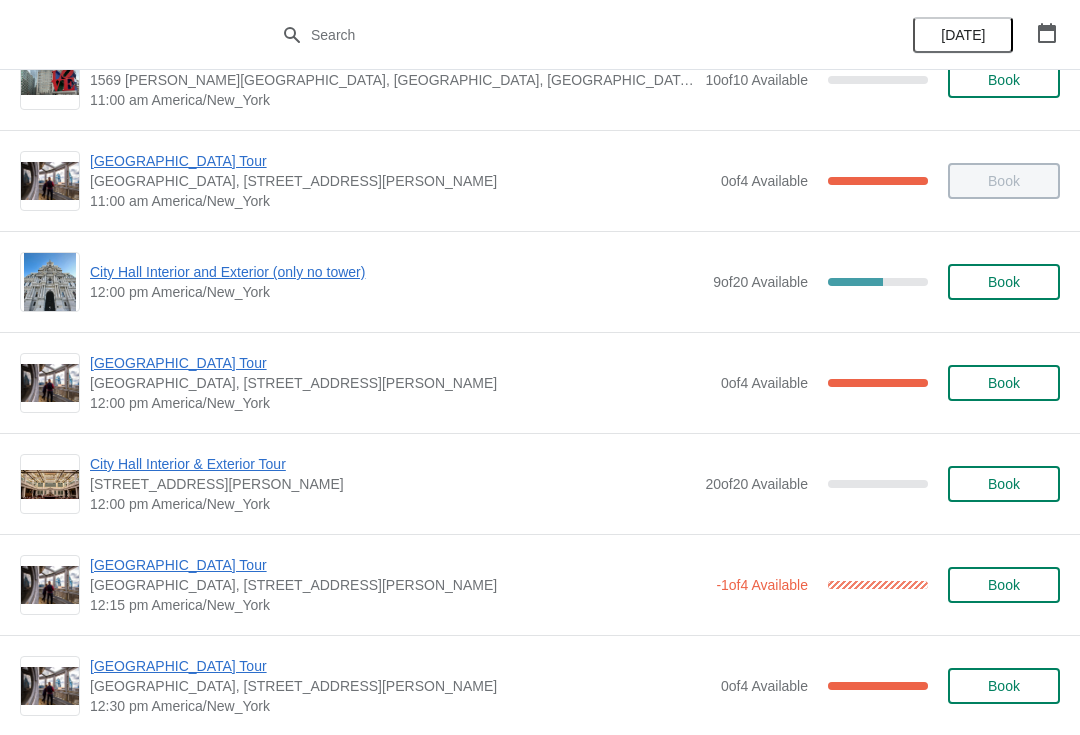 scroll, scrollTop: 762, scrollLeft: 0, axis: vertical 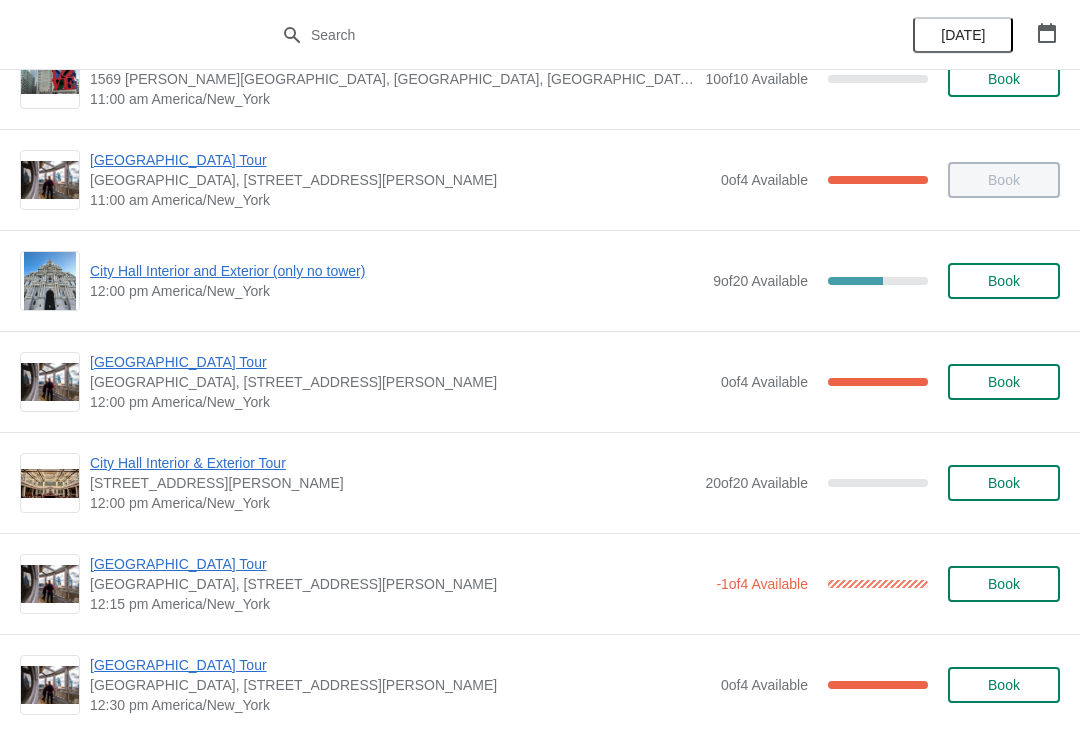 click on "[GEOGRAPHIC_DATA] Tour" at bounding box center [400, 362] 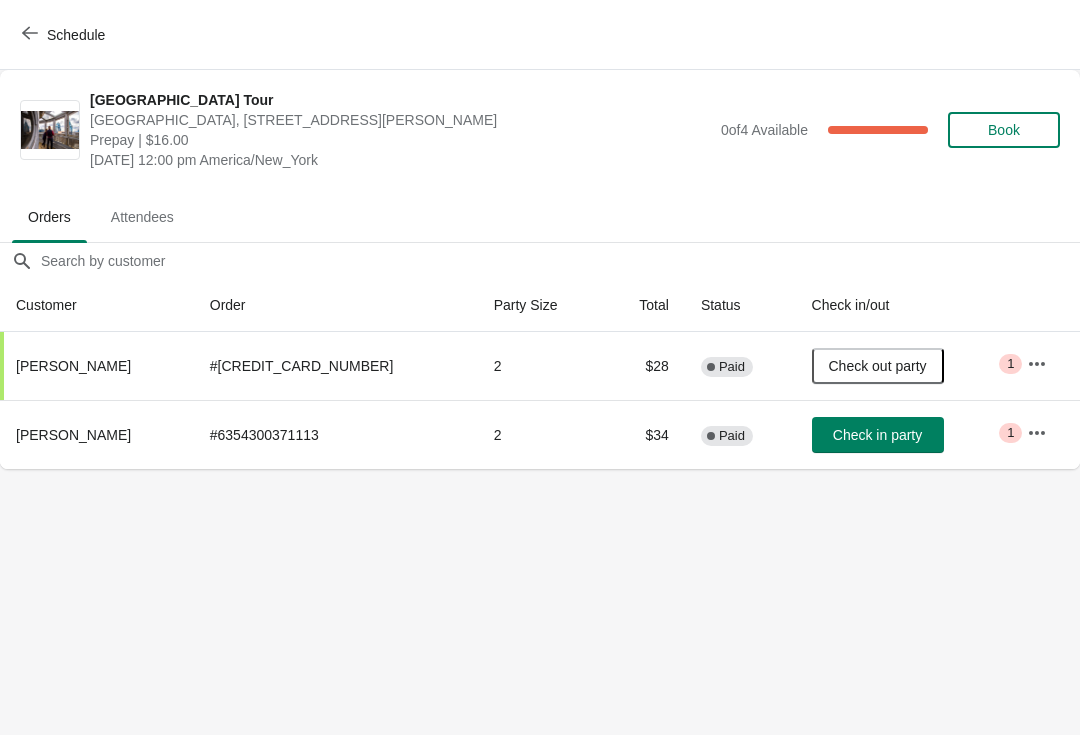 scroll, scrollTop: 0, scrollLeft: 0, axis: both 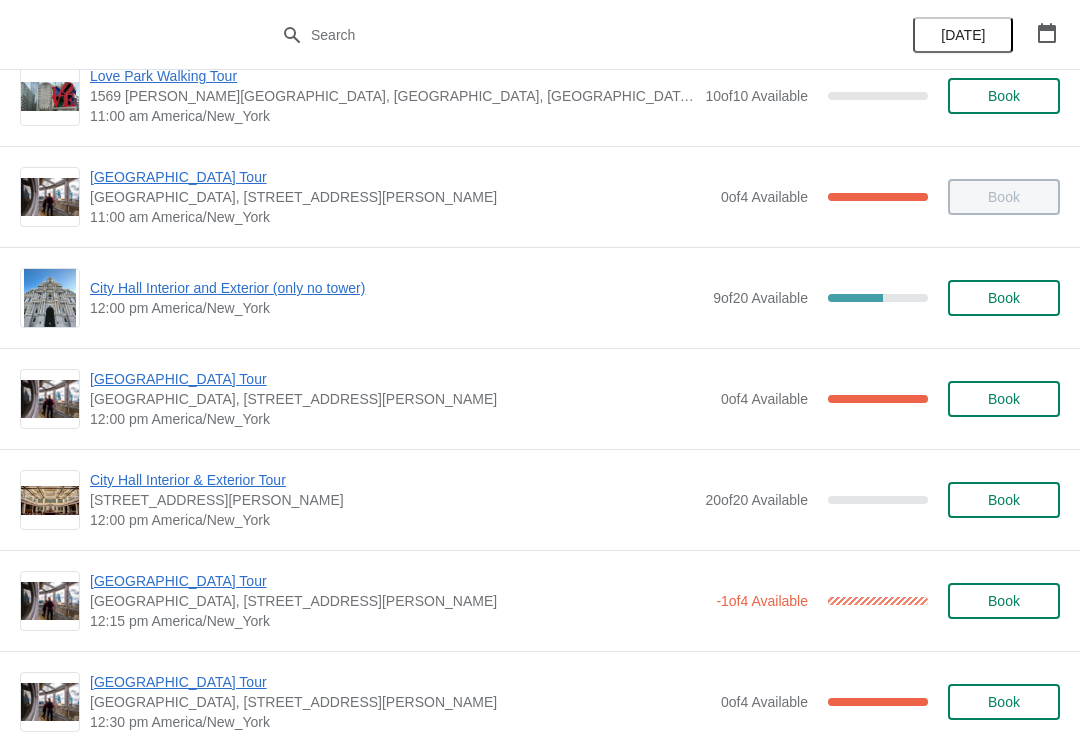 click on "City Hall Interior and Exterior (only no tower)" at bounding box center (396, 288) 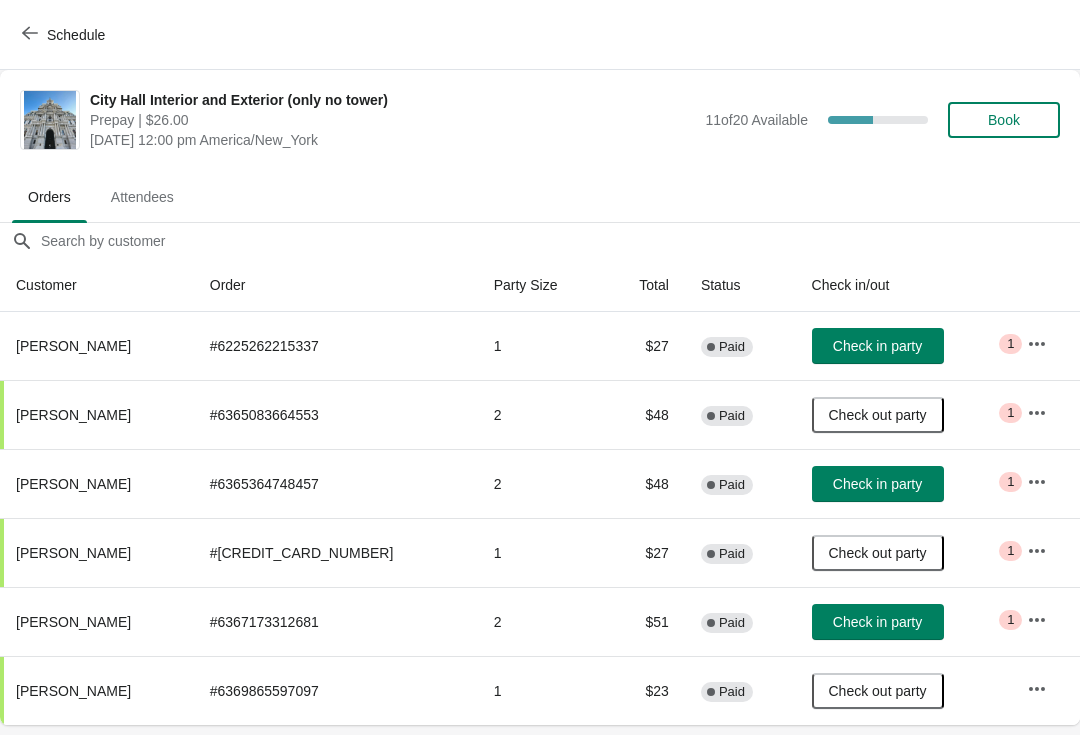 scroll, scrollTop: 0, scrollLeft: 0, axis: both 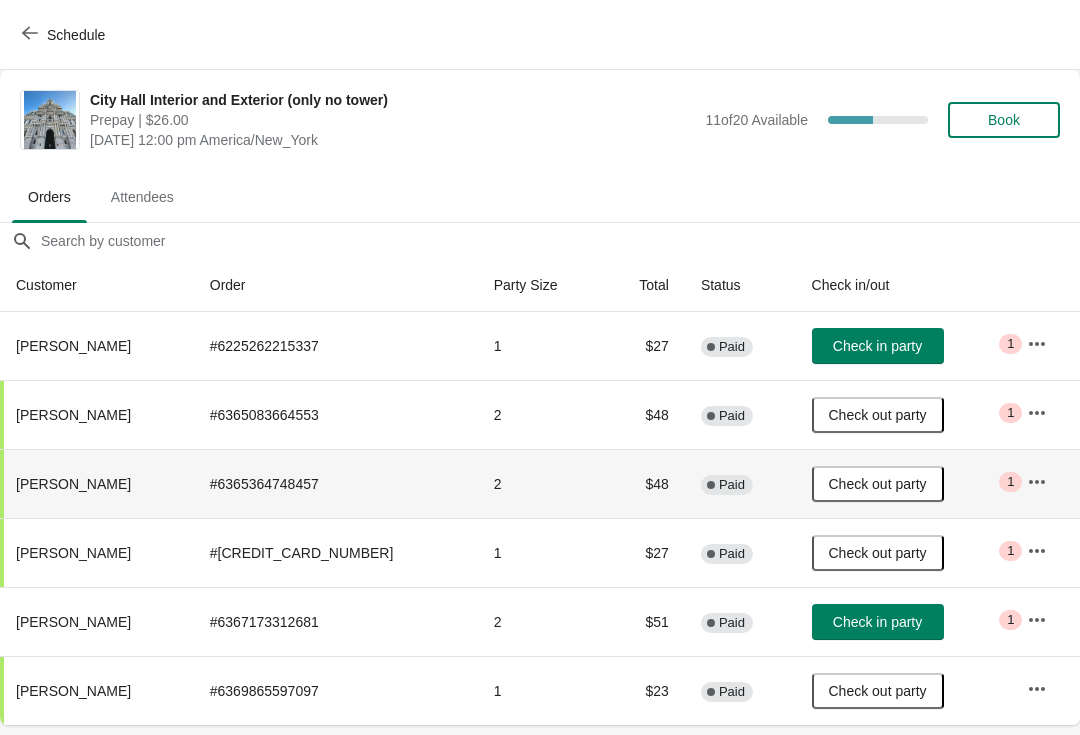 click 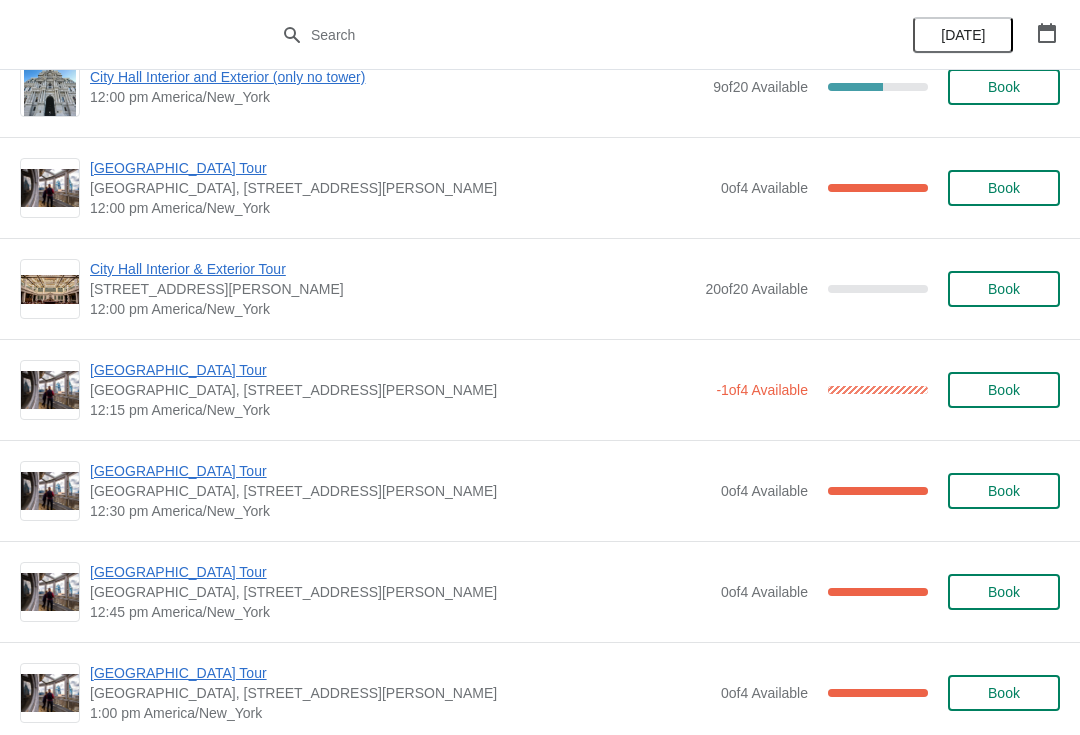 scroll, scrollTop: 959, scrollLeft: 0, axis: vertical 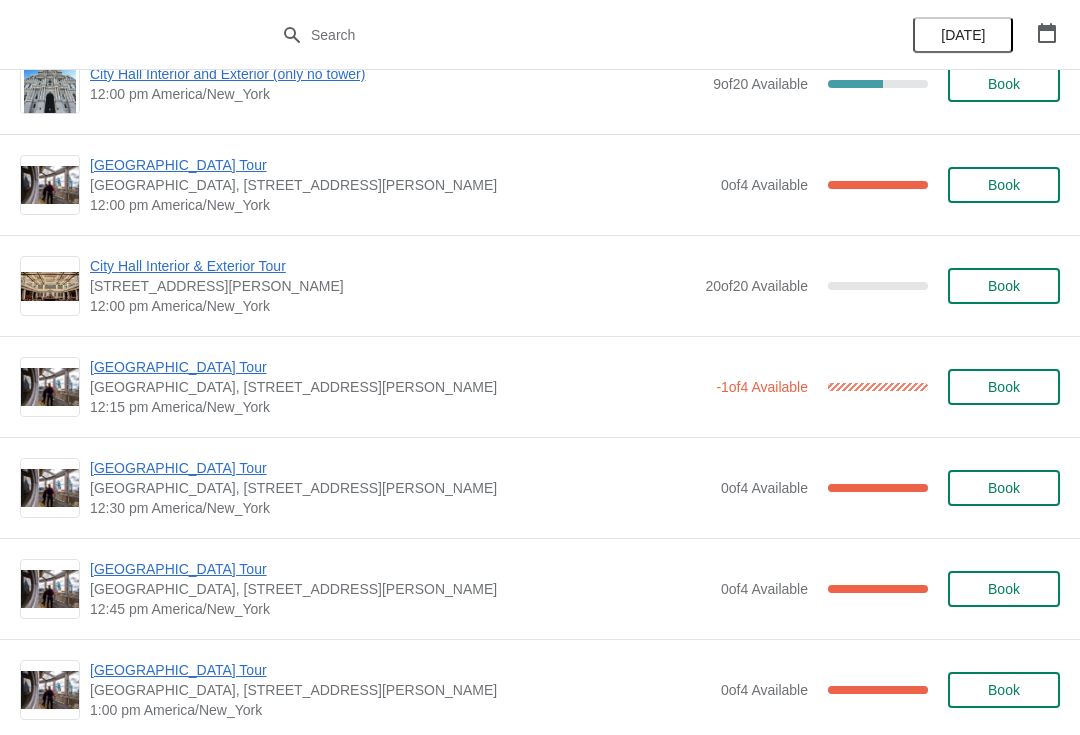 click on "[GEOGRAPHIC_DATA] Tour" at bounding box center [400, 468] 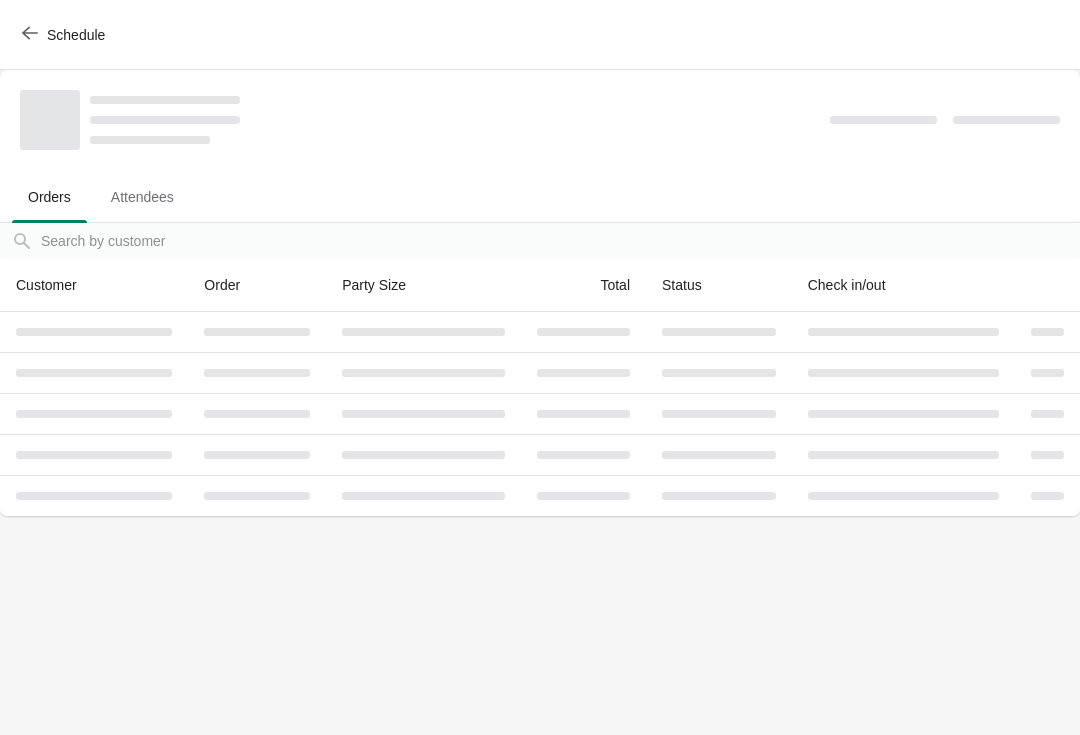 scroll, scrollTop: 0, scrollLeft: 0, axis: both 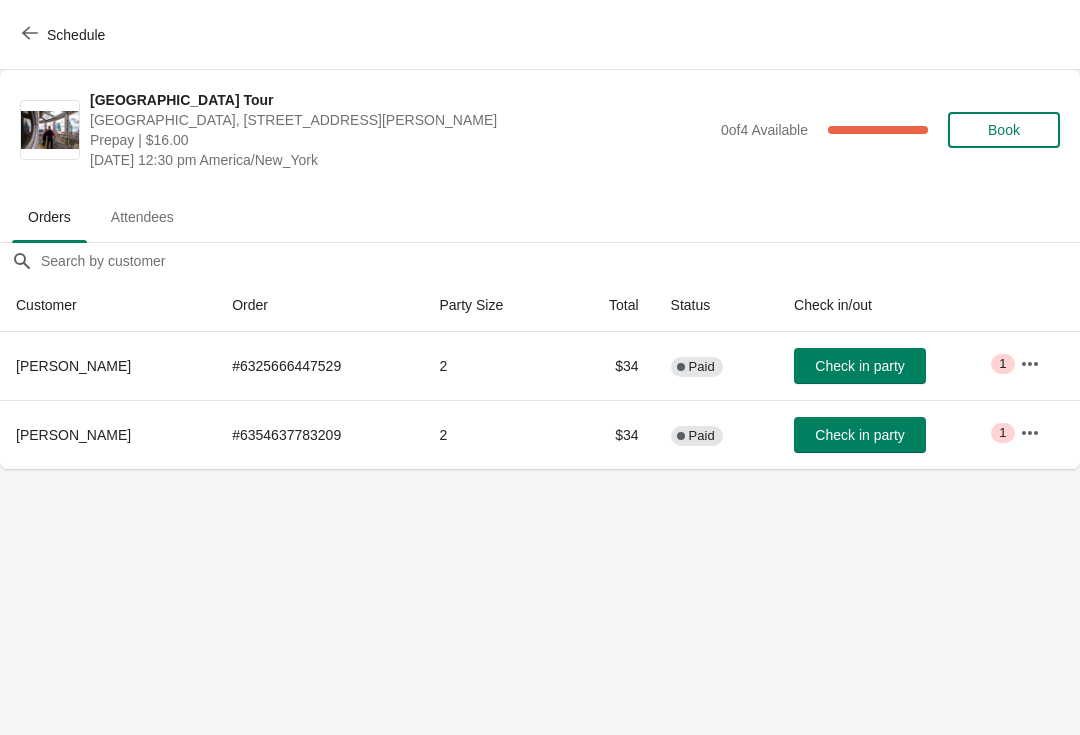 click on "Check in party" at bounding box center [859, 366] 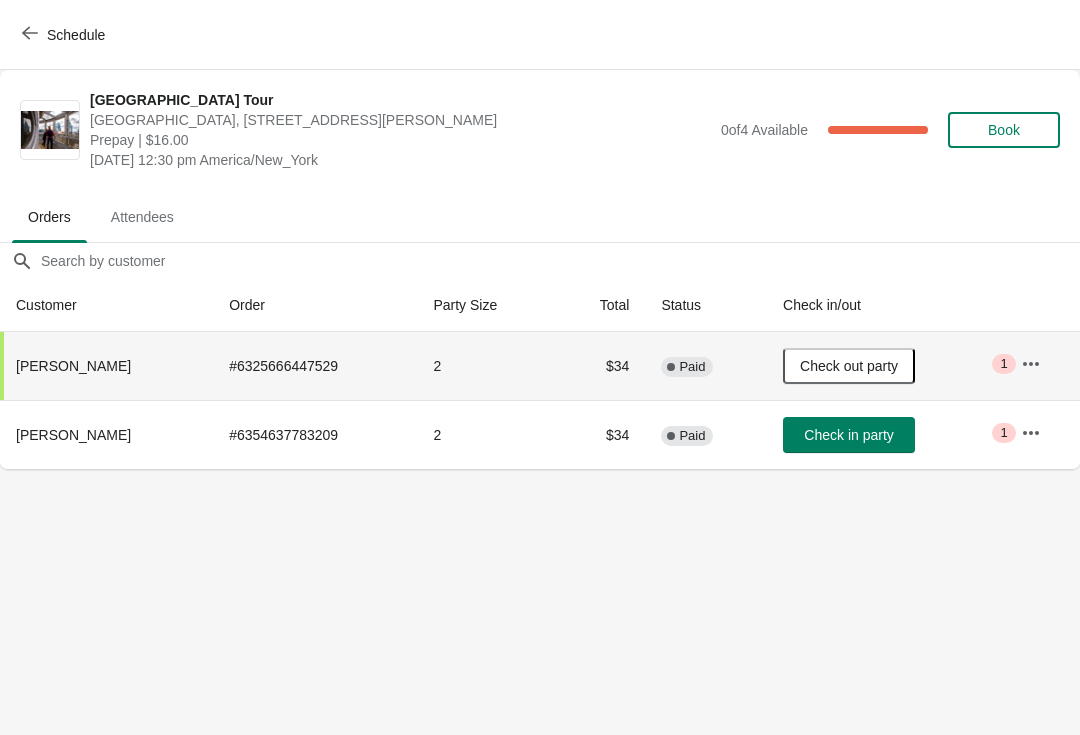 click 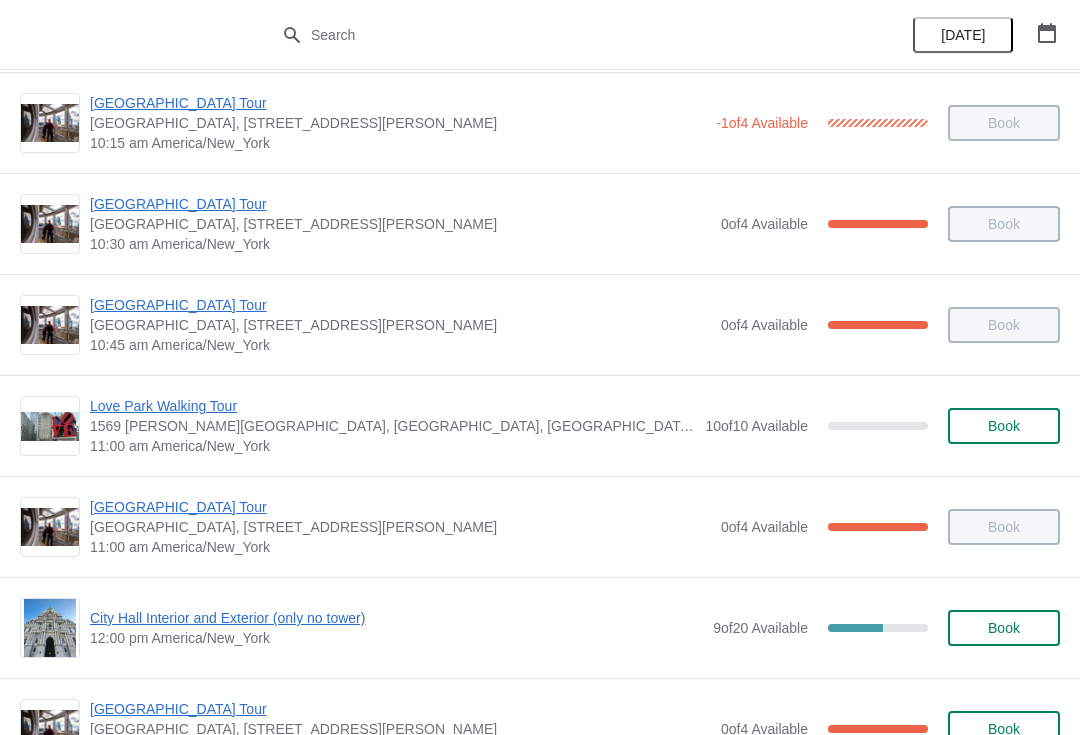 scroll, scrollTop: 418, scrollLeft: 0, axis: vertical 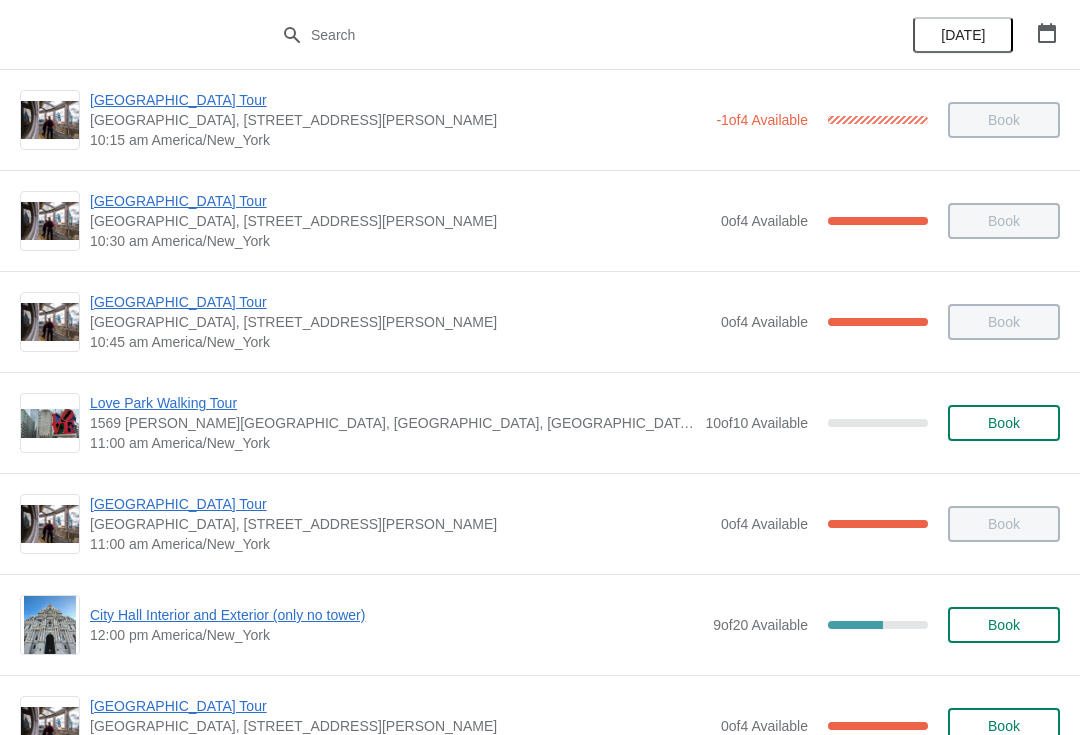 click on "City Hall Interior and Exterior (only no tower)" at bounding box center (396, 615) 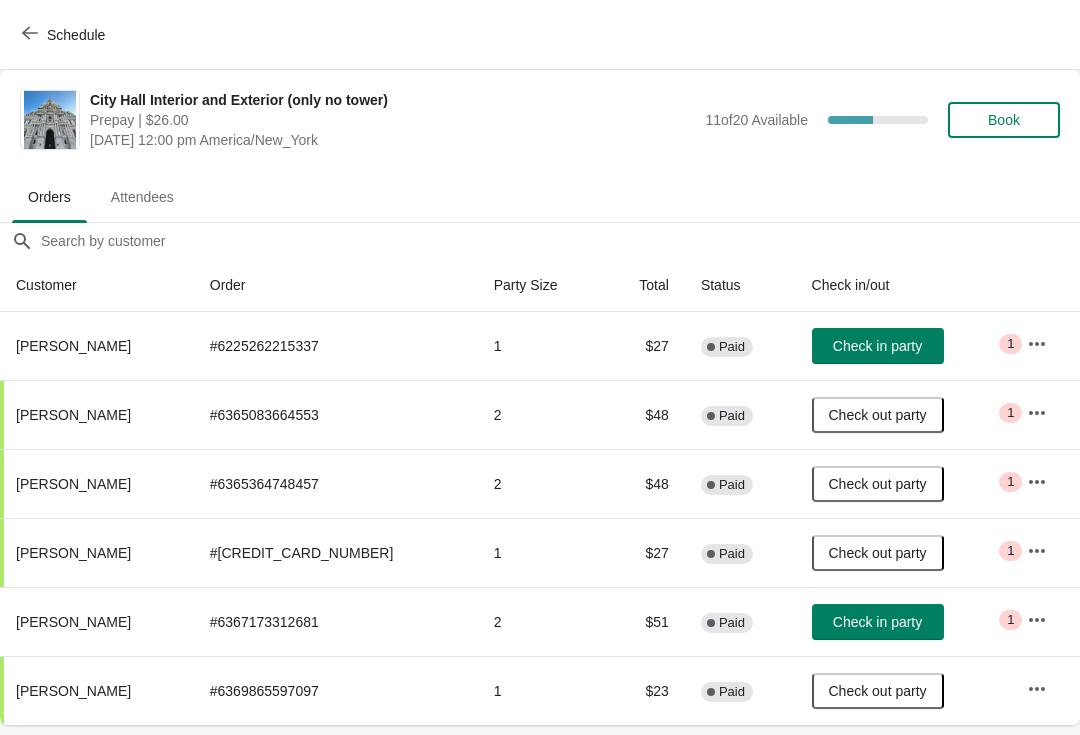 click on "Schedule" at bounding box center (65, 35) 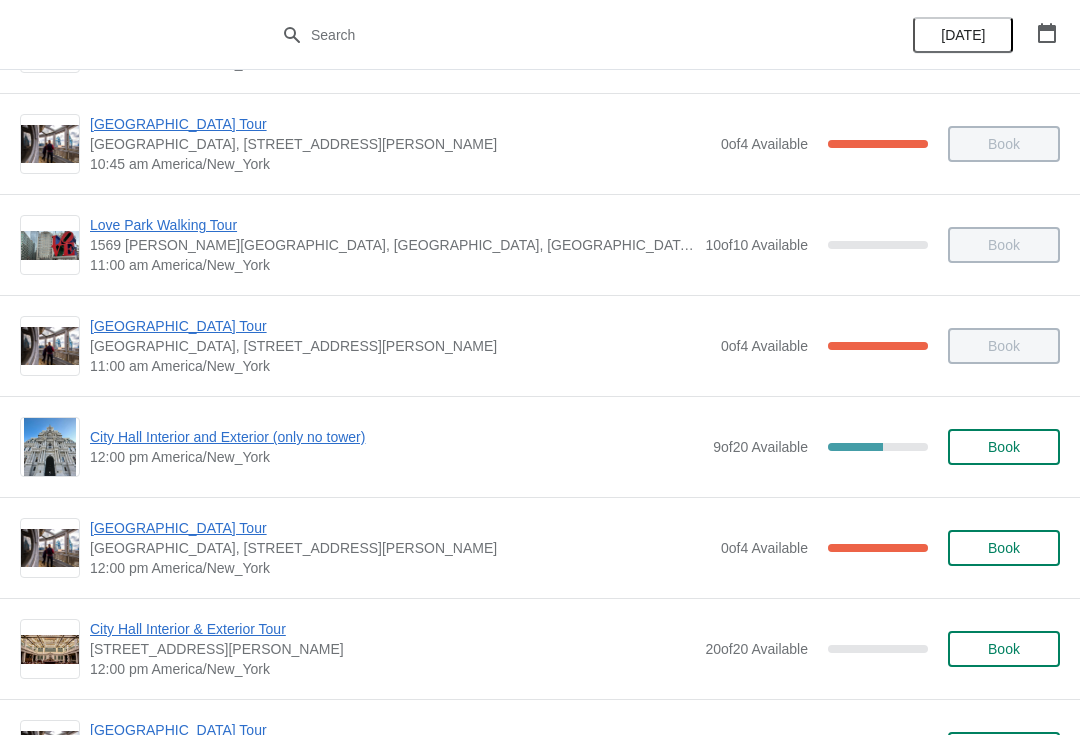 scroll, scrollTop: 601, scrollLeft: 0, axis: vertical 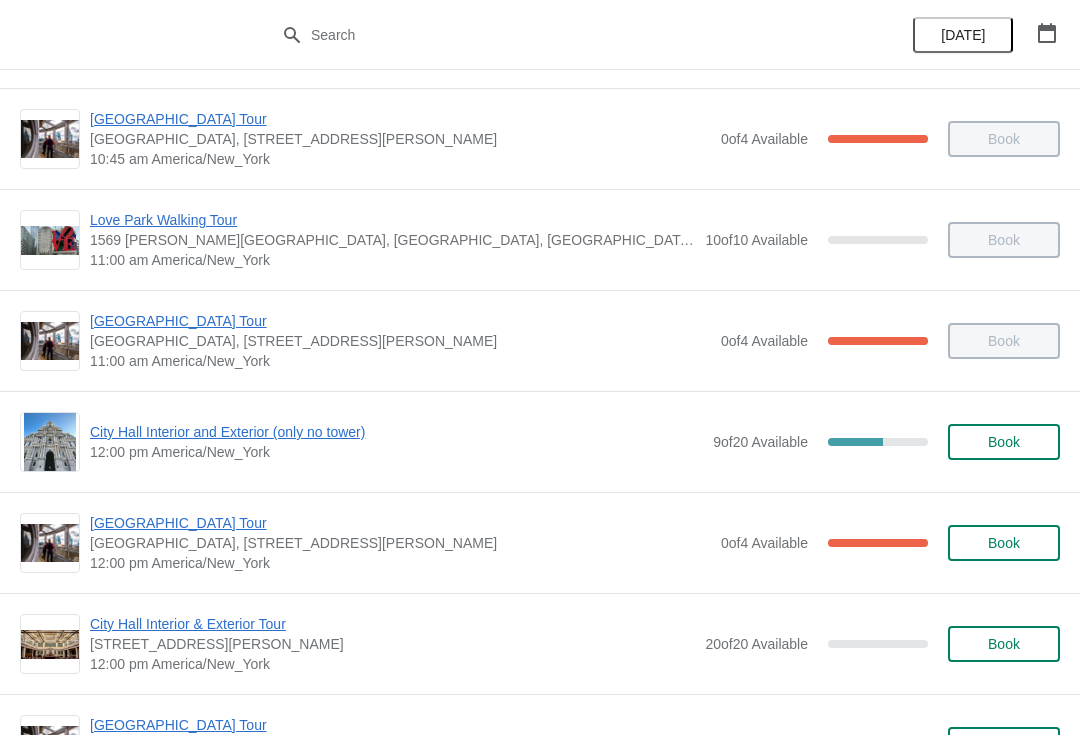 click on "[GEOGRAPHIC_DATA] Tour" at bounding box center (400, 523) 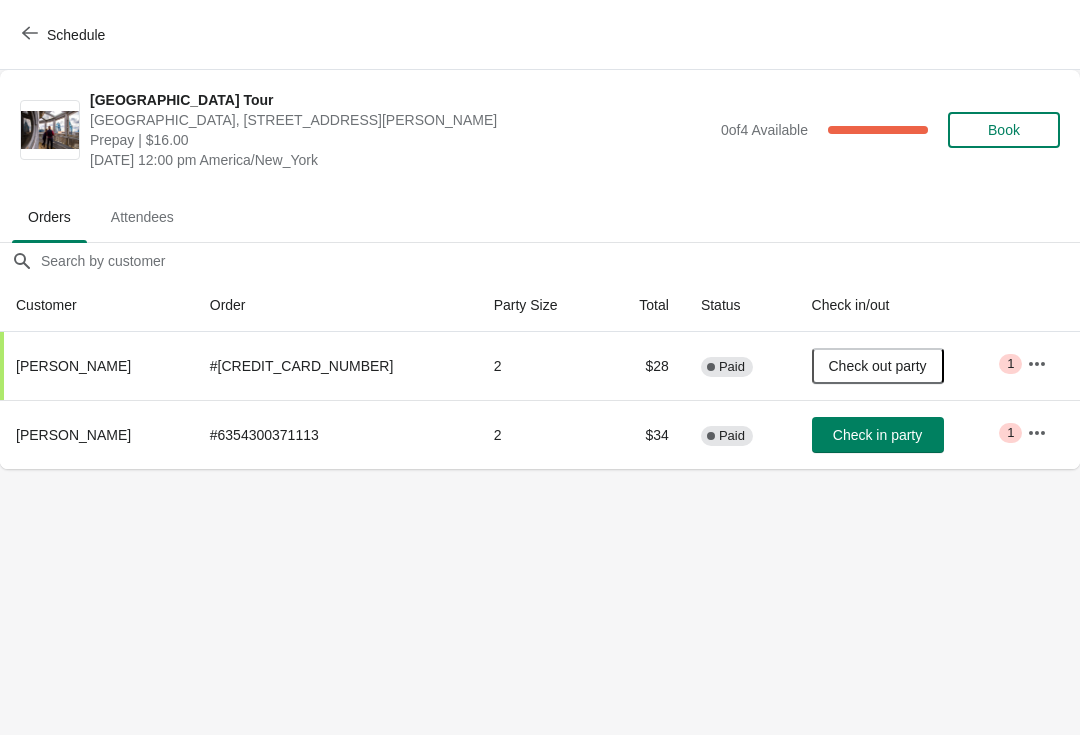 scroll, scrollTop: 0, scrollLeft: 0, axis: both 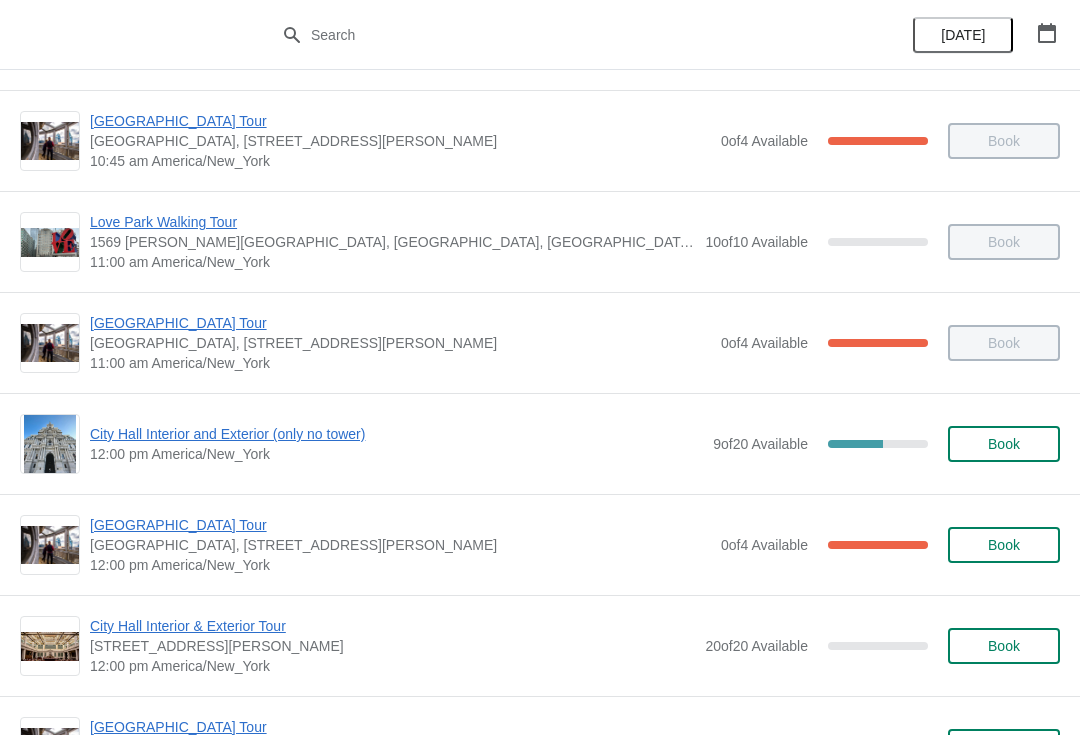 click on "City Hall Interior and Exterior (only no tower)" at bounding box center [396, 434] 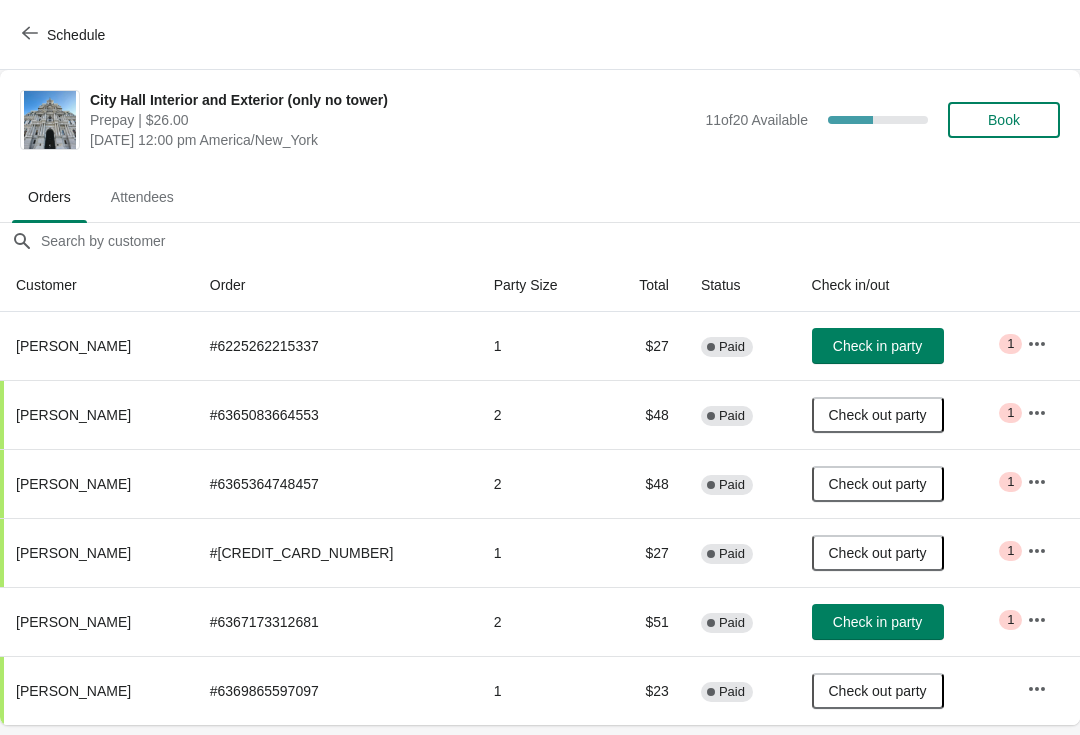 scroll, scrollTop: 0, scrollLeft: 0, axis: both 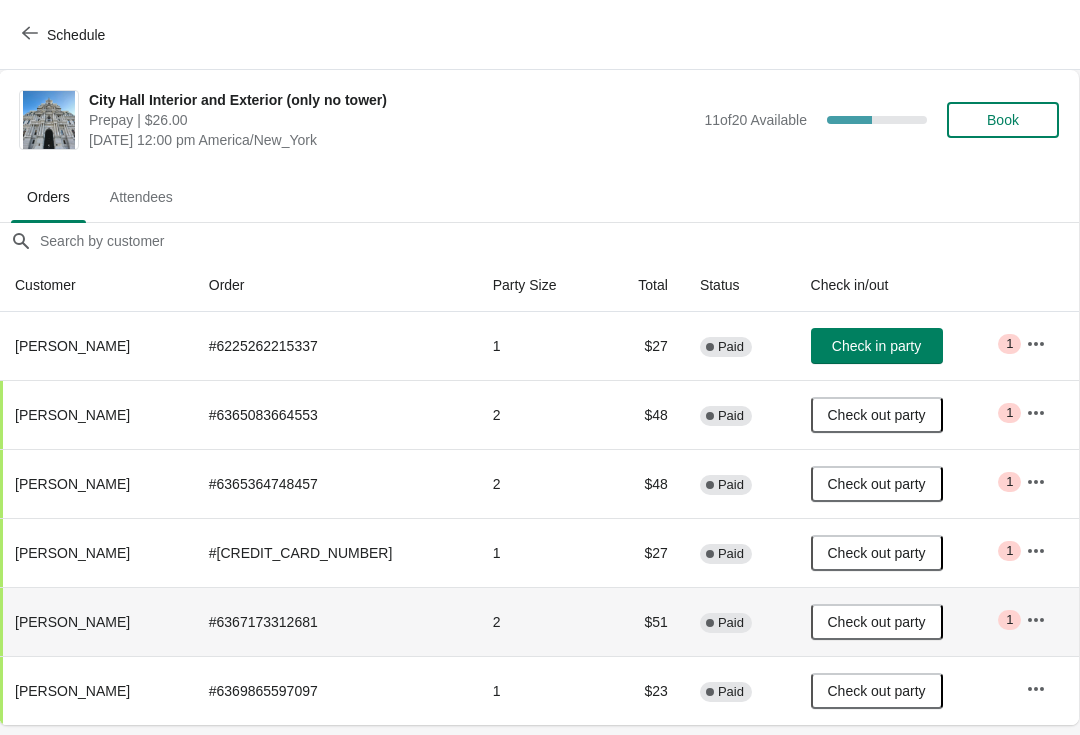 click on "Schedule" at bounding box center (65, 35) 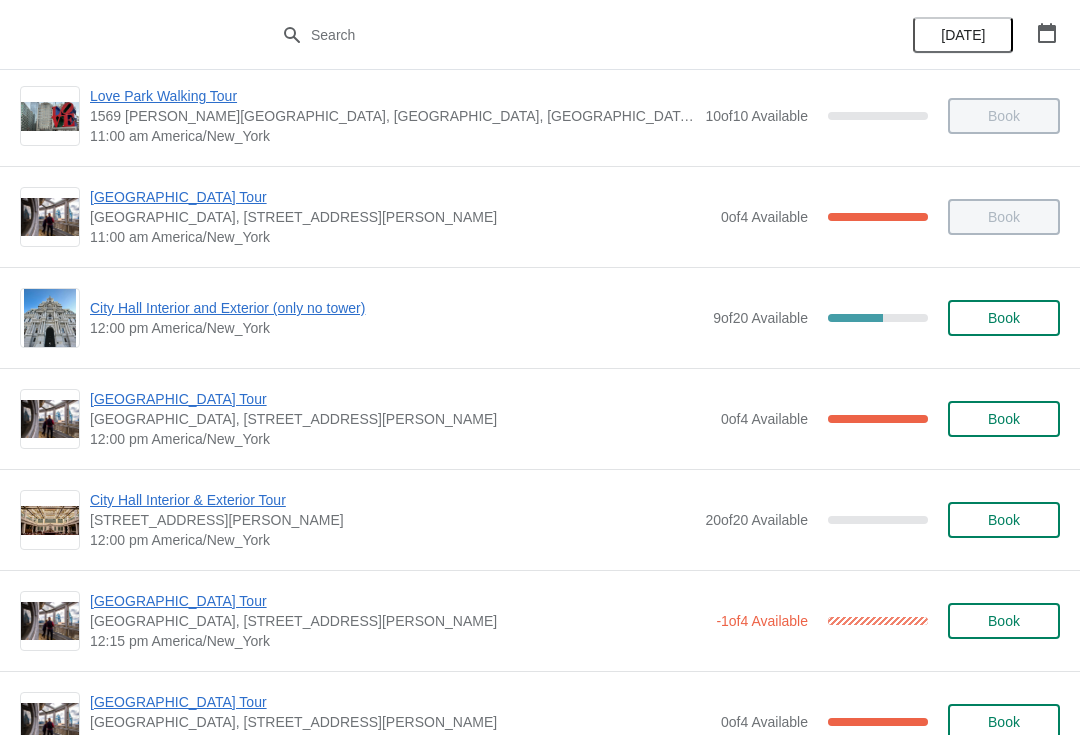 scroll, scrollTop: 727, scrollLeft: 0, axis: vertical 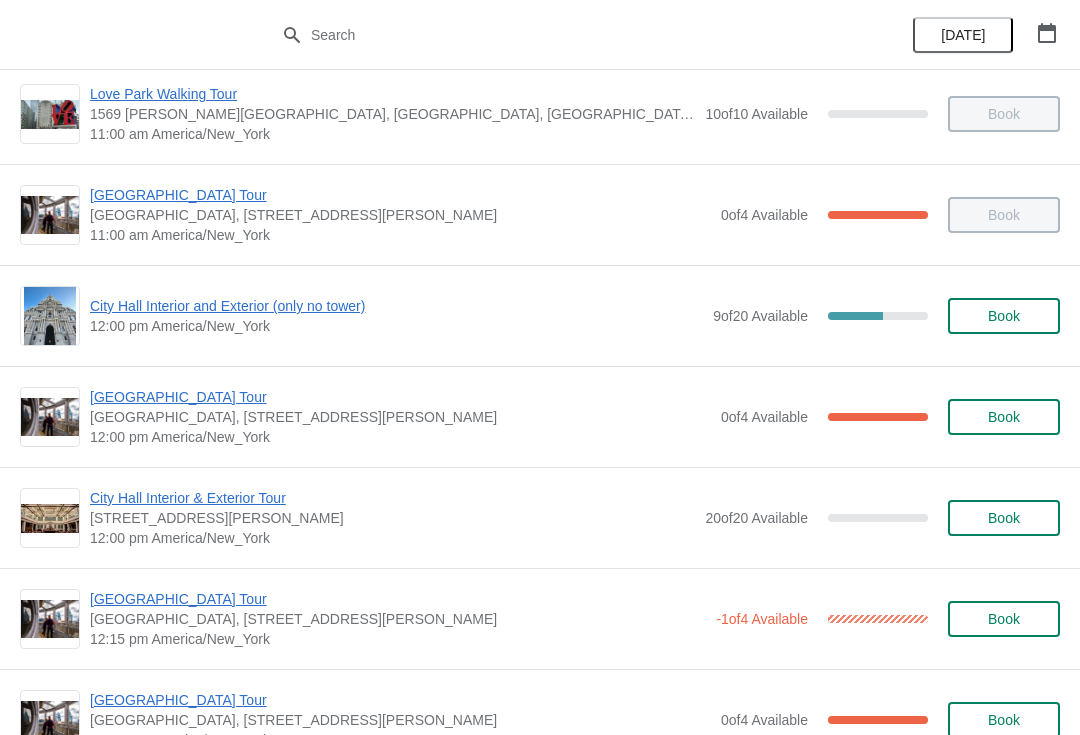 click on "[GEOGRAPHIC_DATA] Tour" at bounding box center [400, 397] 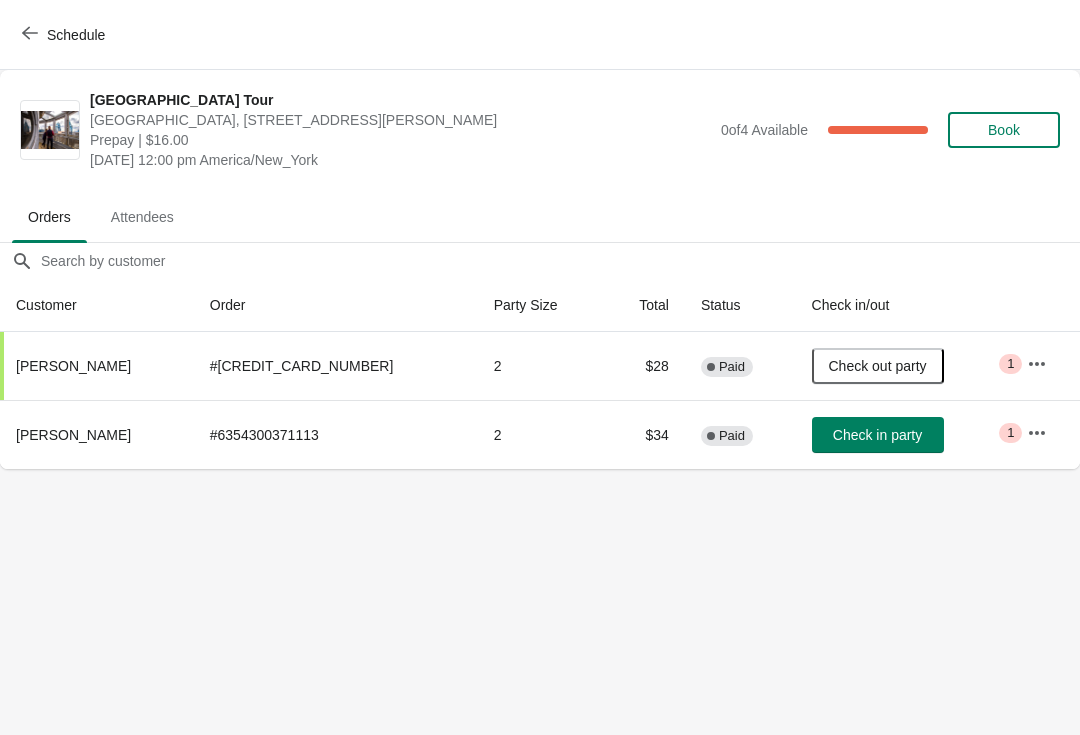 click on "Schedule" at bounding box center [65, 35] 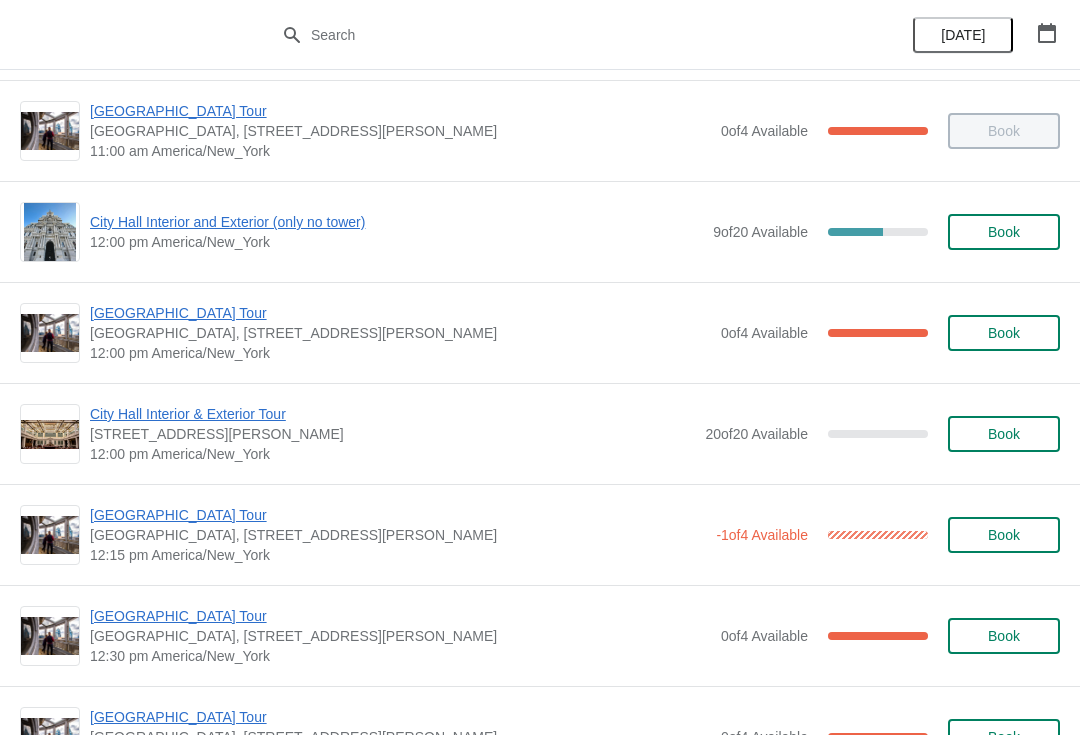 scroll, scrollTop: 819, scrollLeft: 0, axis: vertical 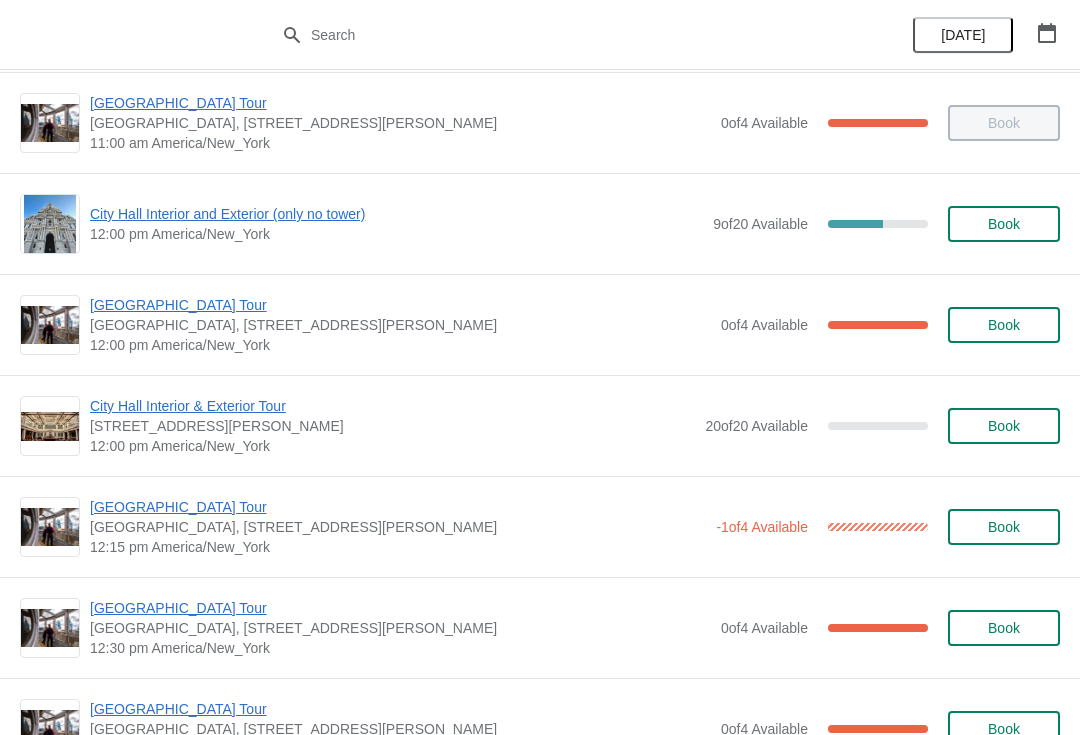 click on "[GEOGRAPHIC_DATA] Tour" at bounding box center (398, 507) 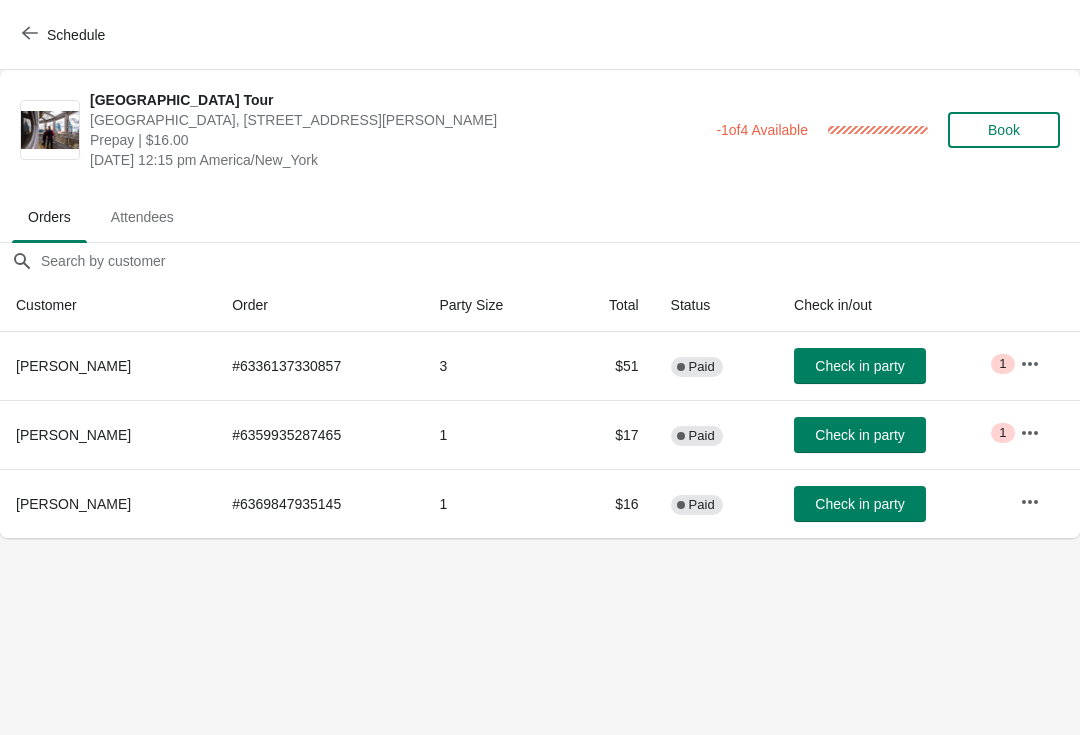 click on "Check in party" at bounding box center (860, 435) 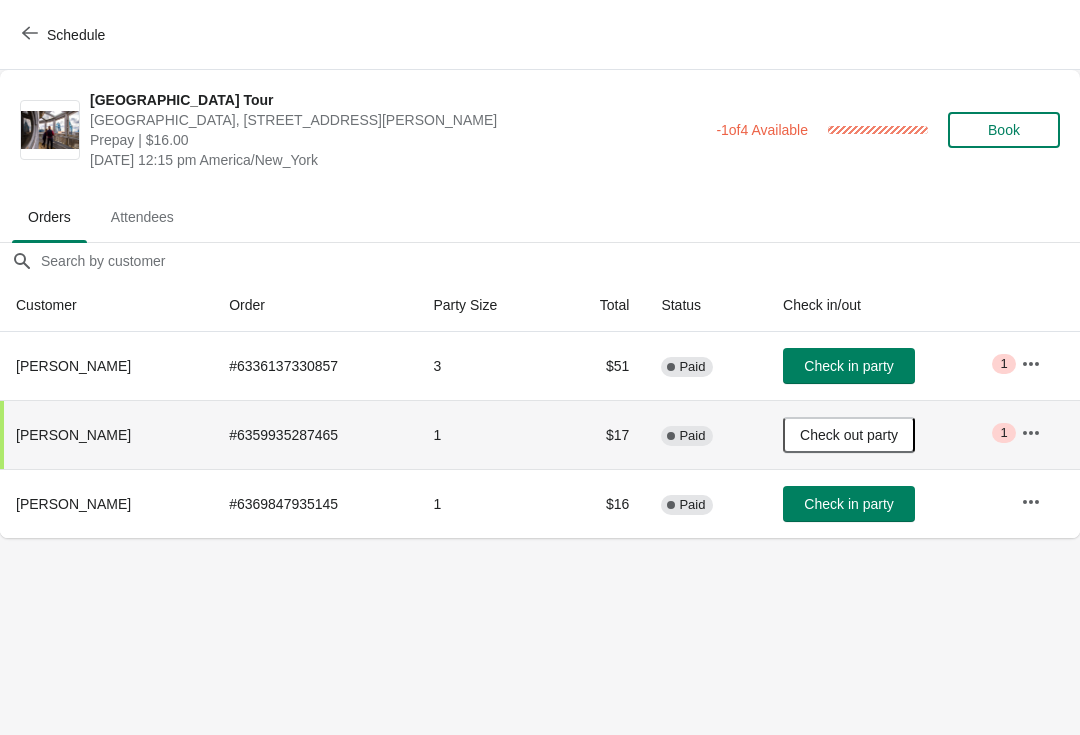 click on "Check in party" at bounding box center [848, 504] 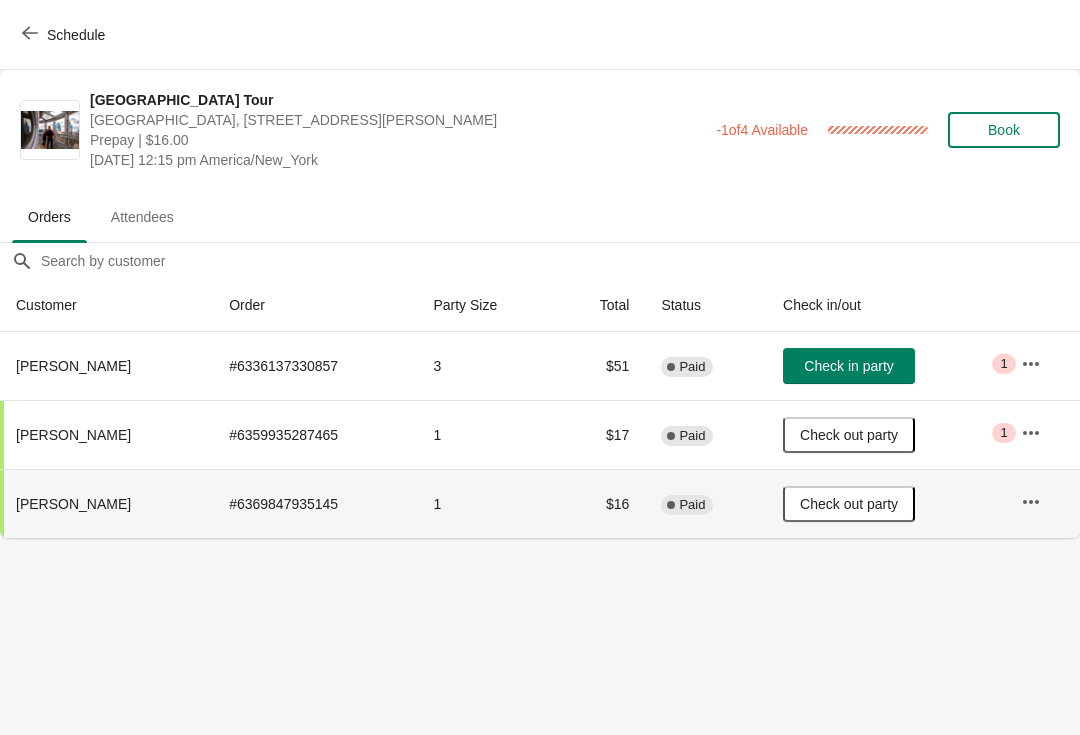 click on "Schedule" at bounding box center (65, 35) 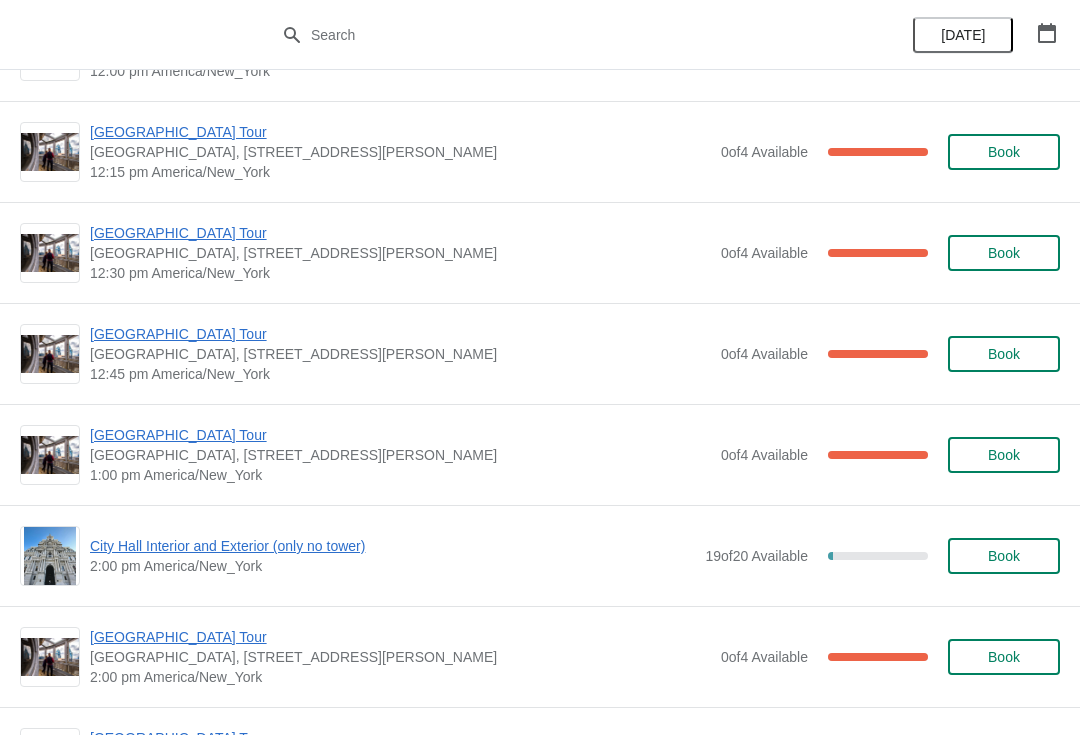 scroll, scrollTop: 5523, scrollLeft: 0, axis: vertical 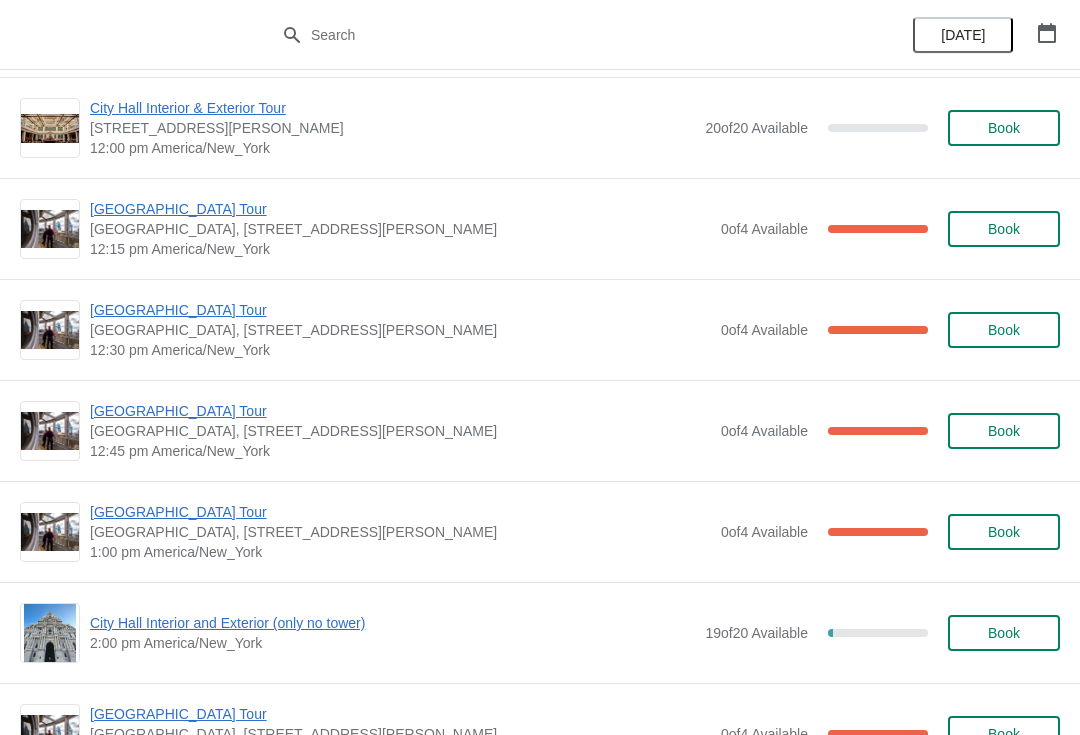 click on "[GEOGRAPHIC_DATA] Tour" at bounding box center [400, 411] 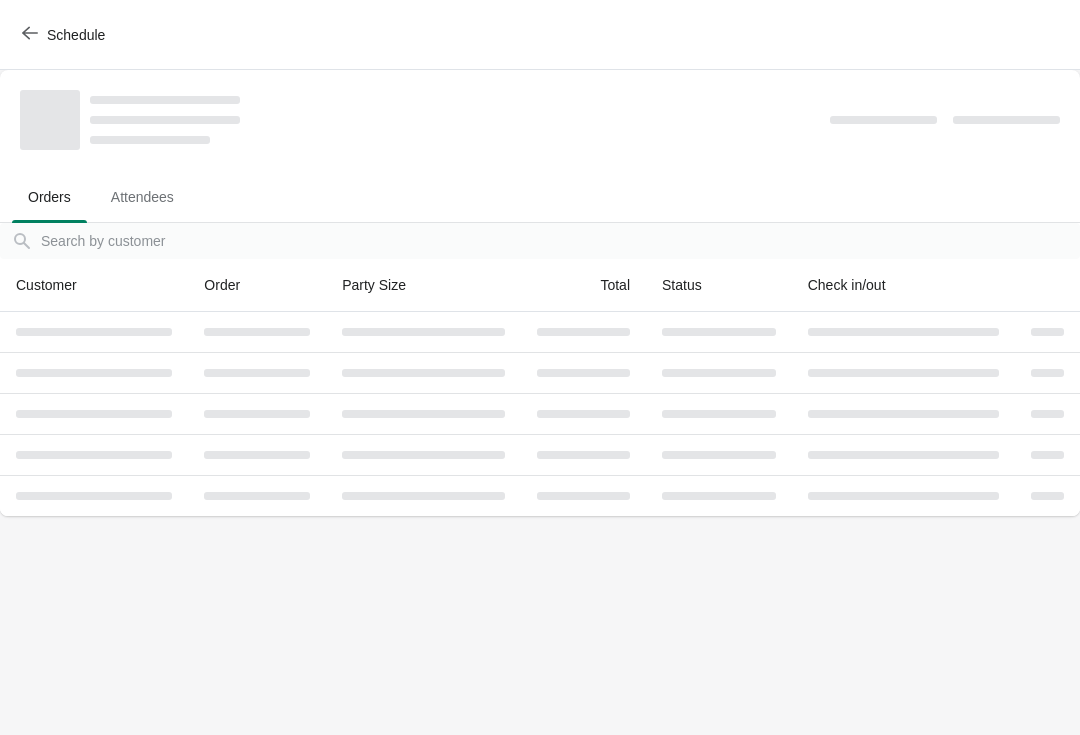 scroll, scrollTop: 0, scrollLeft: 0, axis: both 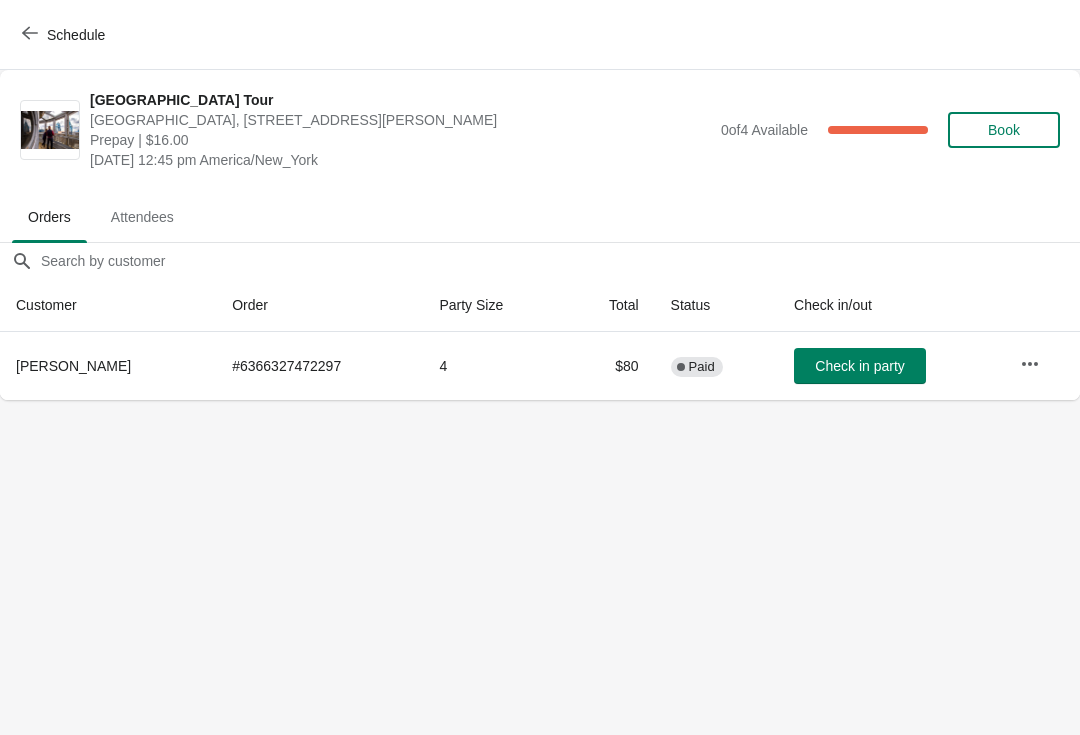 click on "Schedule" at bounding box center [76, 35] 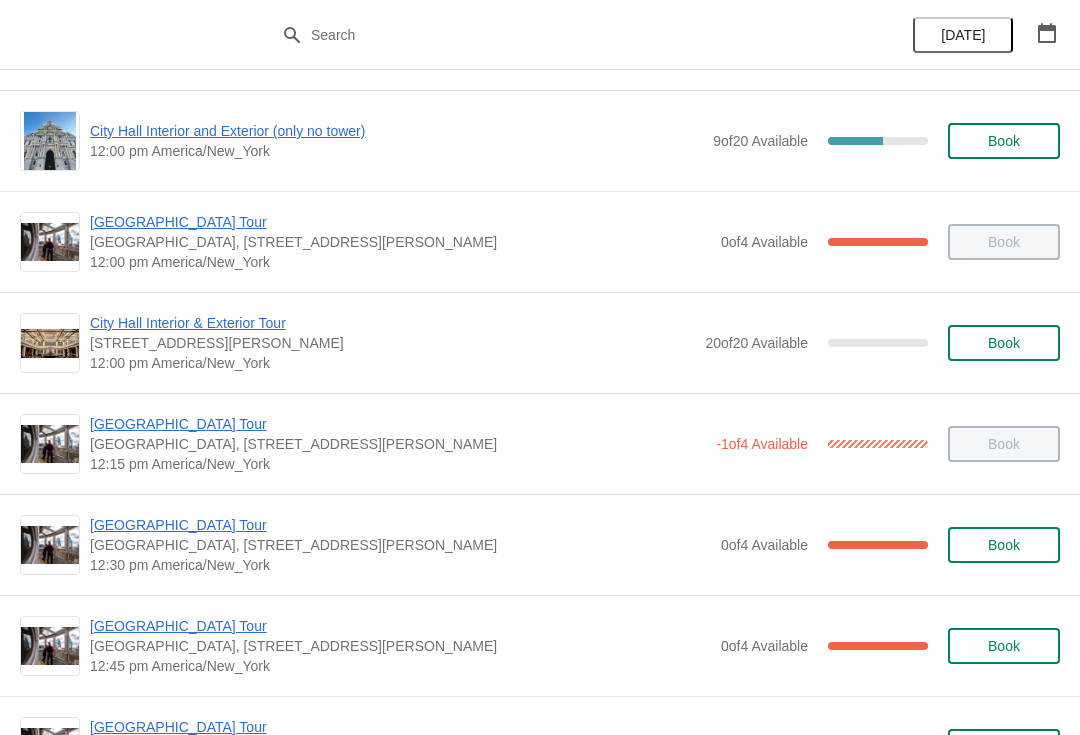 scroll, scrollTop: 1021, scrollLeft: 0, axis: vertical 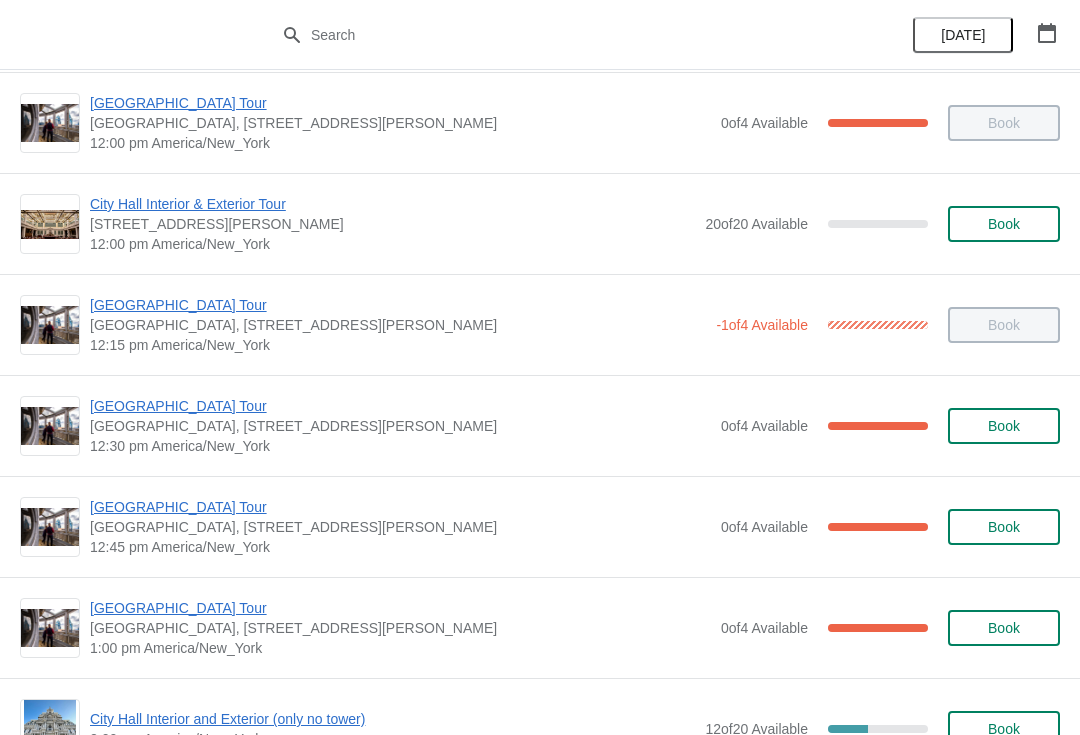 click on "[GEOGRAPHIC_DATA] Tour" at bounding box center (400, 507) 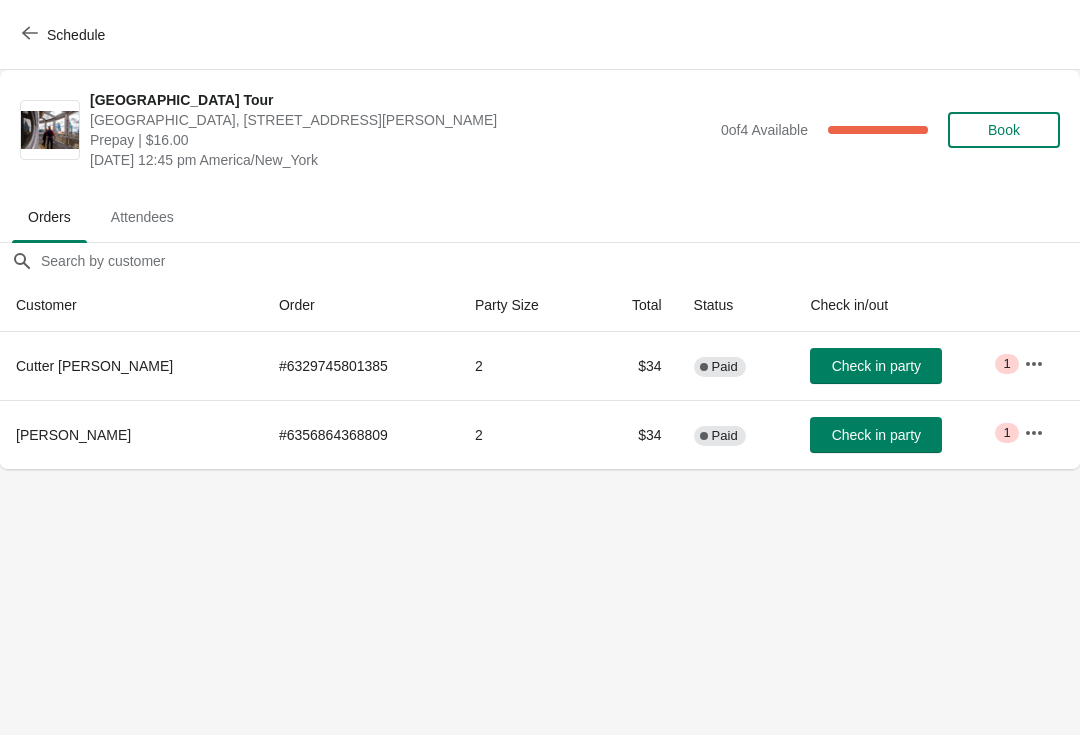click on "Check in party" at bounding box center [876, 366] 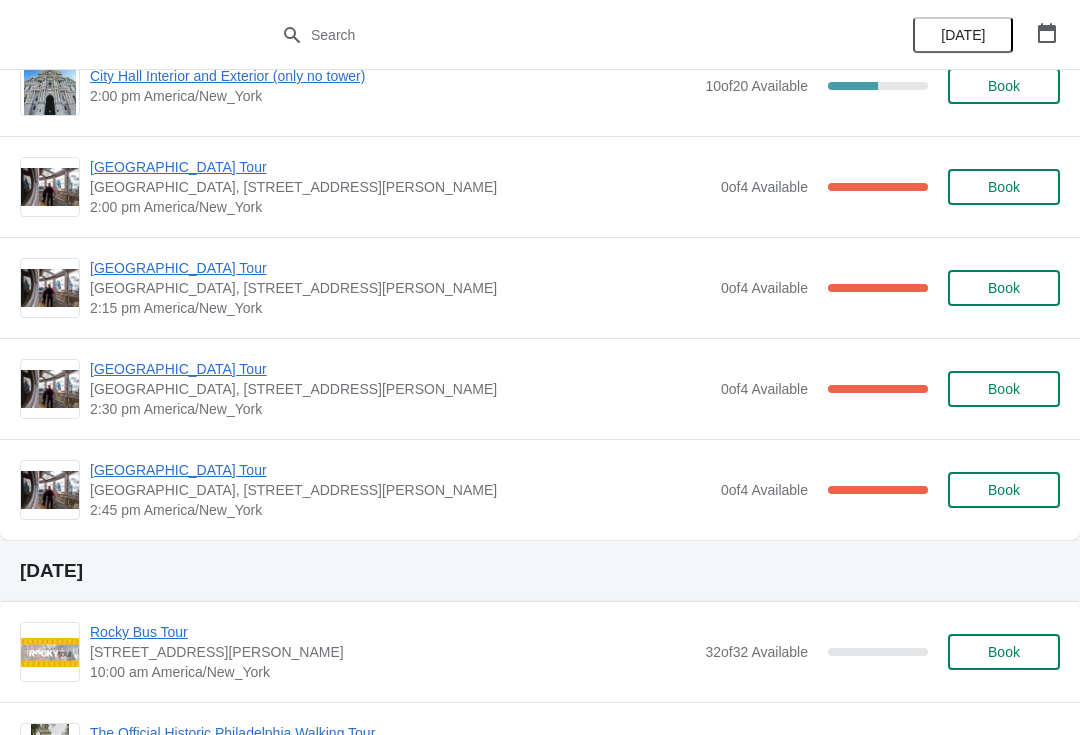scroll, scrollTop: 1704, scrollLeft: 0, axis: vertical 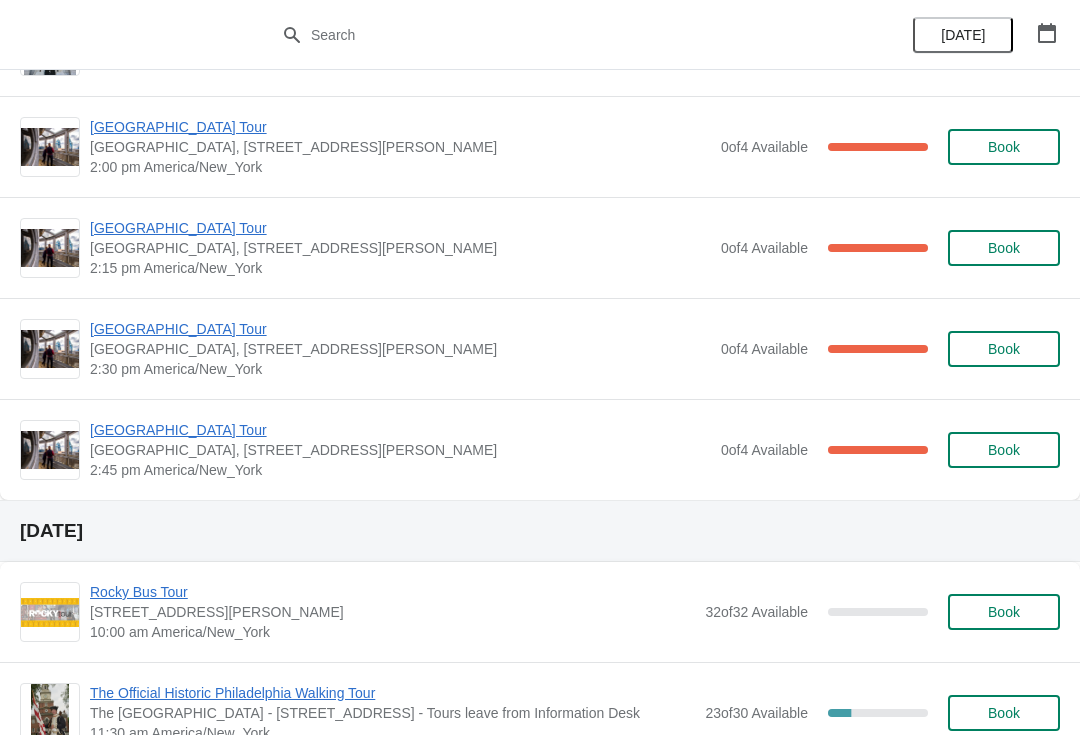 click on "[GEOGRAPHIC_DATA] Tour" at bounding box center [400, 430] 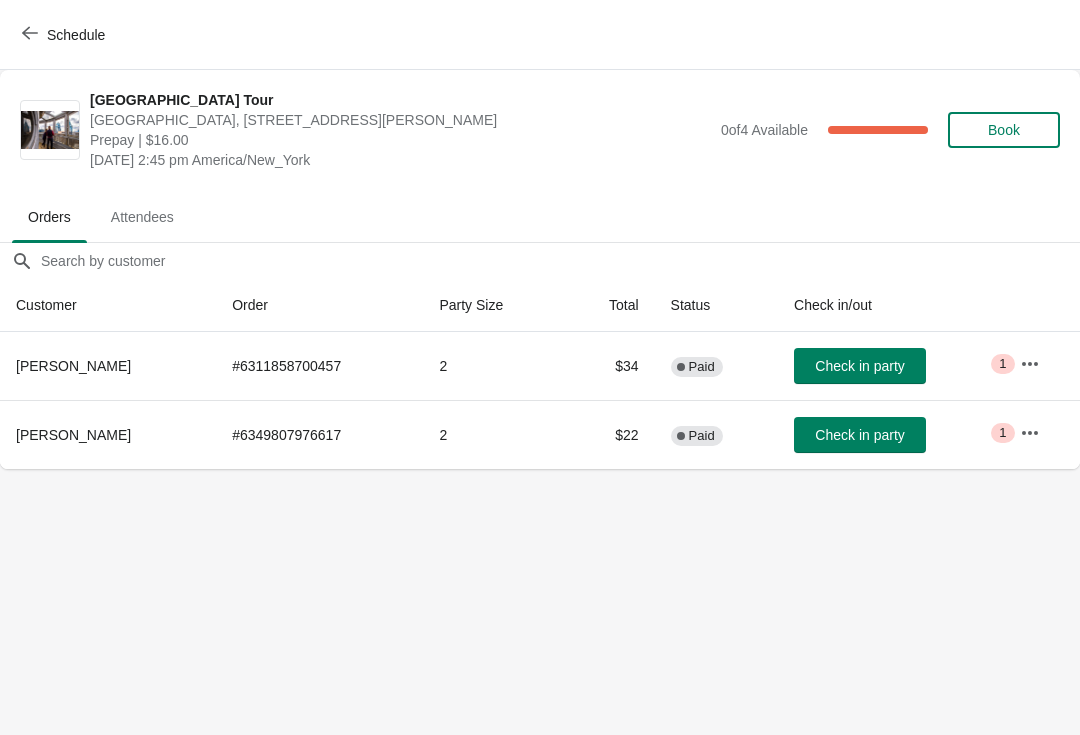 click on "Schedule" at bounding box center (65, 35) 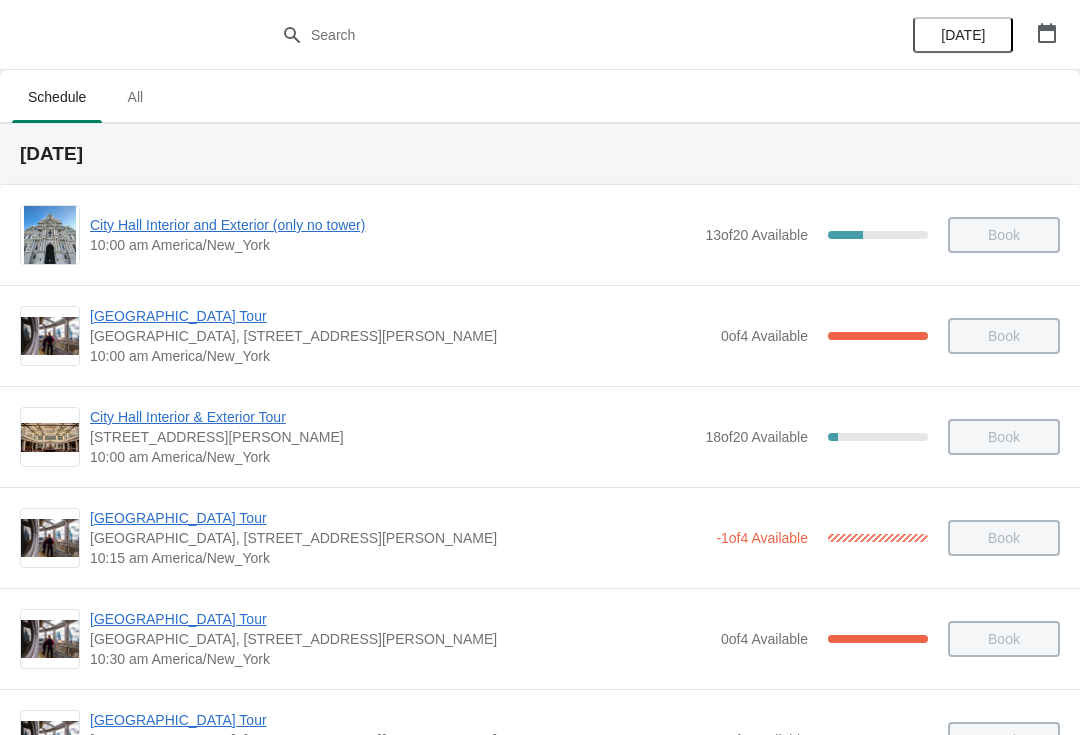 scroll, scrollTop: 0, scrollLeft: 0, axis: both 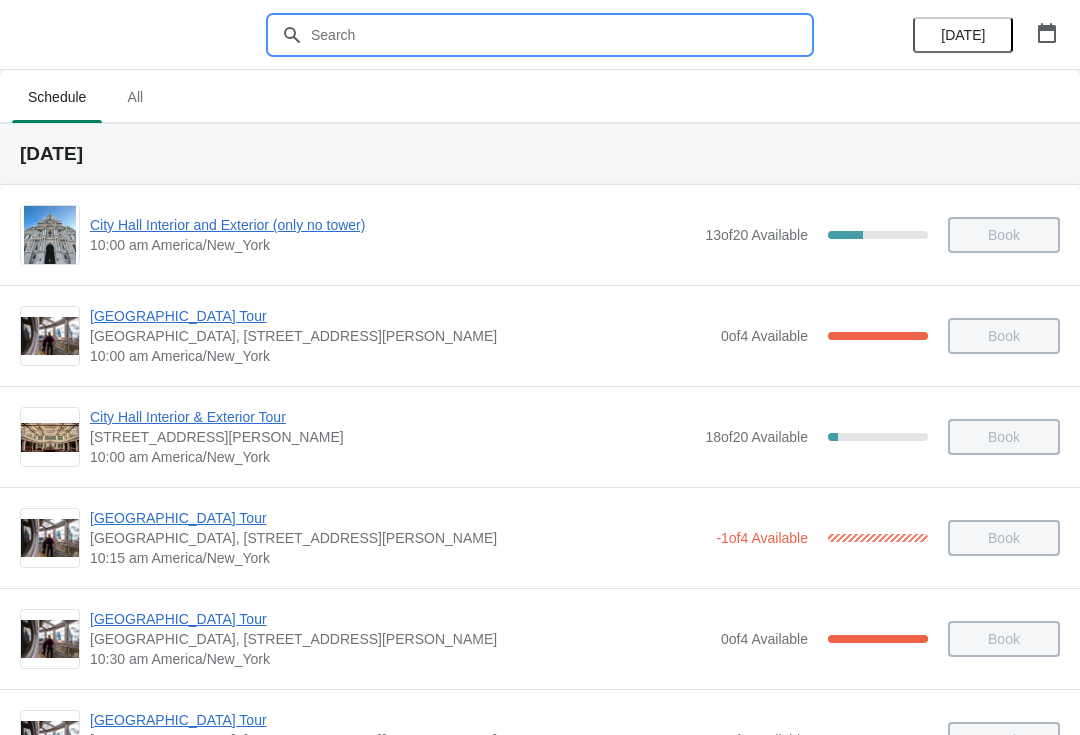 click at bounding box center (560, 35) 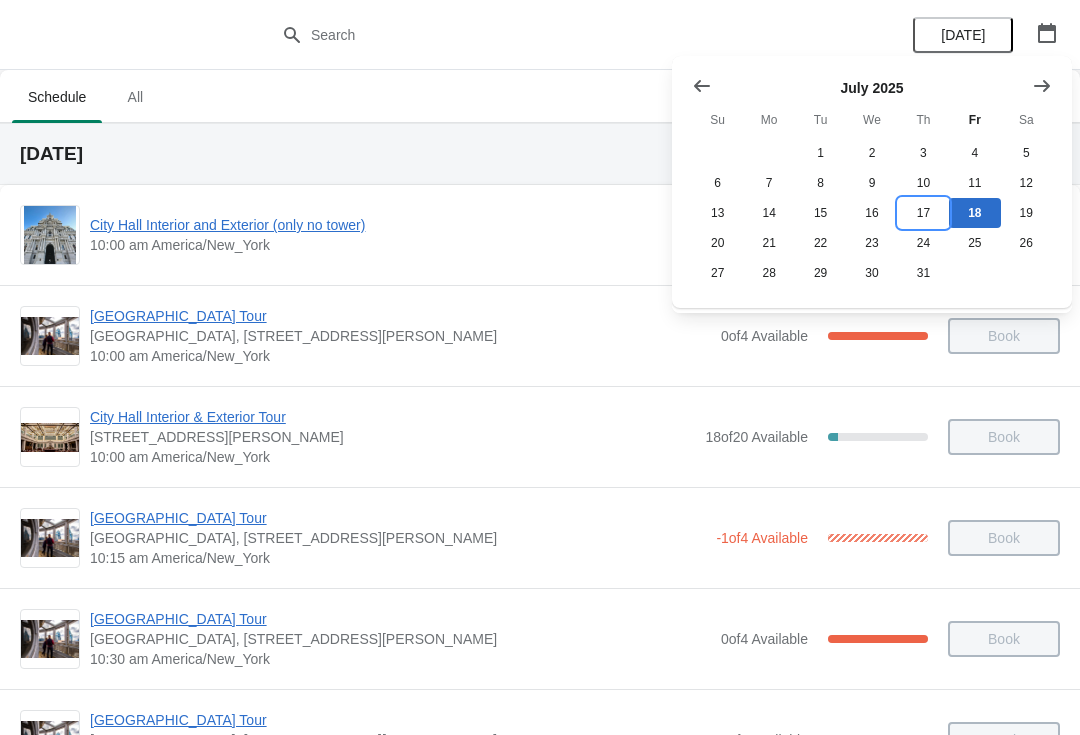 click on "17" at bounding box center [923, 213] 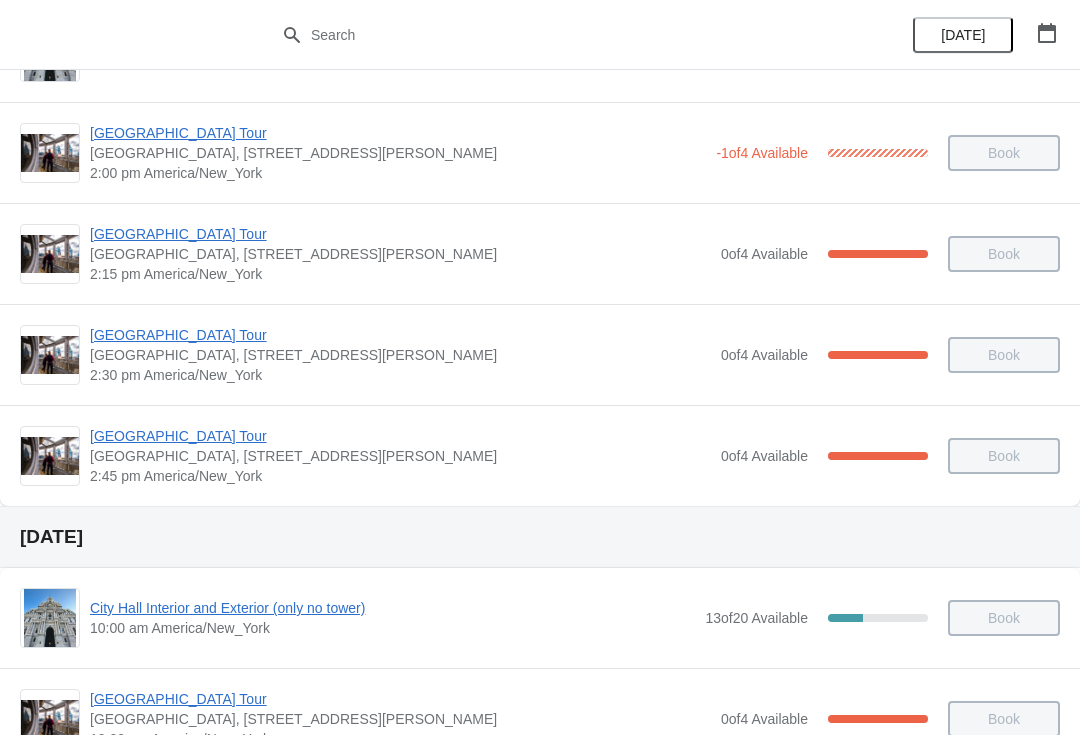 scroll, scrollTop: 1760, scrollLeft: 0, axis: vertical 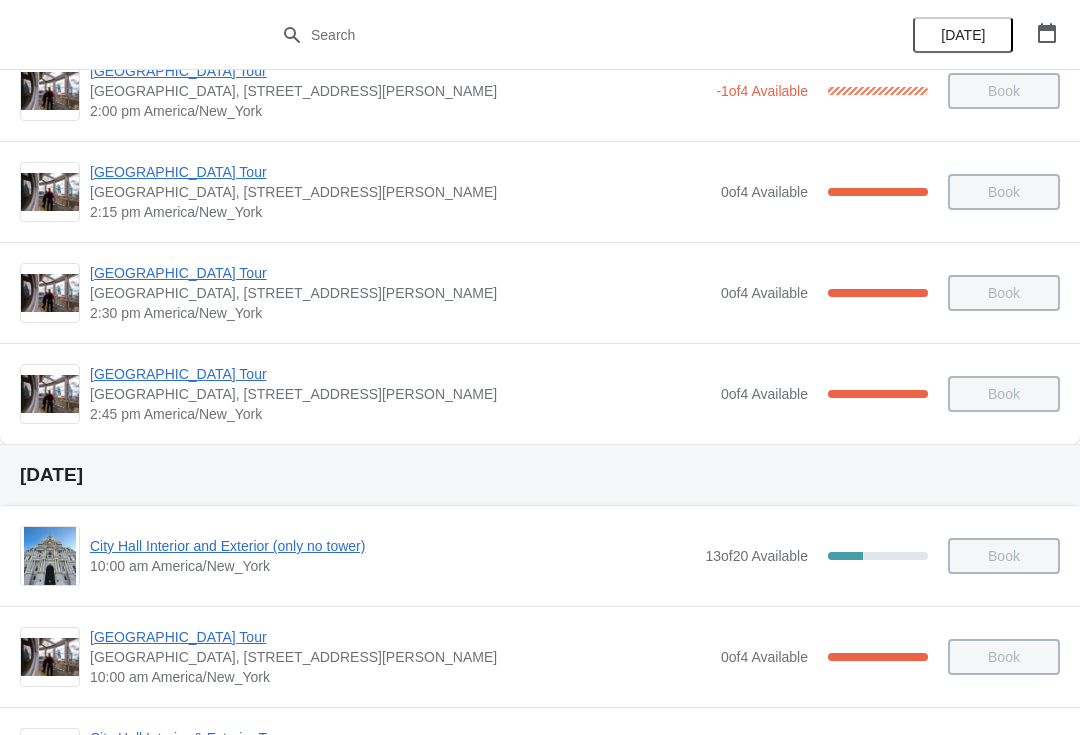 click on "[GEOGRAPHIC_DATA] Tour" at bounding box center (400, 374) 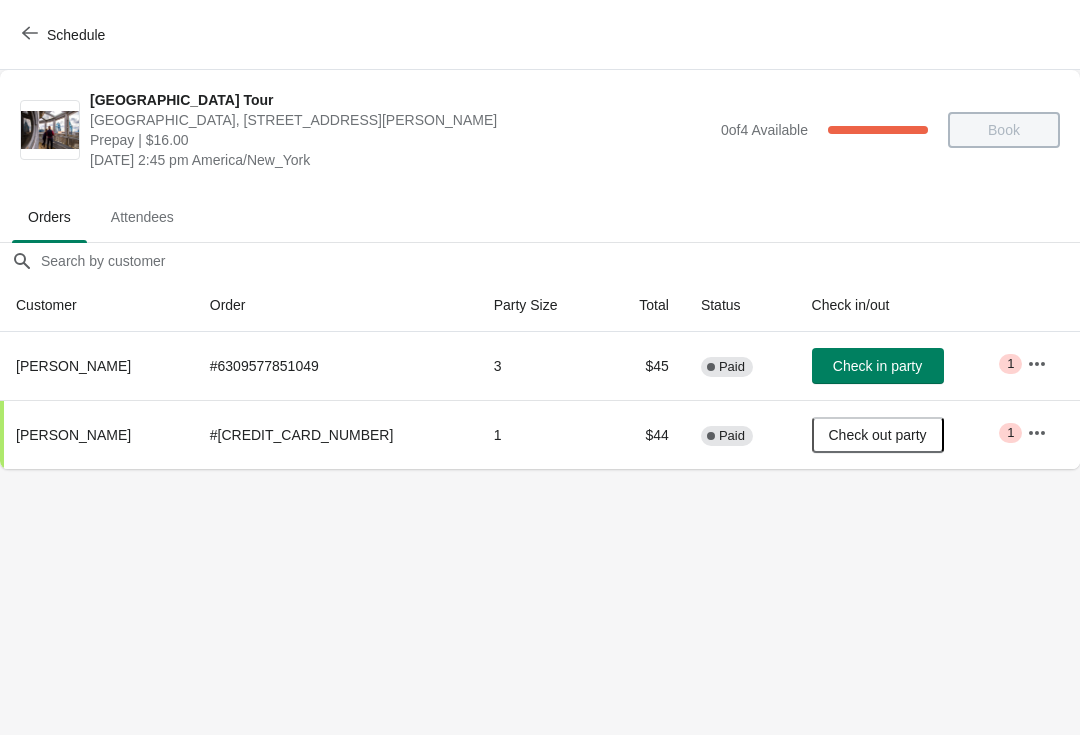 click on "Check in party" at bounding box center (877, 366) 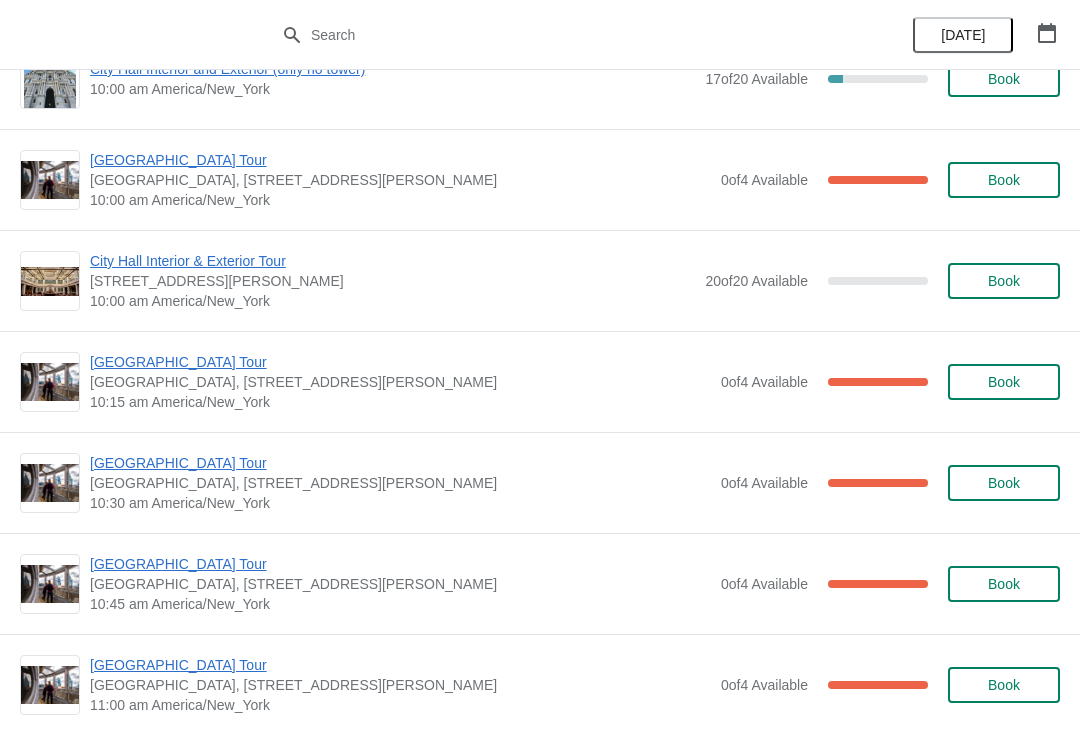 scroll, scrollTop: 2695, scrollLeft: 0, axis: vertical 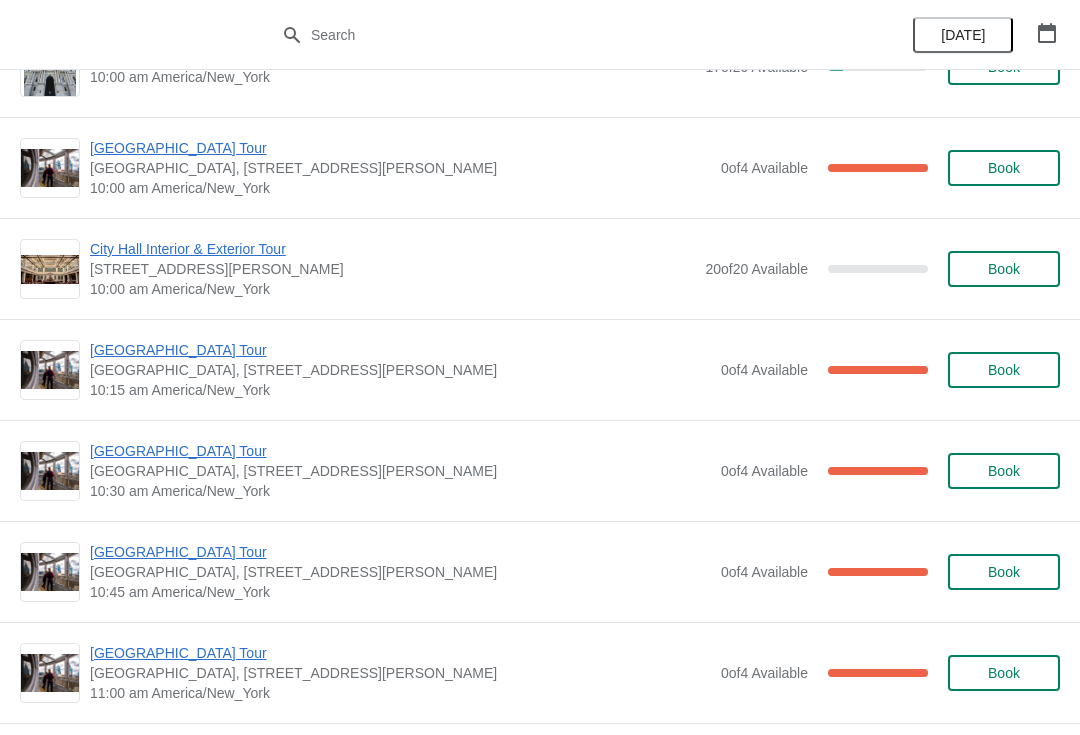 click on "[GEOGRAPHIC_DATA] [GEOGRAPHIC_DATA], [STREET_ADDRESS][PERSON_NAME] 11:00 am America/New_York 0  of  4   Available 100 % Book" at bounding box center (540, 672) 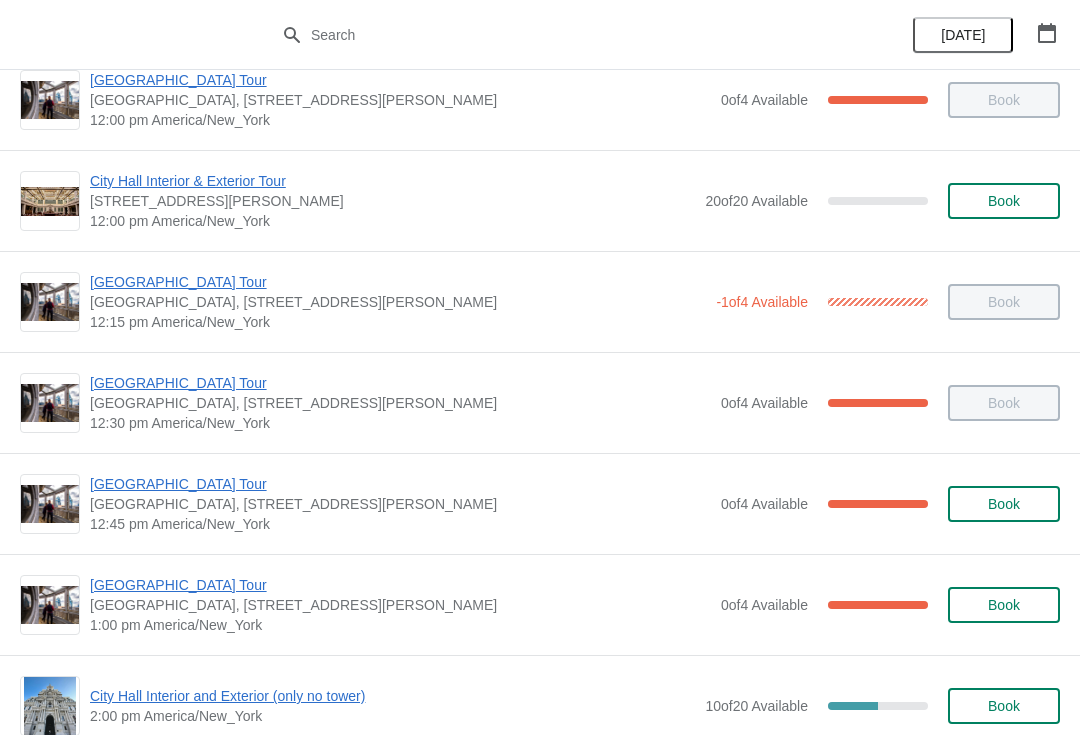scroll, scrollTop: 1090, scrollLeft: 0, axis: vertical 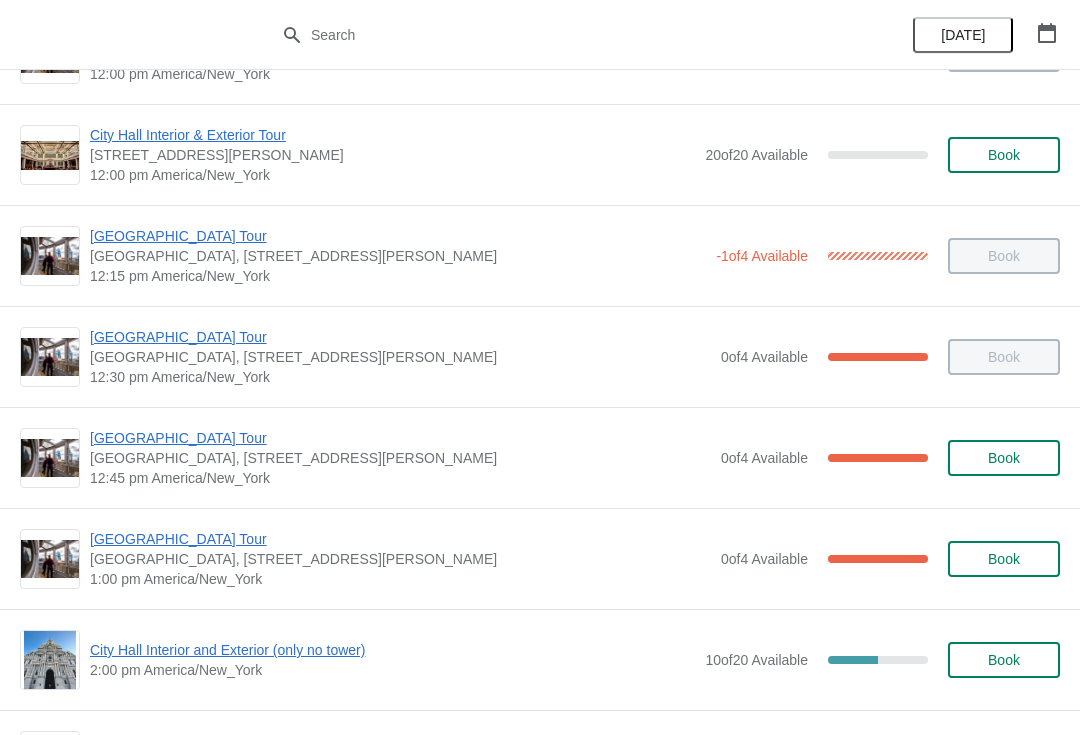 click on "[GEOGRAPHIC_DATA] Tour" at bounding box center (400, 438) 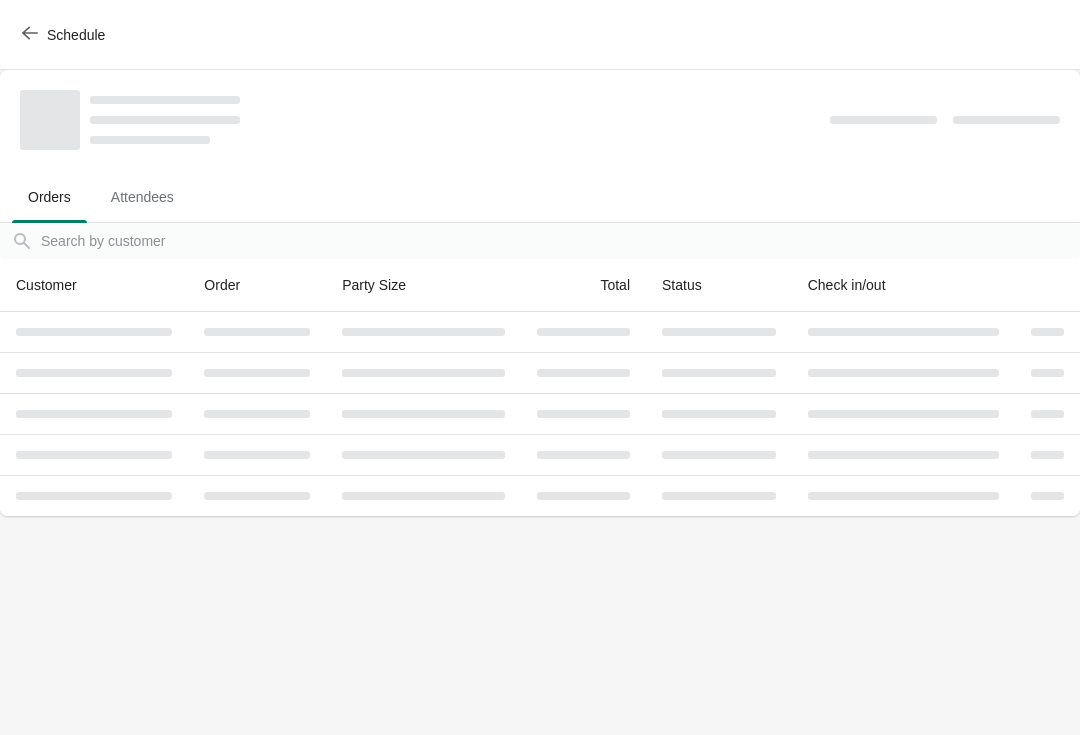 scroll, scrollTop: 0, scrollLeft: 0, axis: both 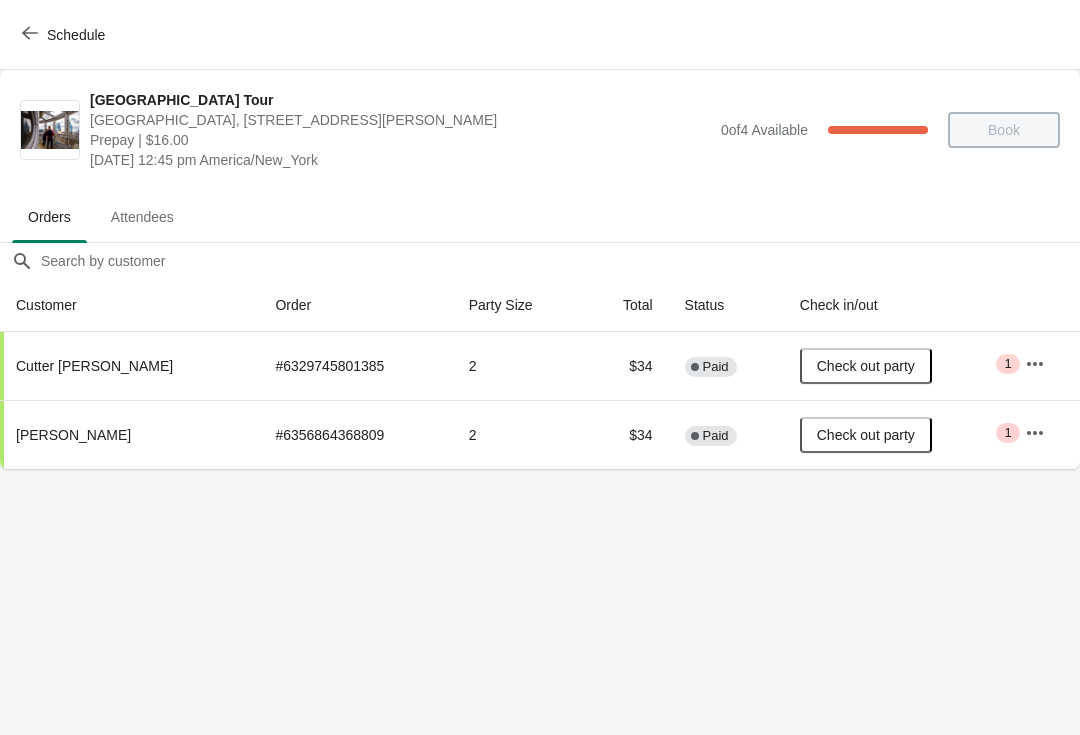 click on "Schedule" at bounding box center (65, 35) 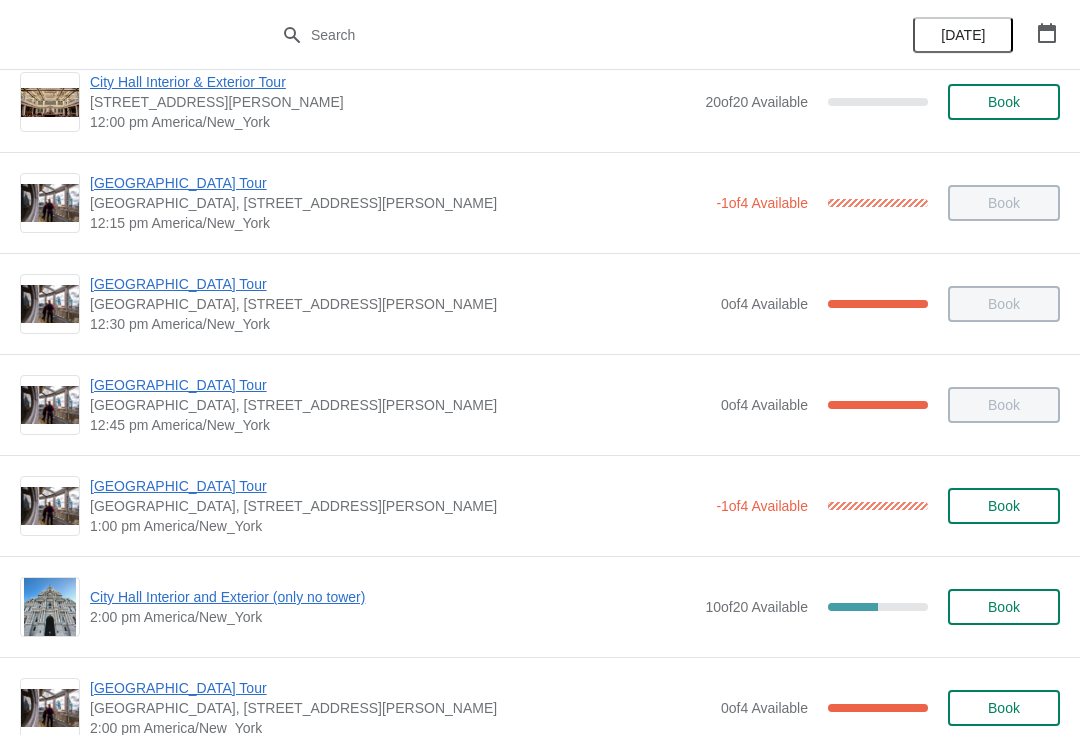 scroll, scrollTop: 1144, scrollLeft: 0, axis: vertical 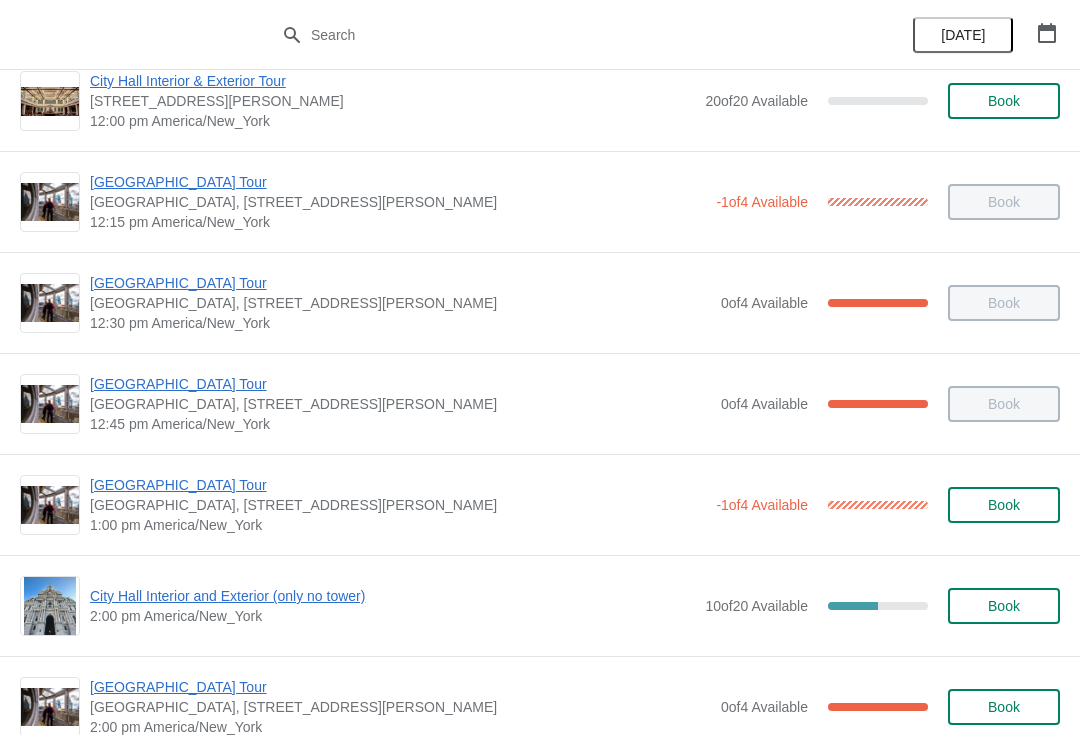 click on "[GEOGRAPHIC_DATA] Tour" at bounding box center [398, 485] 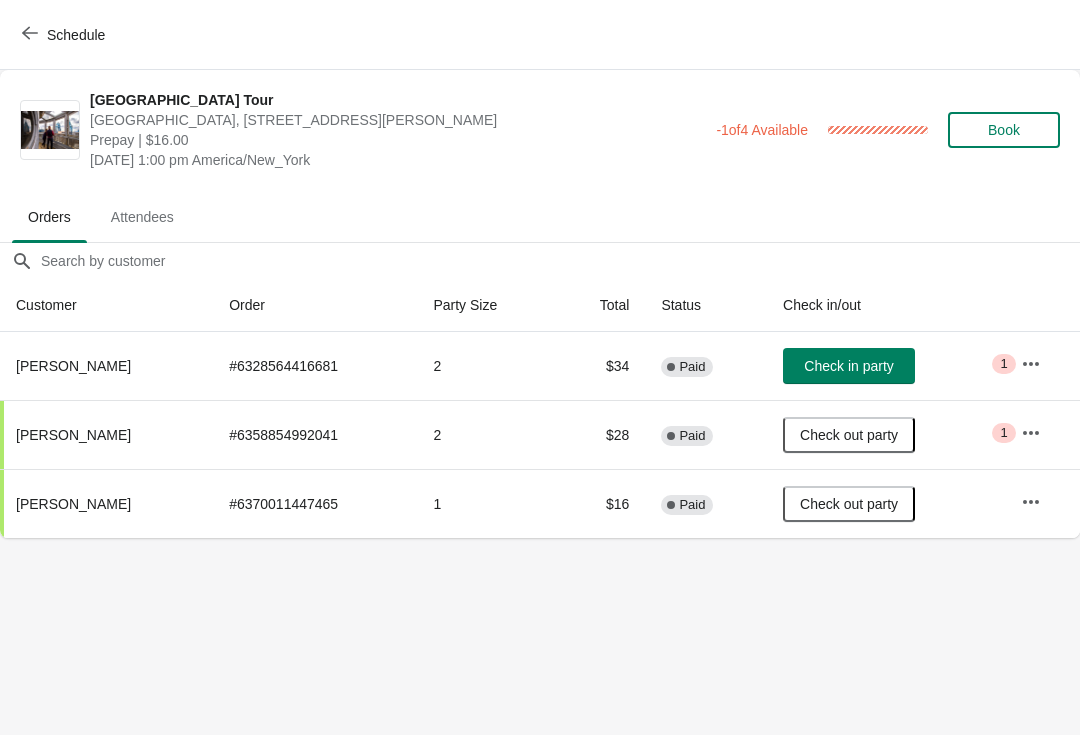 click on "Schedule" at bounding box center [65, 35] 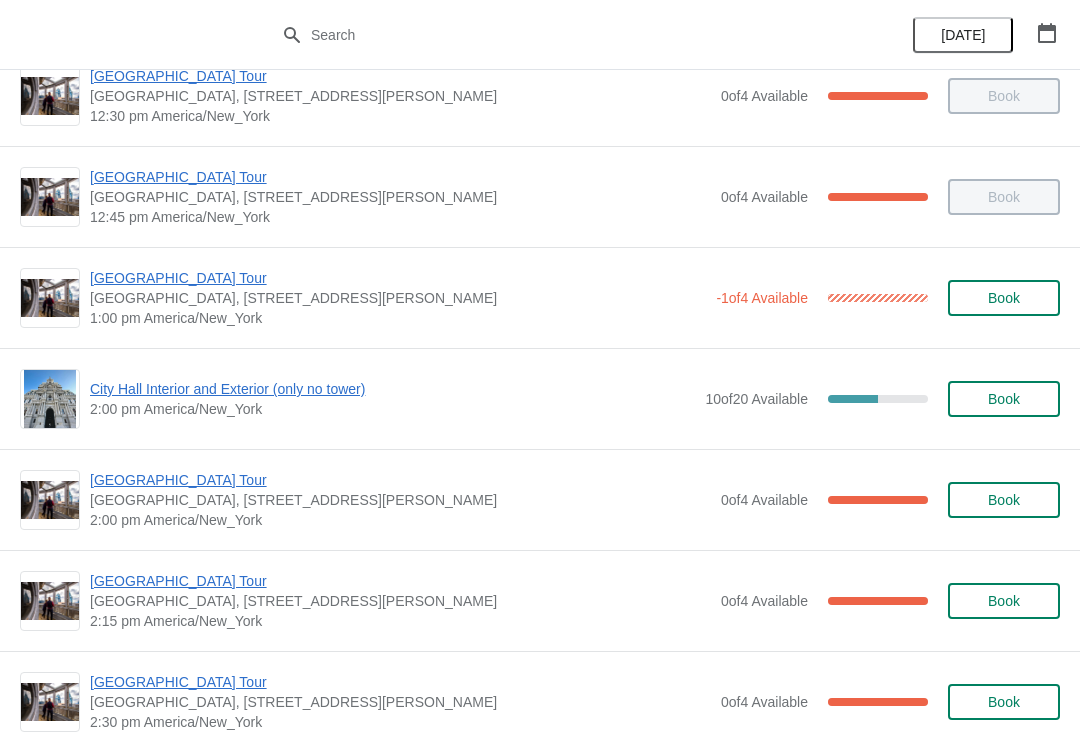 scroll, scrollTop: 1349, scrollLeft: 0, axis: vertical 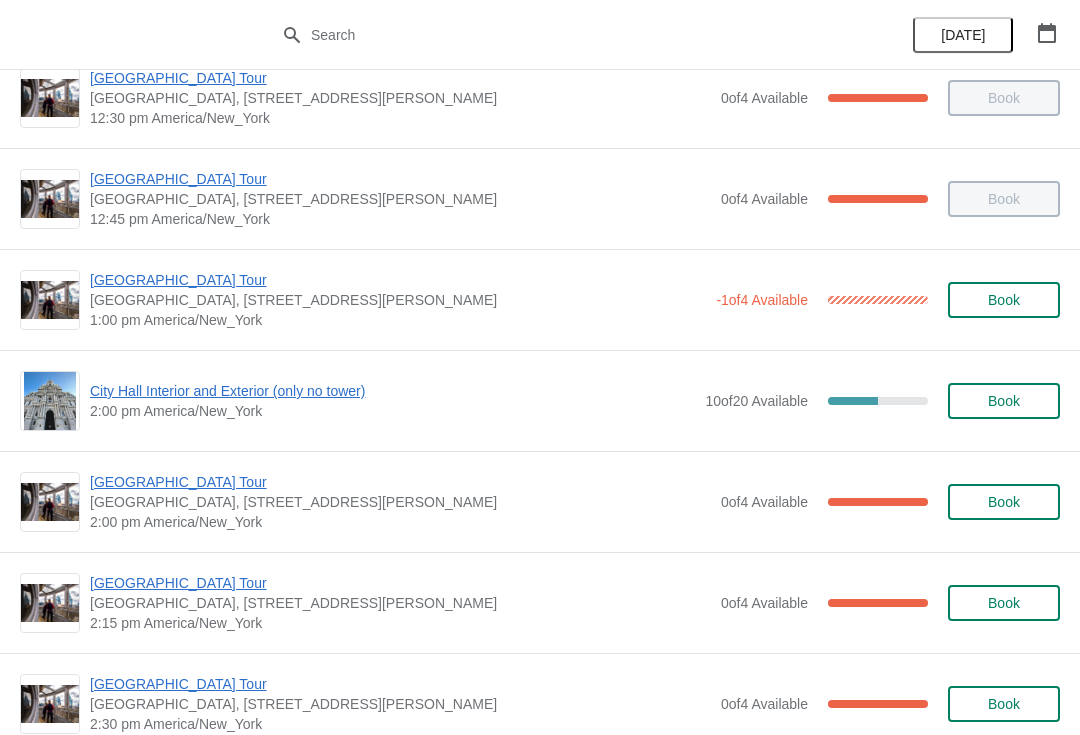 click on "[GEOGRAPHIC_DATA] Tour" at bounding box center (400, 482) 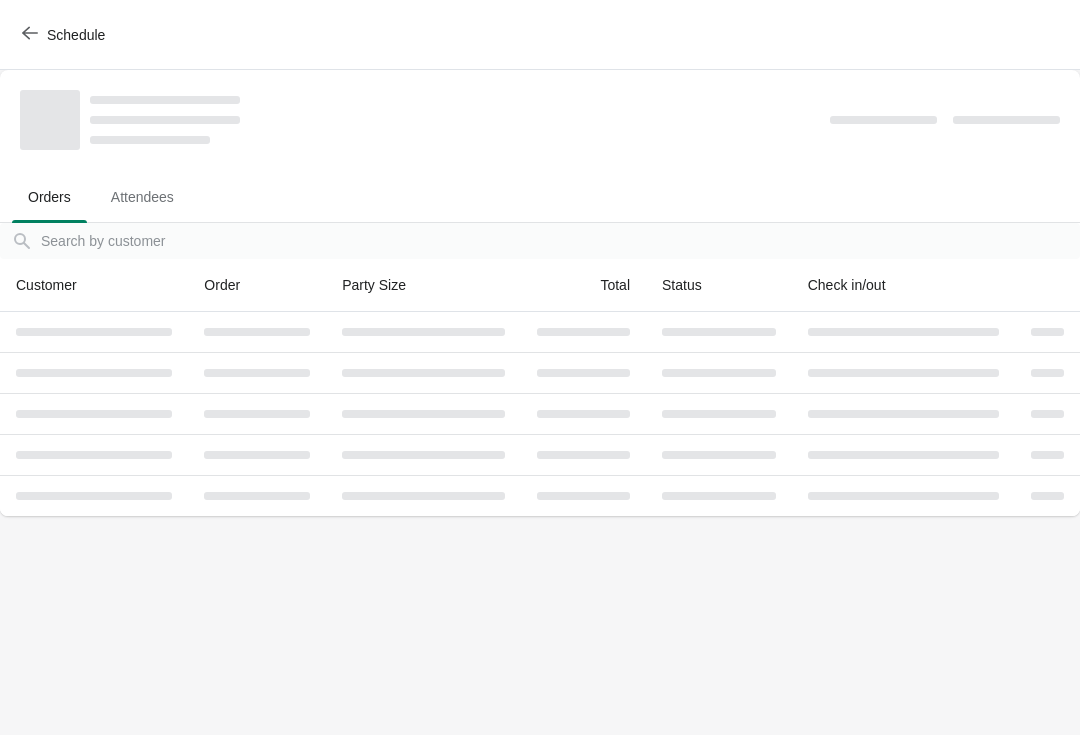 scroll, scrollTop: 0, scrollLeft: 0, axis: both 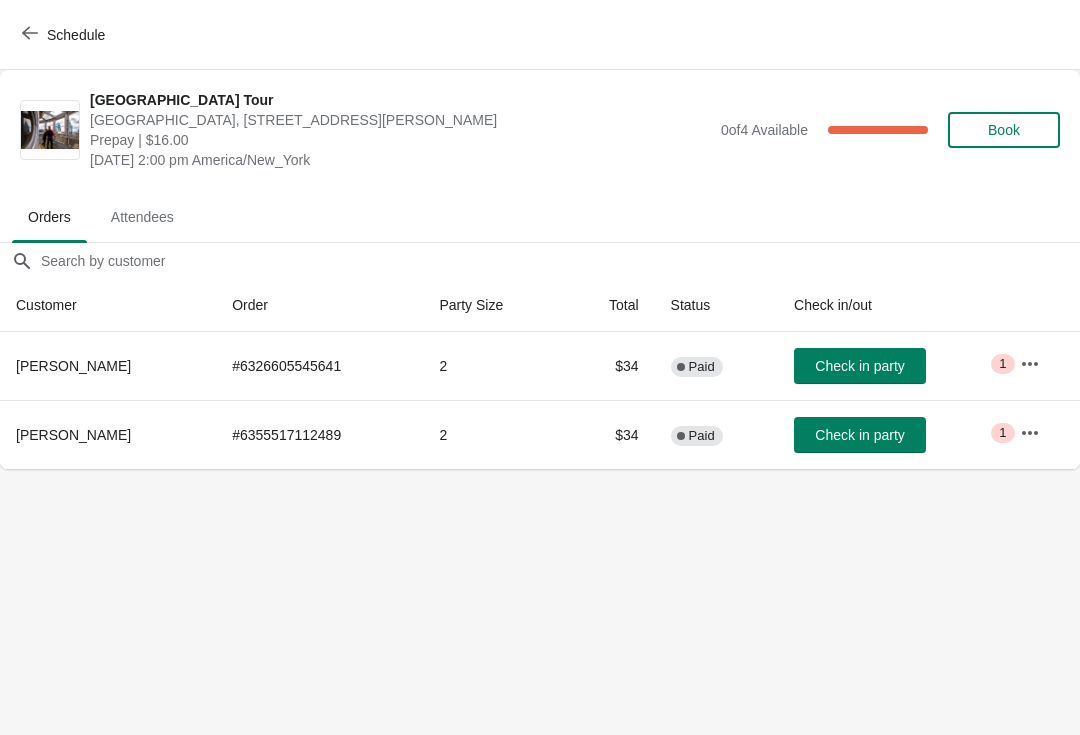 click on "Schedule" at bounding box center [65, 35] 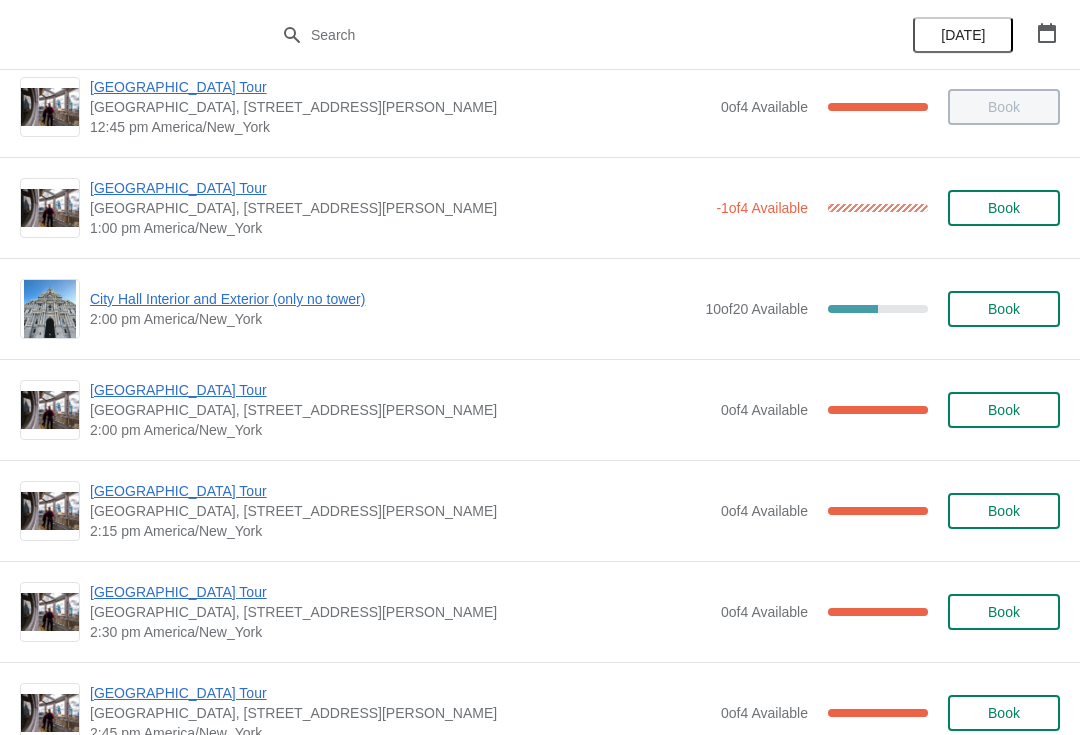scroll, scrollTop: 1440, scrollLeft: 0, axis: vertical 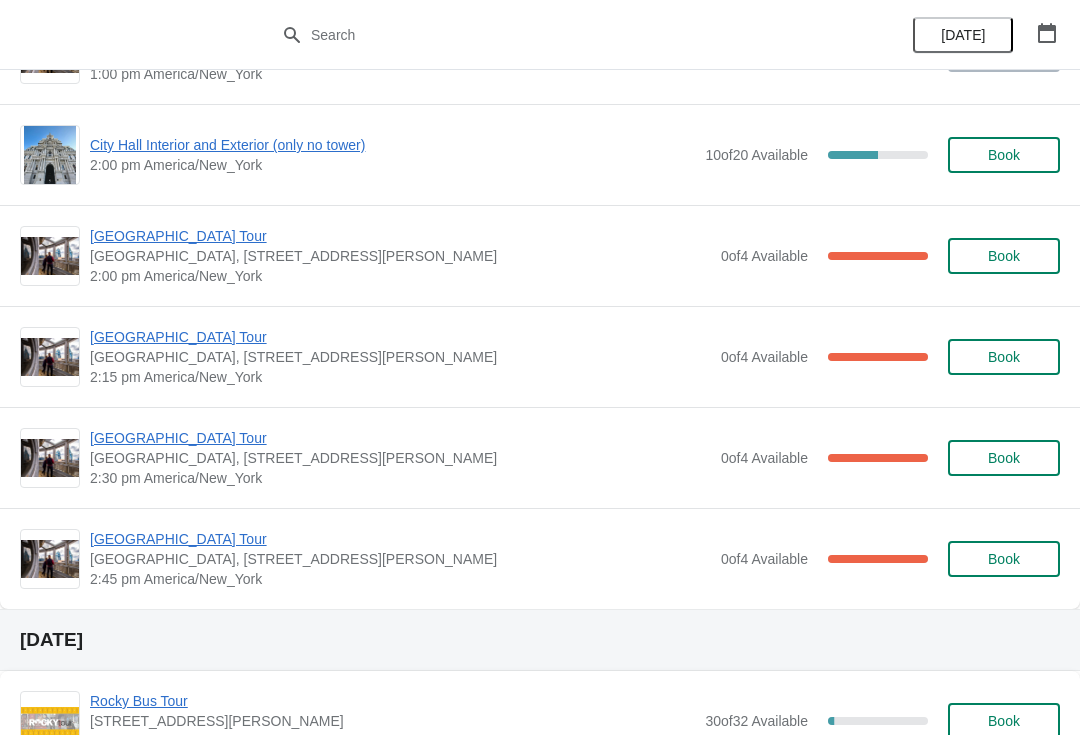 click on "[GEOGRAPHIC_DATA] Tour" at bounding box center (400, 236) 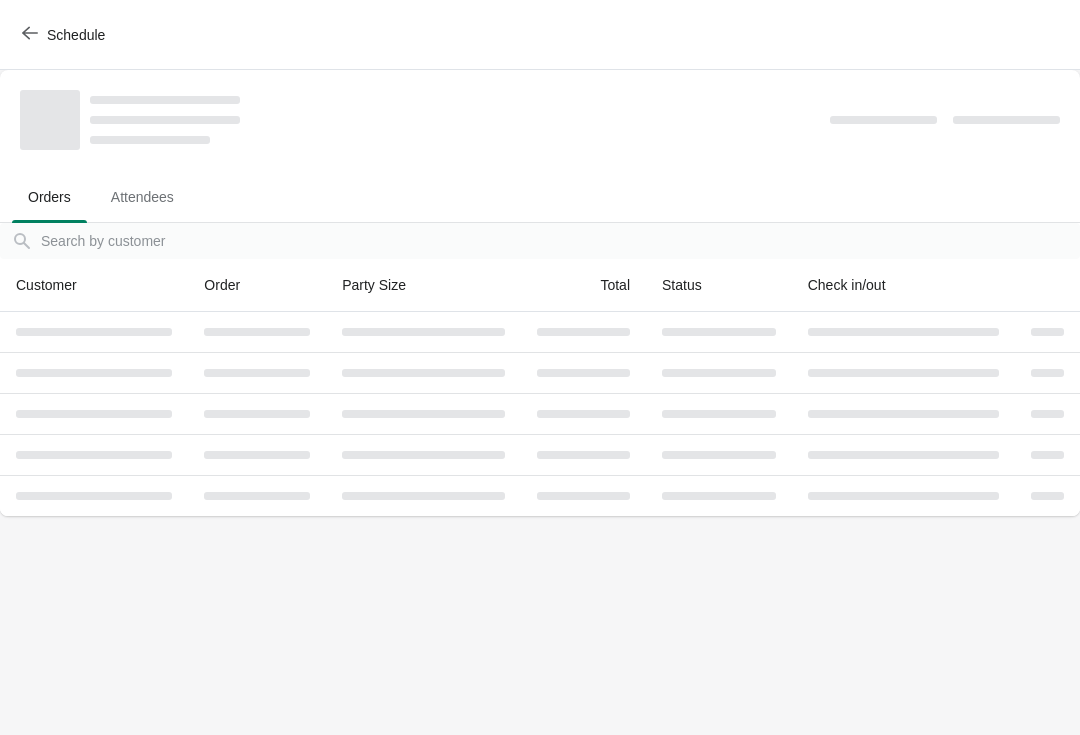 scroll, scrollTop: 0, scrollLeft: 0, axis: both 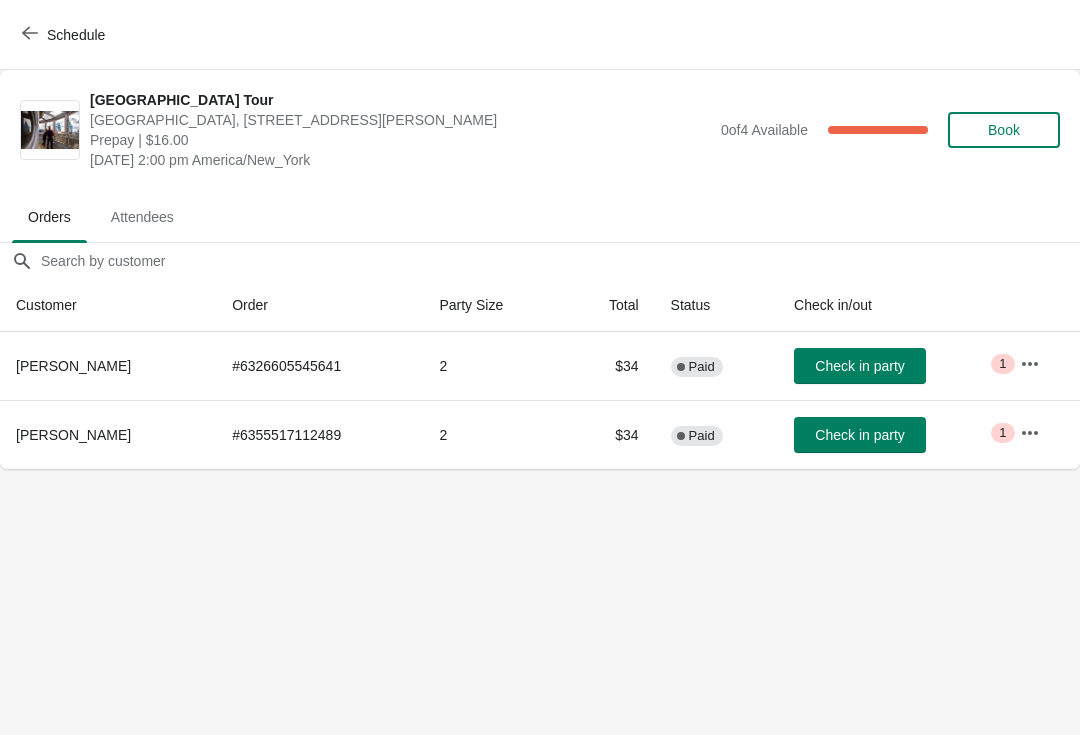 click on "Check in party" at bounding box center [859, 366] 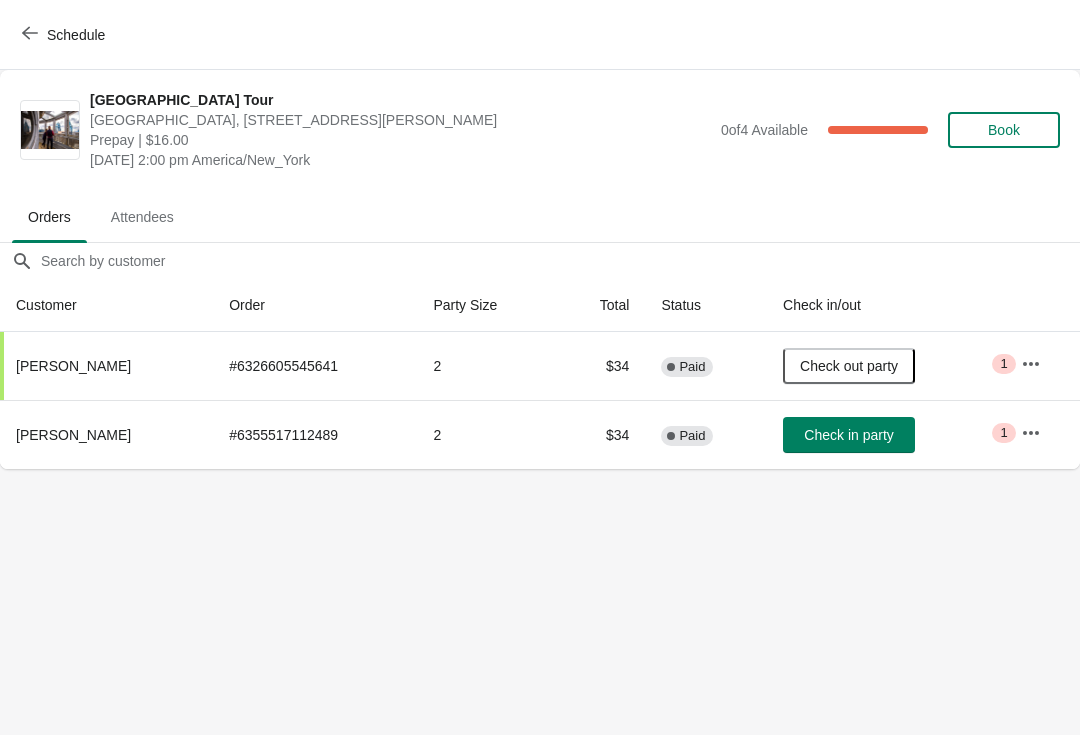 click on "[GEOGRAPHIC_DATA] [GEOGRAPHIC_DATA], [STREET_ADDRESS][PERSON_NAME] Prepay | $16.00 [DATE] 2:00 pm America/New_York 0  of  4   Available 100 % Book Orders Attendees Orders Attendees Orders filter search Customer Order Party Size Total Status Check in/out [PERSON_NAME] # 6326605545641 2 $34 Complete Paid Check out party Critical 1 [PERSON_NAME] # 6355517112489 2 $34 Complete Paid Check in party Critical 1 Order Details Actions Transfer Restock 1  /  2  Checked in Close" at bounding box center (540, 367) 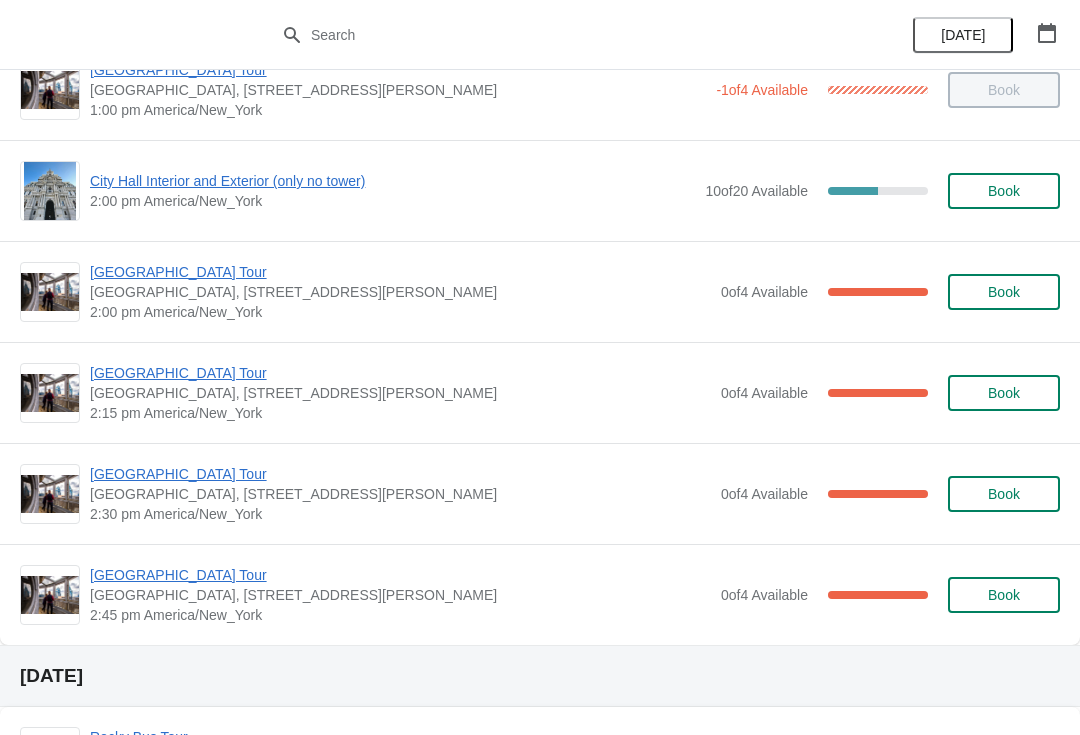 scroll, scrollTop: 1553, scrollLeft: 0, axis: vertical 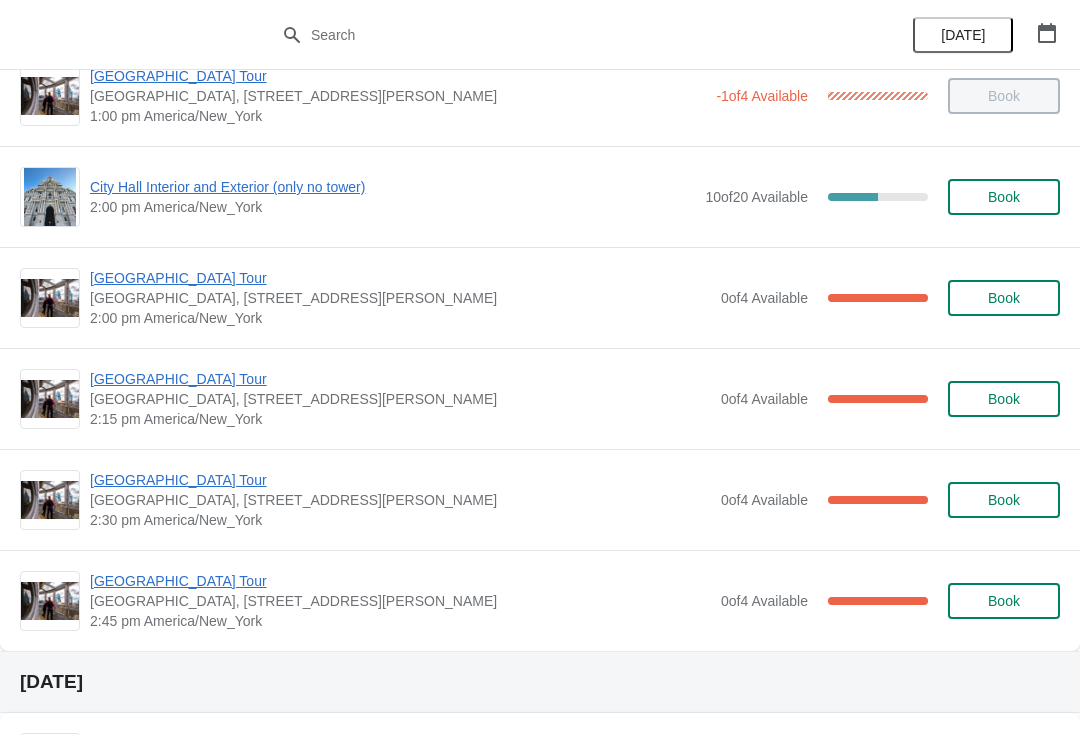 click on "City Hall Interior and Exterior (only no tower)" at bounding box center (392, 187) 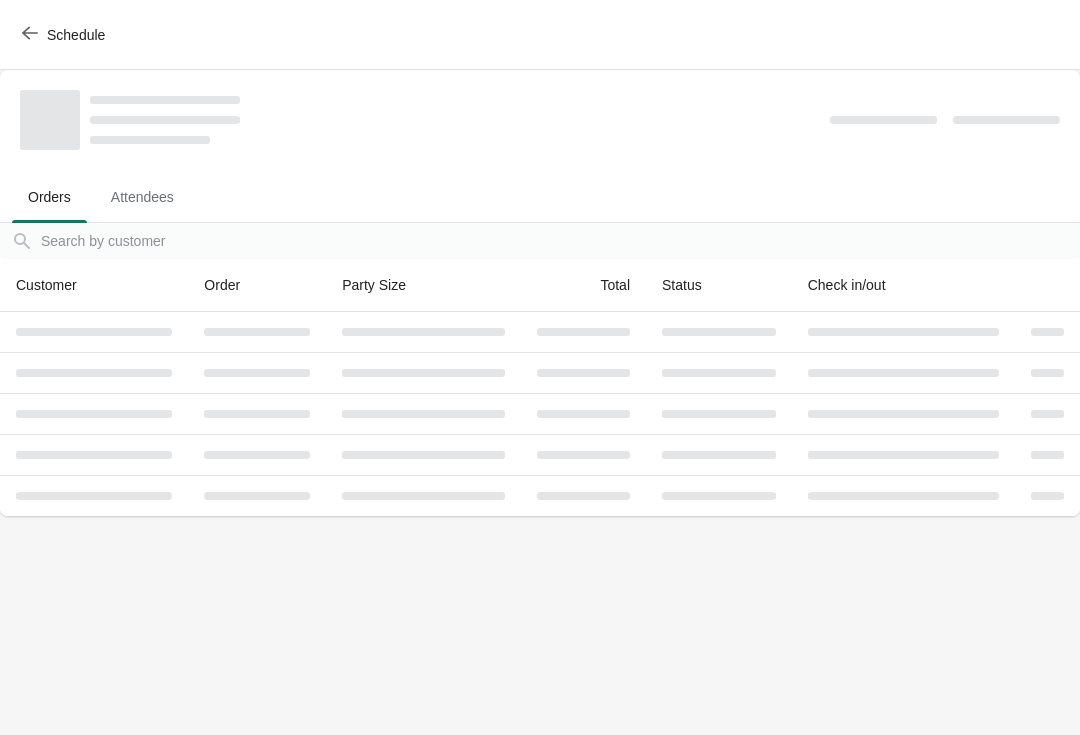 scroll, scrollTop: 0, scrollLeft: 0, axis: both 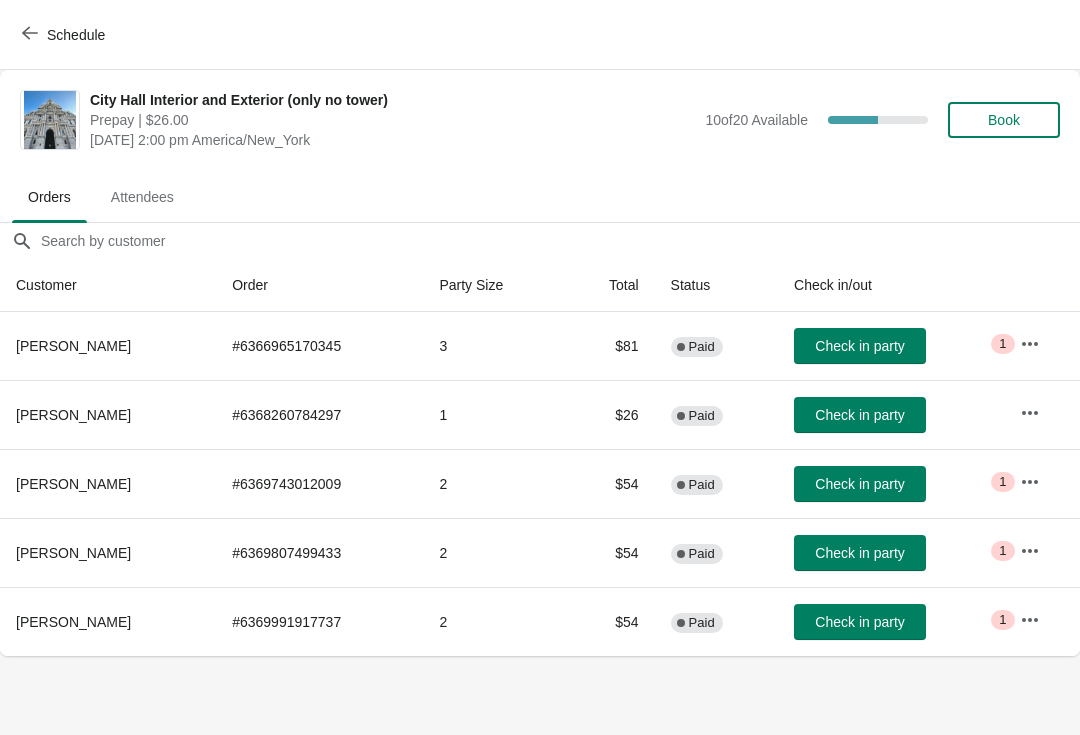 click on "Check in party" at bounding box center [860, 622] 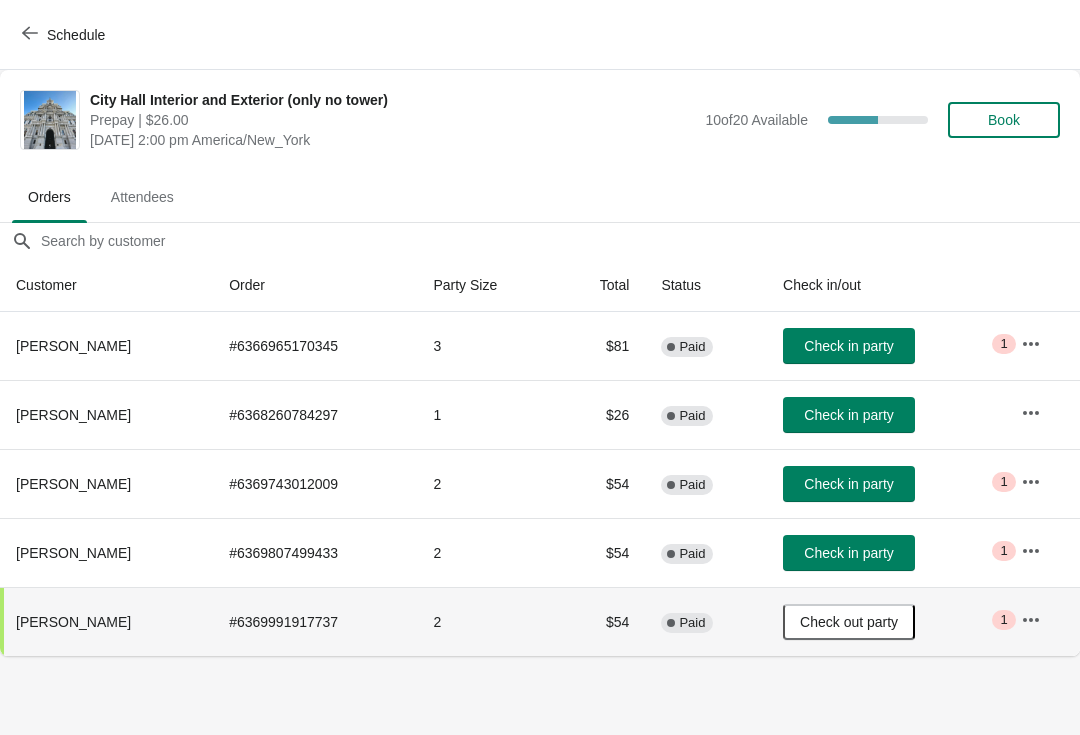 click 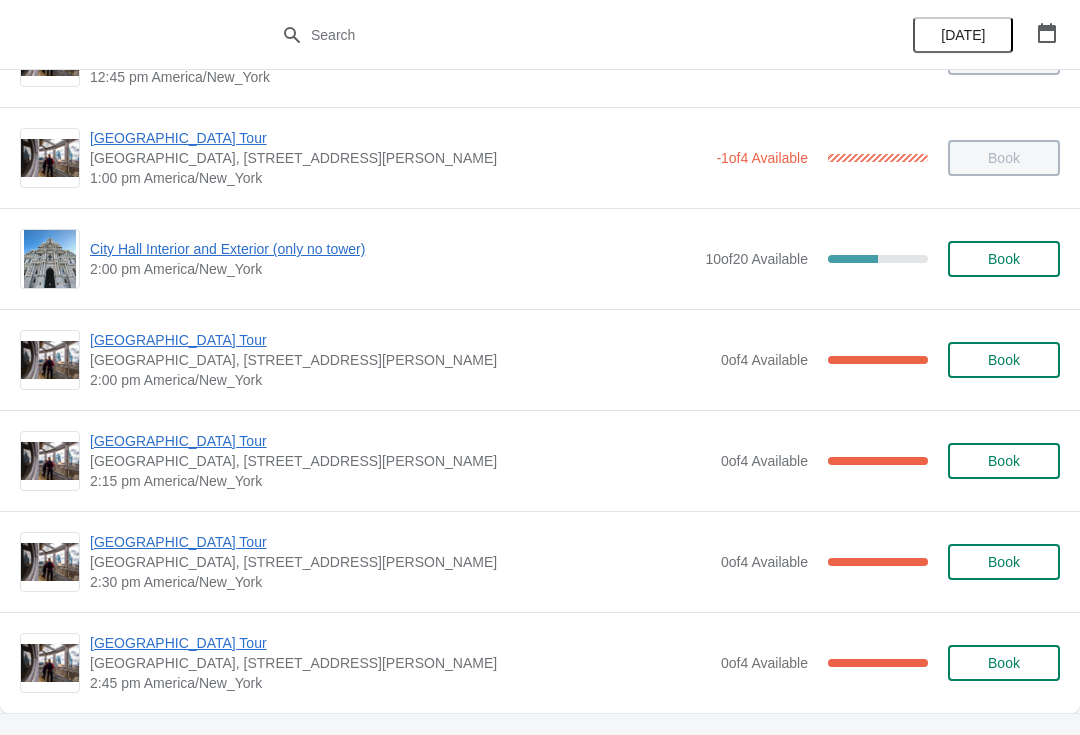 scroll, scrollTop: 1492, scrollLeft: 0, axis: vertical 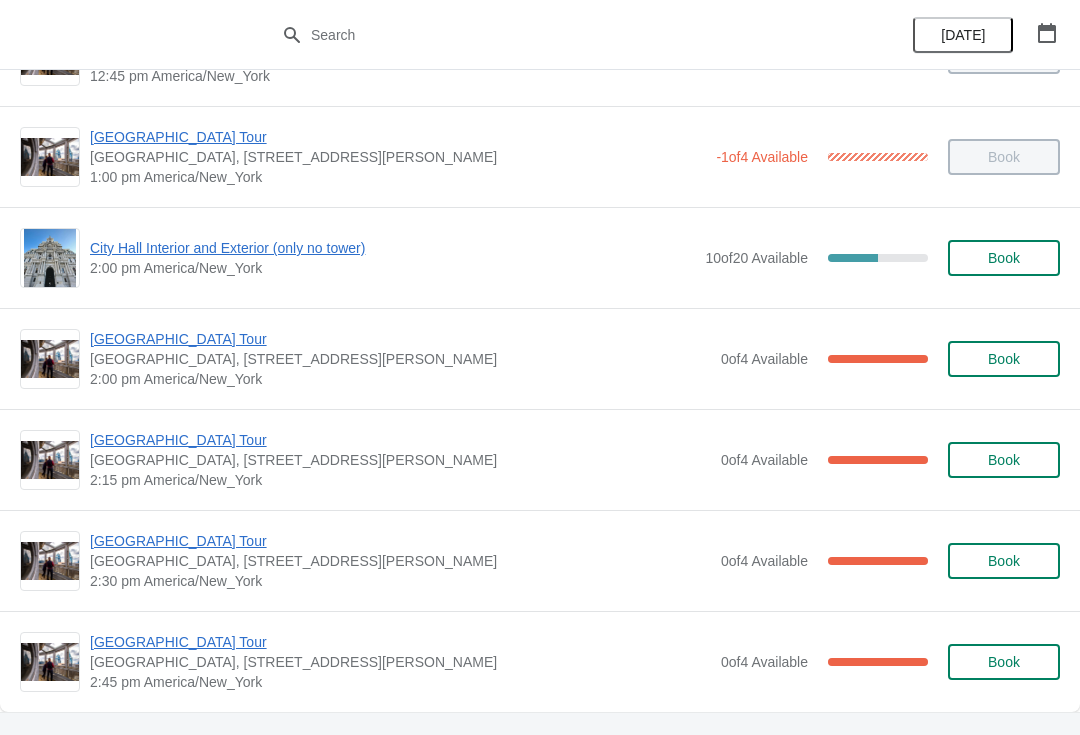 click on "[GEOGRAPHIC_DATA] Tour" at bounding box center [400, 339] 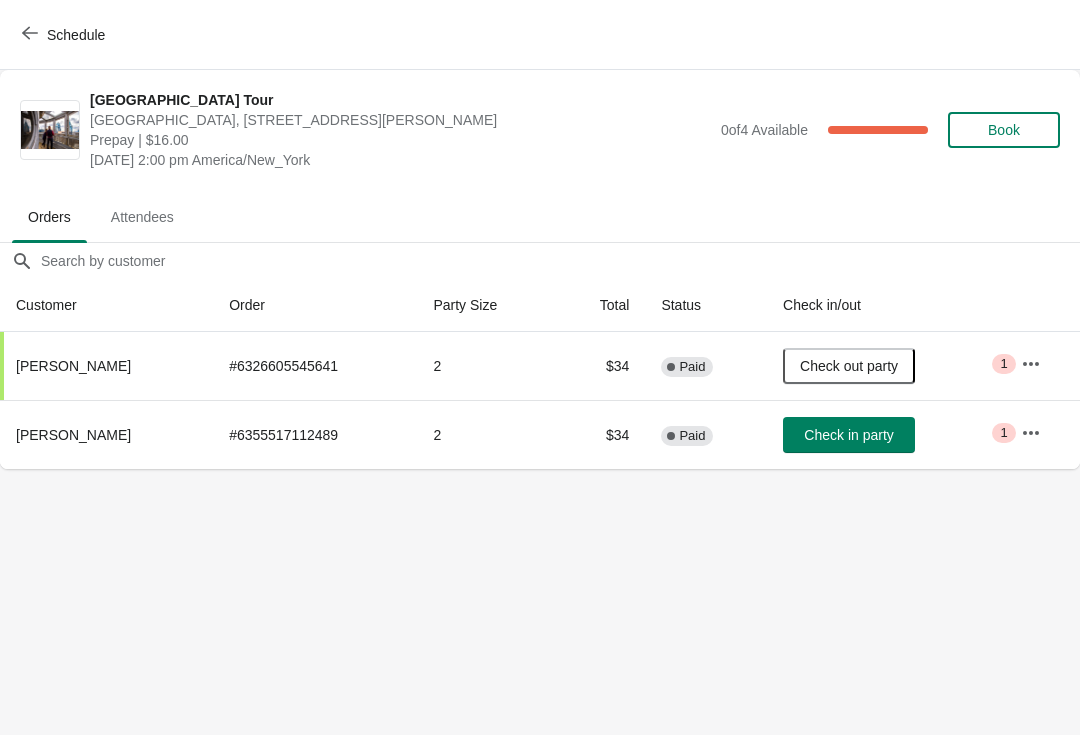 scroll, scrollTop: 0, scrollLeft: 0, axis: both 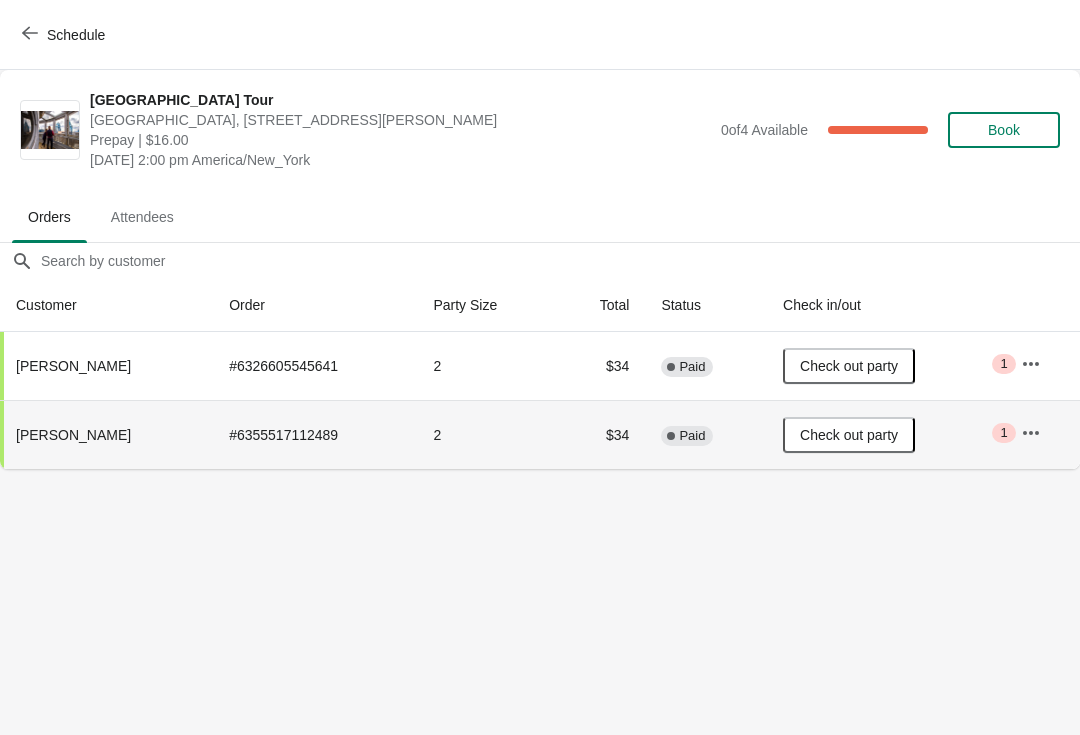 click 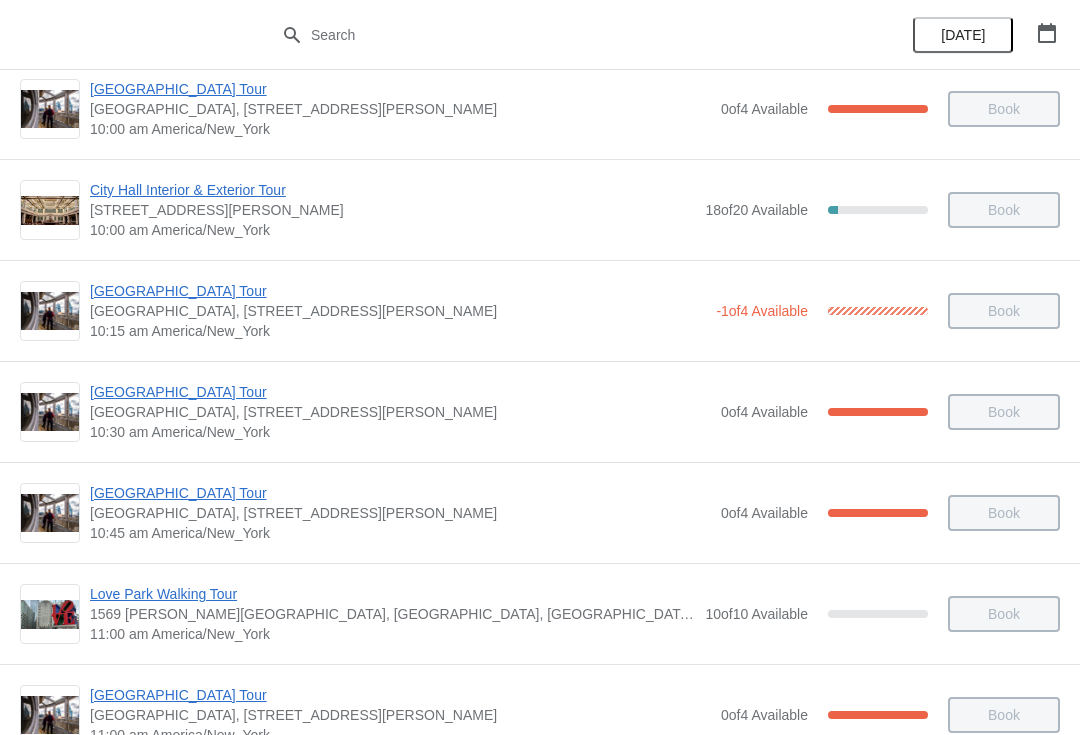scroll, scrollTop: 225, scrollLeft: 0, axis: vertical 